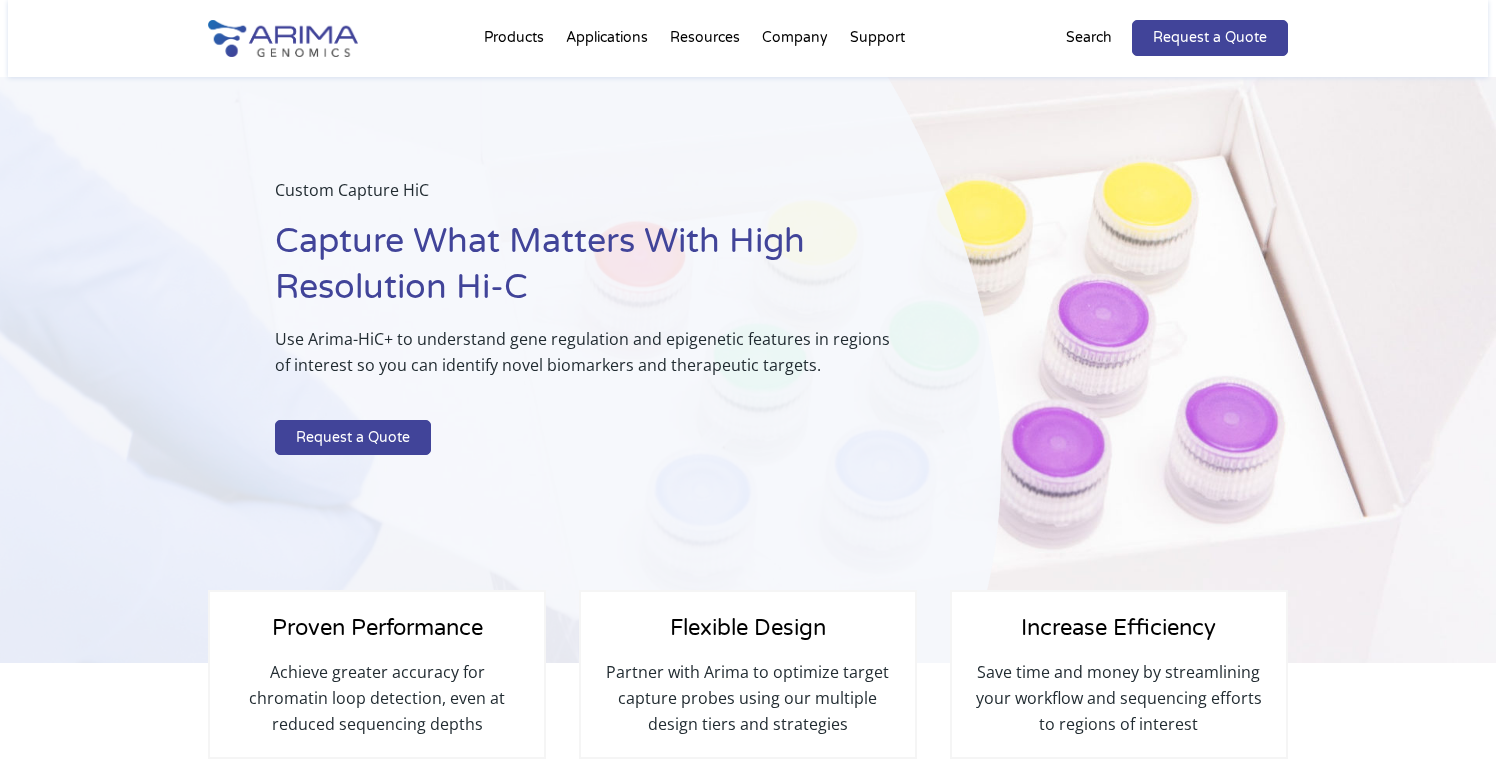 scroll, scrollTop: 1715, scrollLeft: 0, axis: vertical 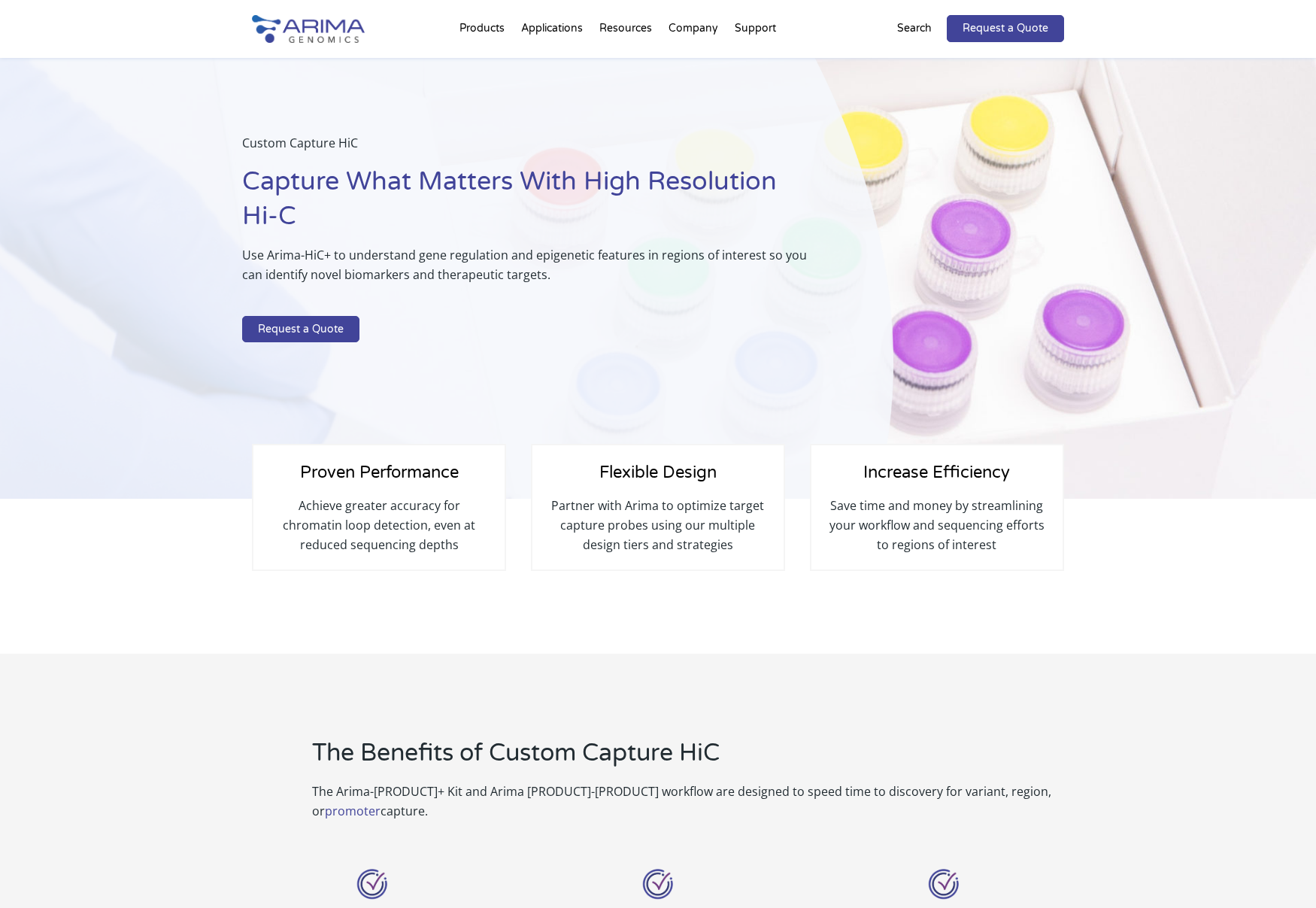click on "Products Clinical Services [PRODUCT] [PRODUCT] Research Products [PRODUCT] [PRODUCT] [PRODUCT] [PRODUCT] [PRODUCT] Services All Services [SERVICE] Applications Technology Overview Epigenetics Cancer Genomics Structural Variant Detection Human Health Genome Assembly Resources Resource Library Documentation Publications Literature Videos Blog Bioinformatics Course – NEW Webinars & Events Company About + Team Careers Events Press + News Support FAQs Contact Us Products Clinical Services [PRODUCT] [PRODUCT] Research Products [PRODUCT] [PRODUCT] [PRODUCT] [PRODUCT] [PRODUCT] Services All Services [SERVICE] Applications Technology Overview Epigenetics Cancer Genomics Structural Variant Detection Human Health Genome Assembly Resources Resource Library Documentation Publications Literature Videos Blog Bioinformatics Course – NEW Webinars & Events Company" at bounding box center [658, 29] 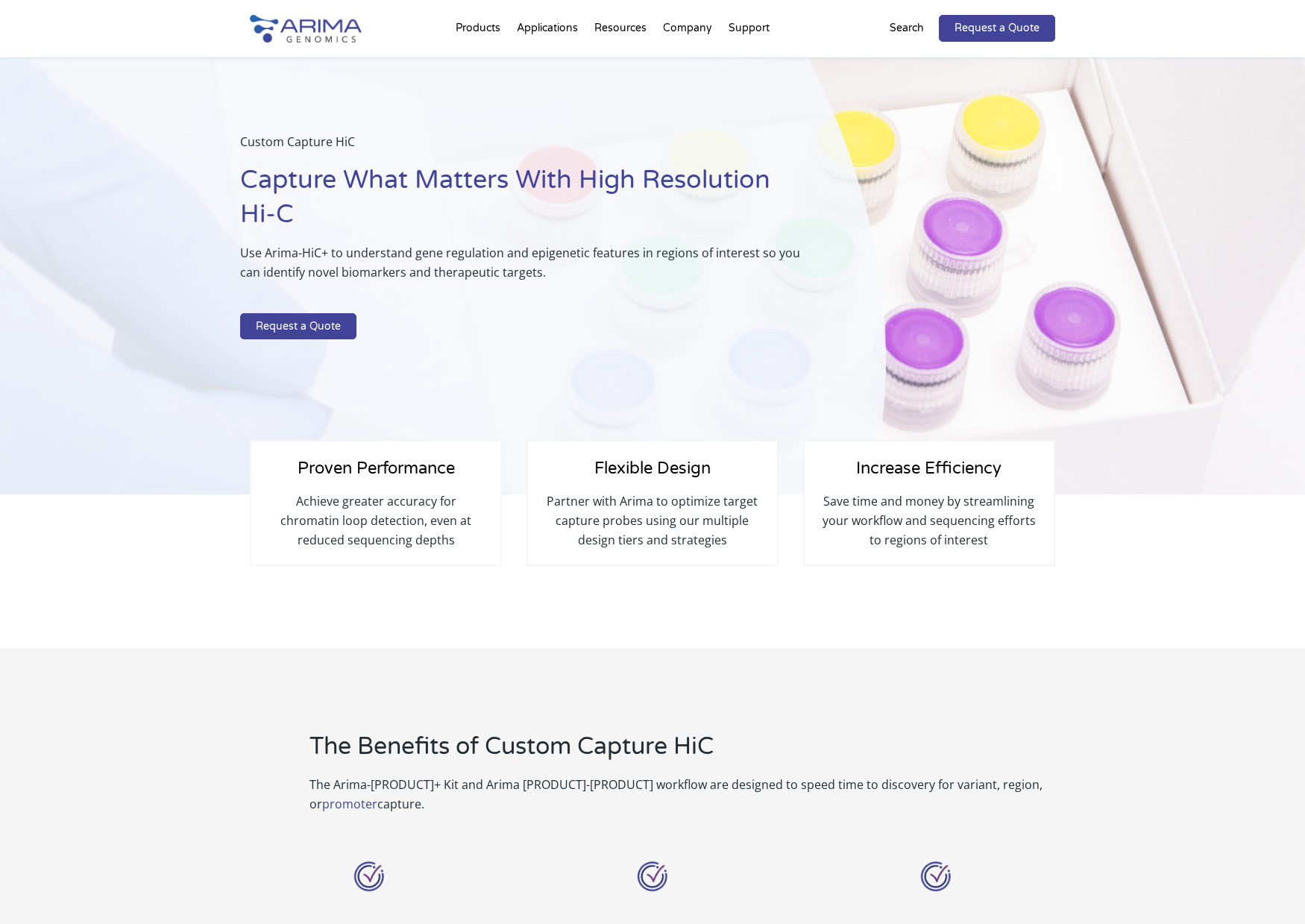 scroll, scrollTop: 0, scrollLeft: 0, axis: both 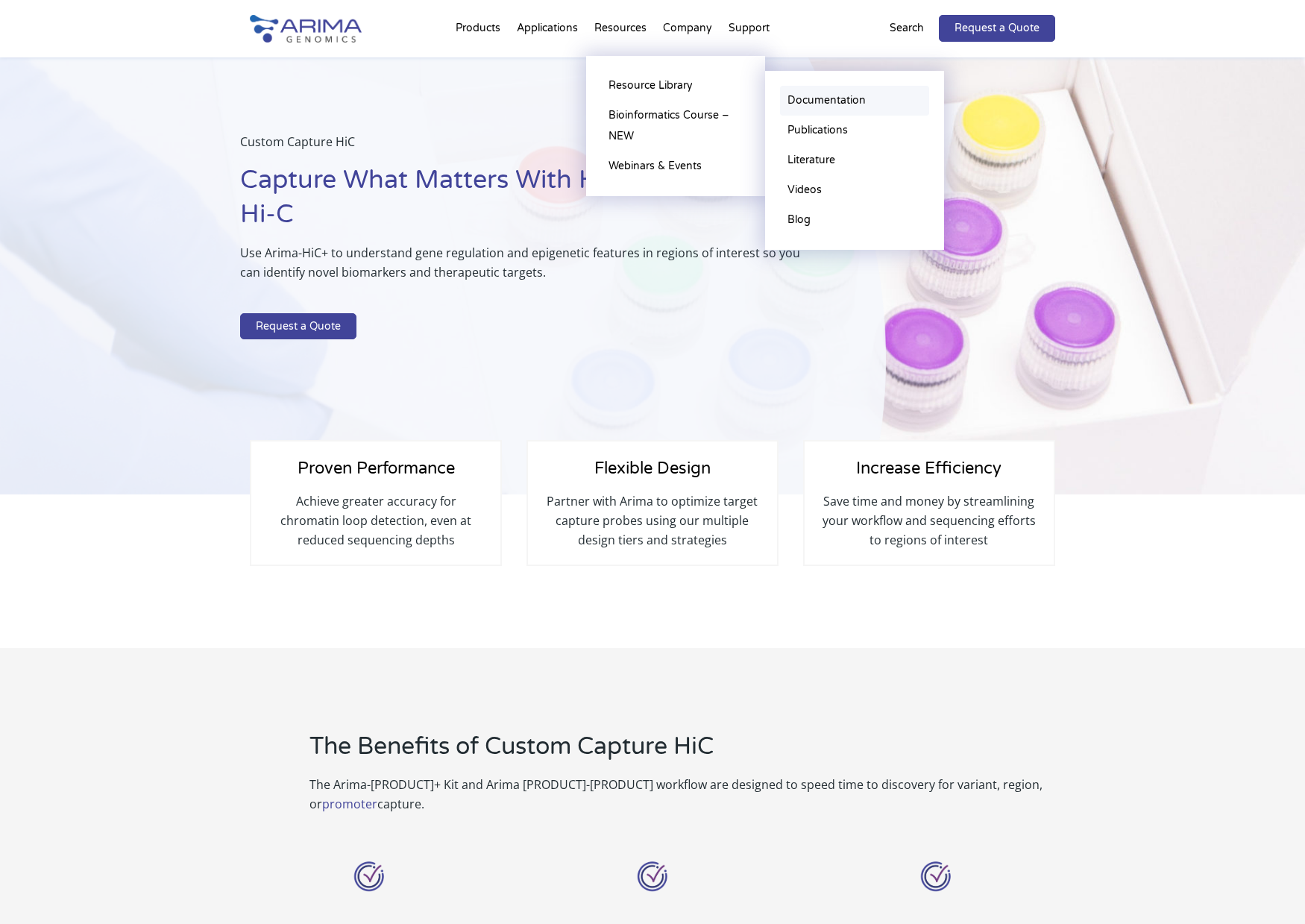 click on "Documentation" at bounding box center (855, 101) 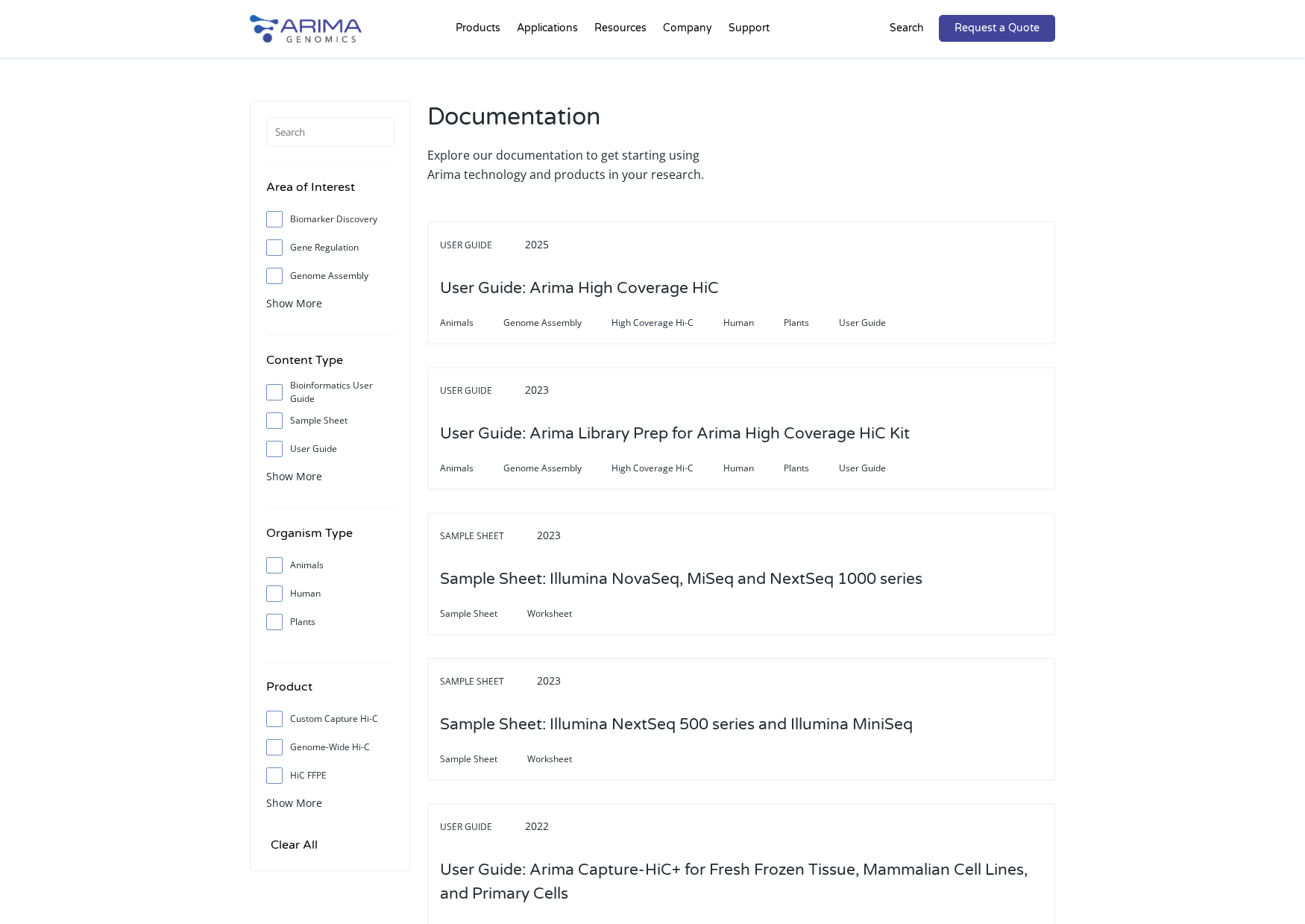 scroll, scrollTop: 0, scrollLeft: 0, axis: both 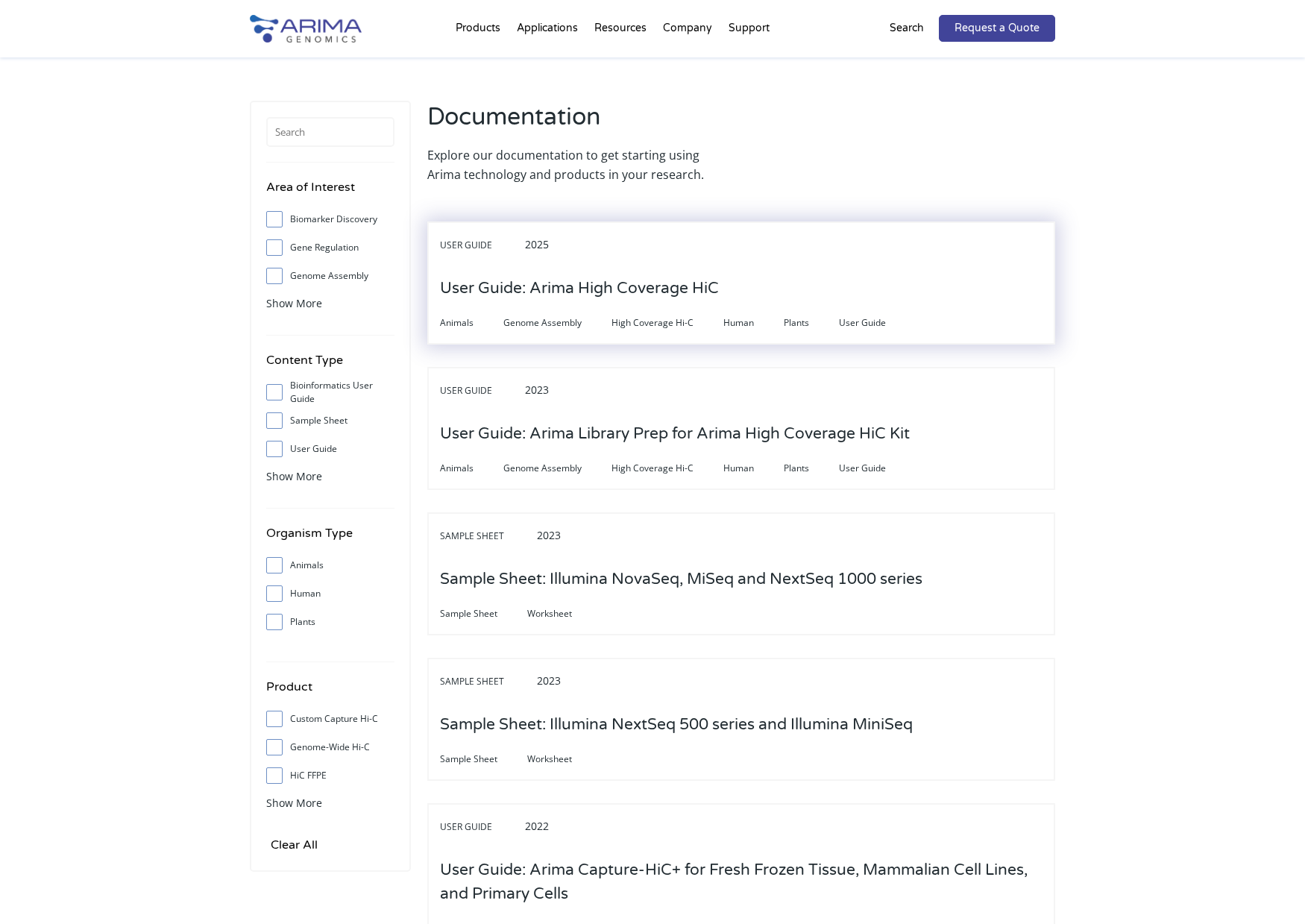 click on "User Guide: Arima High Coverage HiC" at bounding box center [579, 289] 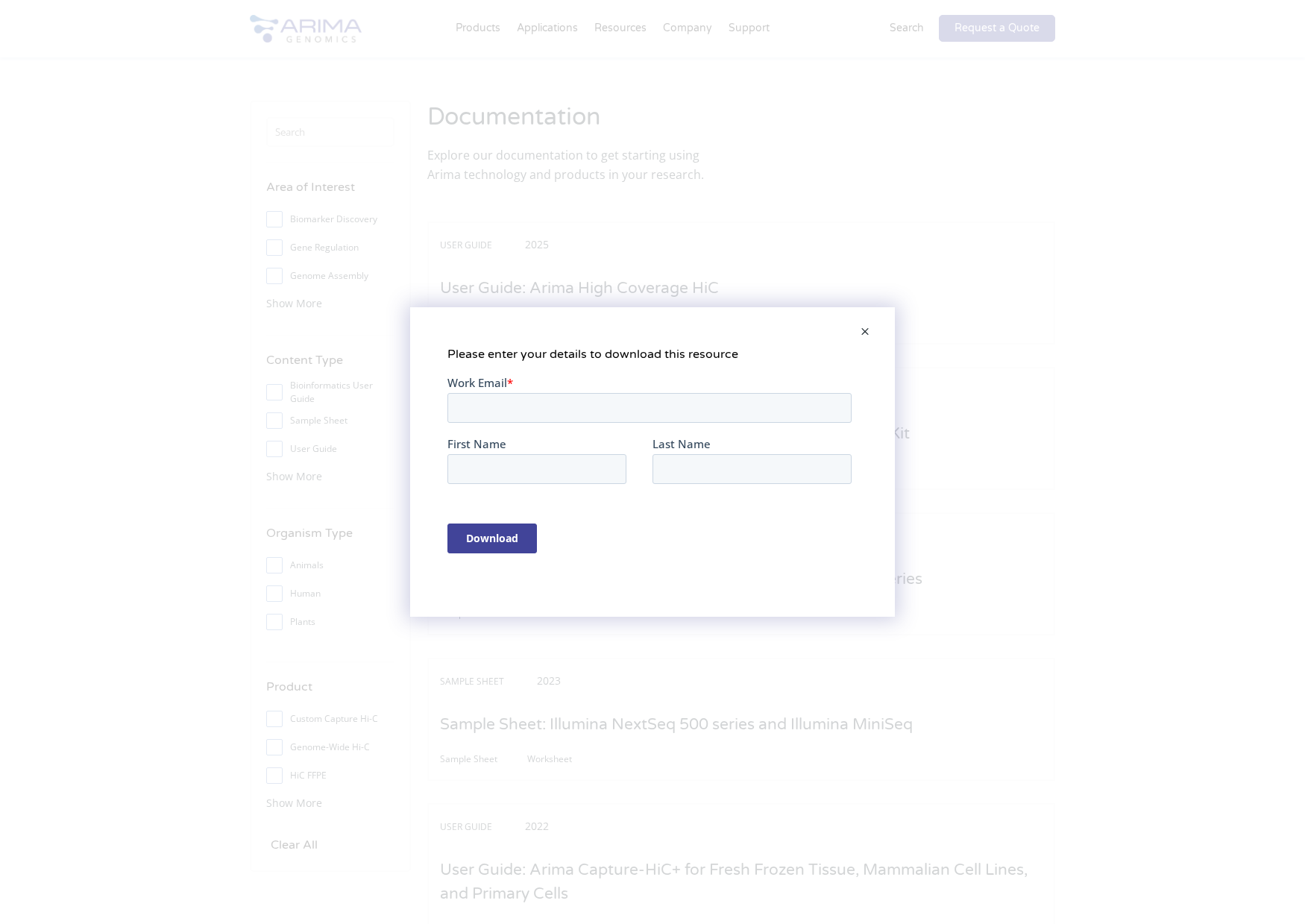 scroll, scrollTop: 0, scrollLeft: 0, axis: both 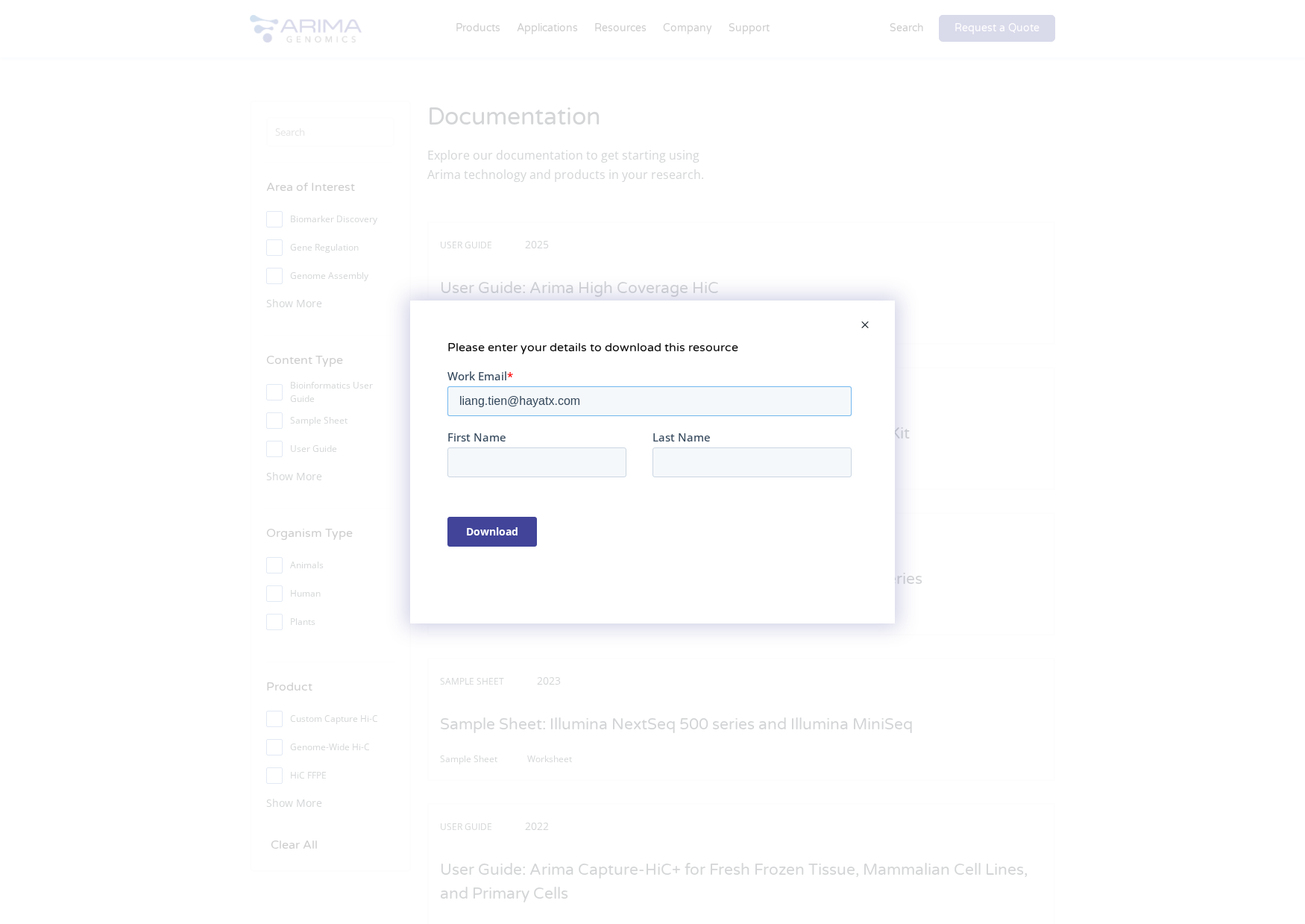 type on "liang.tien@hayatx.com" 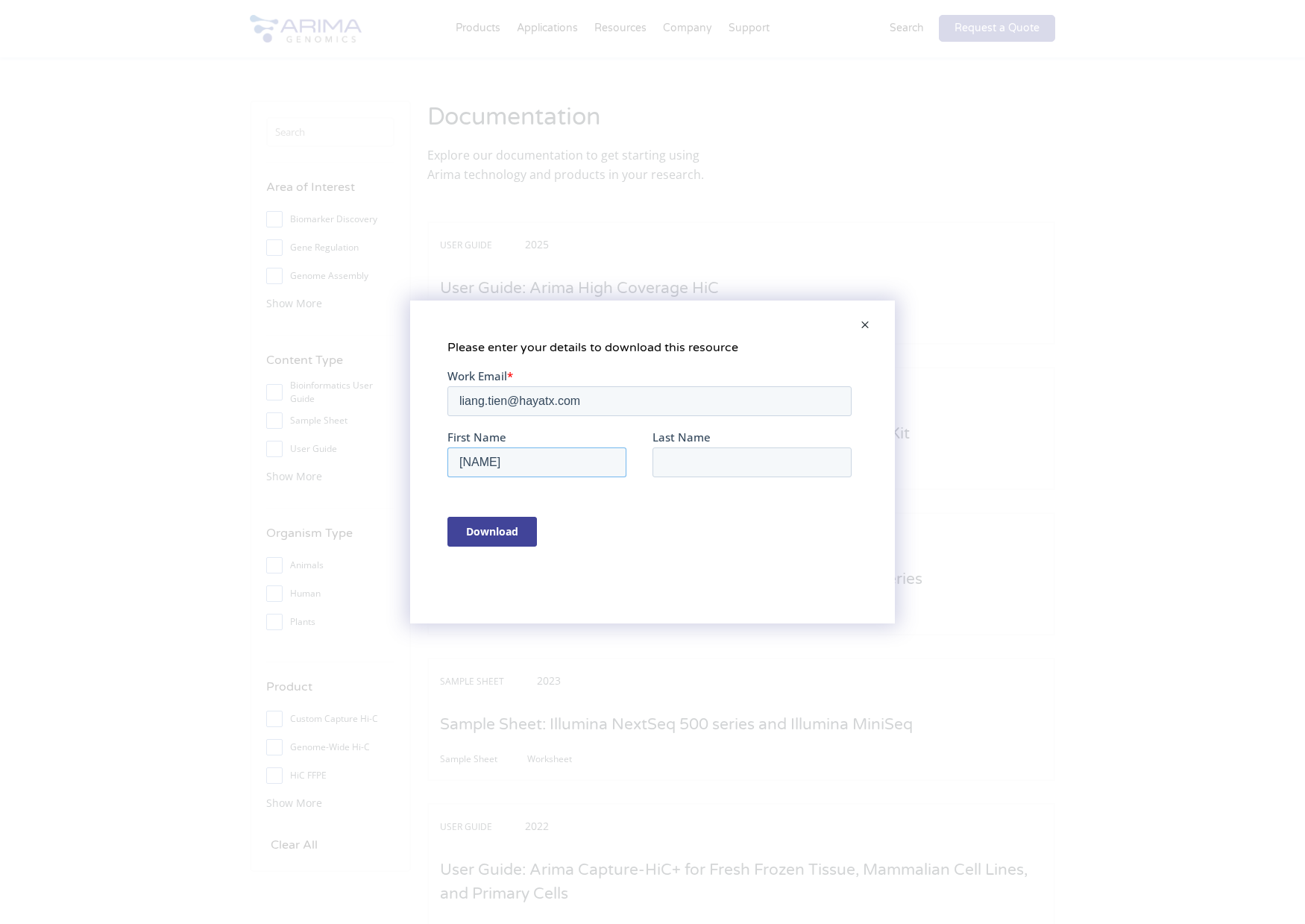 type on "Chih-Liang" 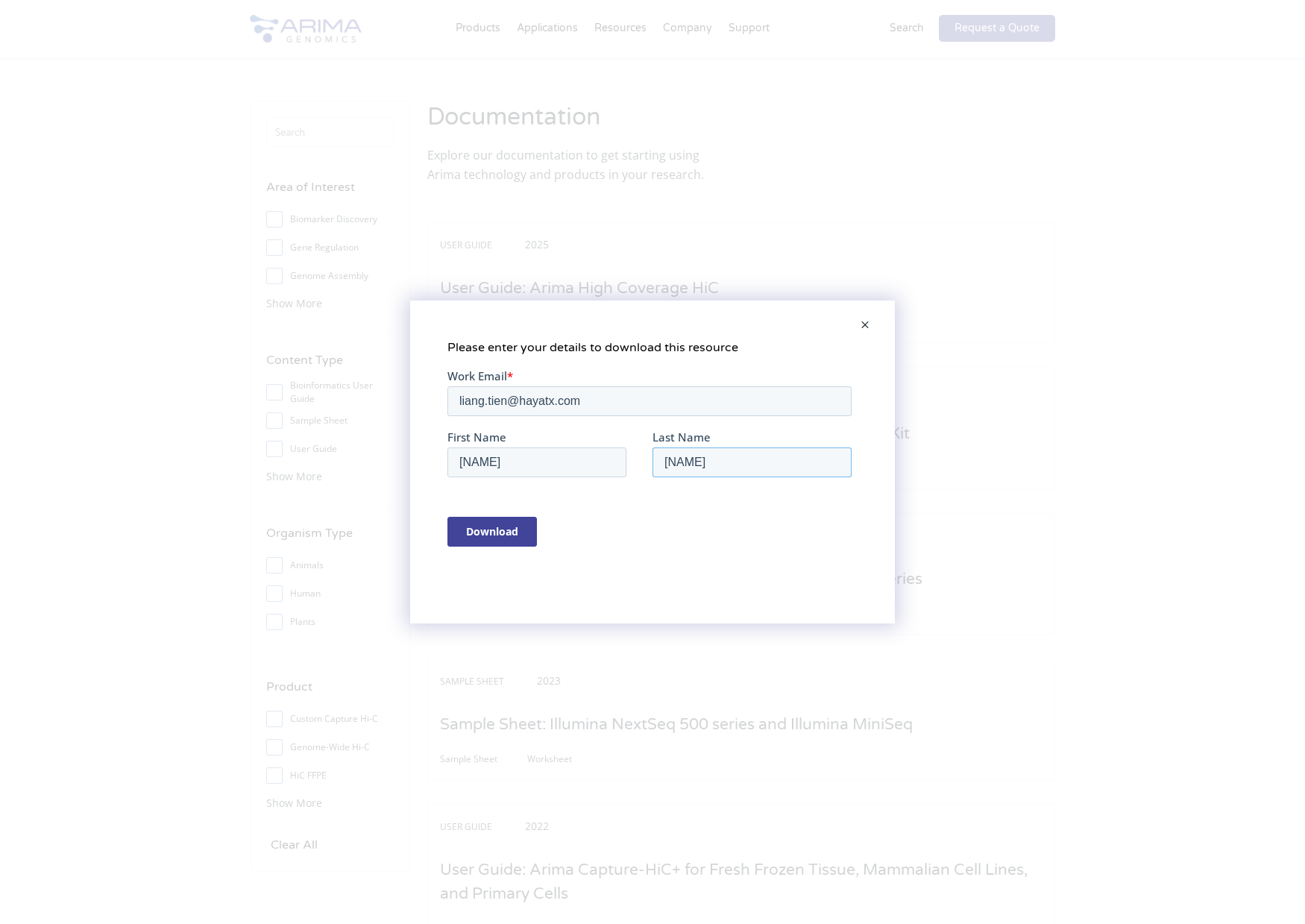 type on "Tien" 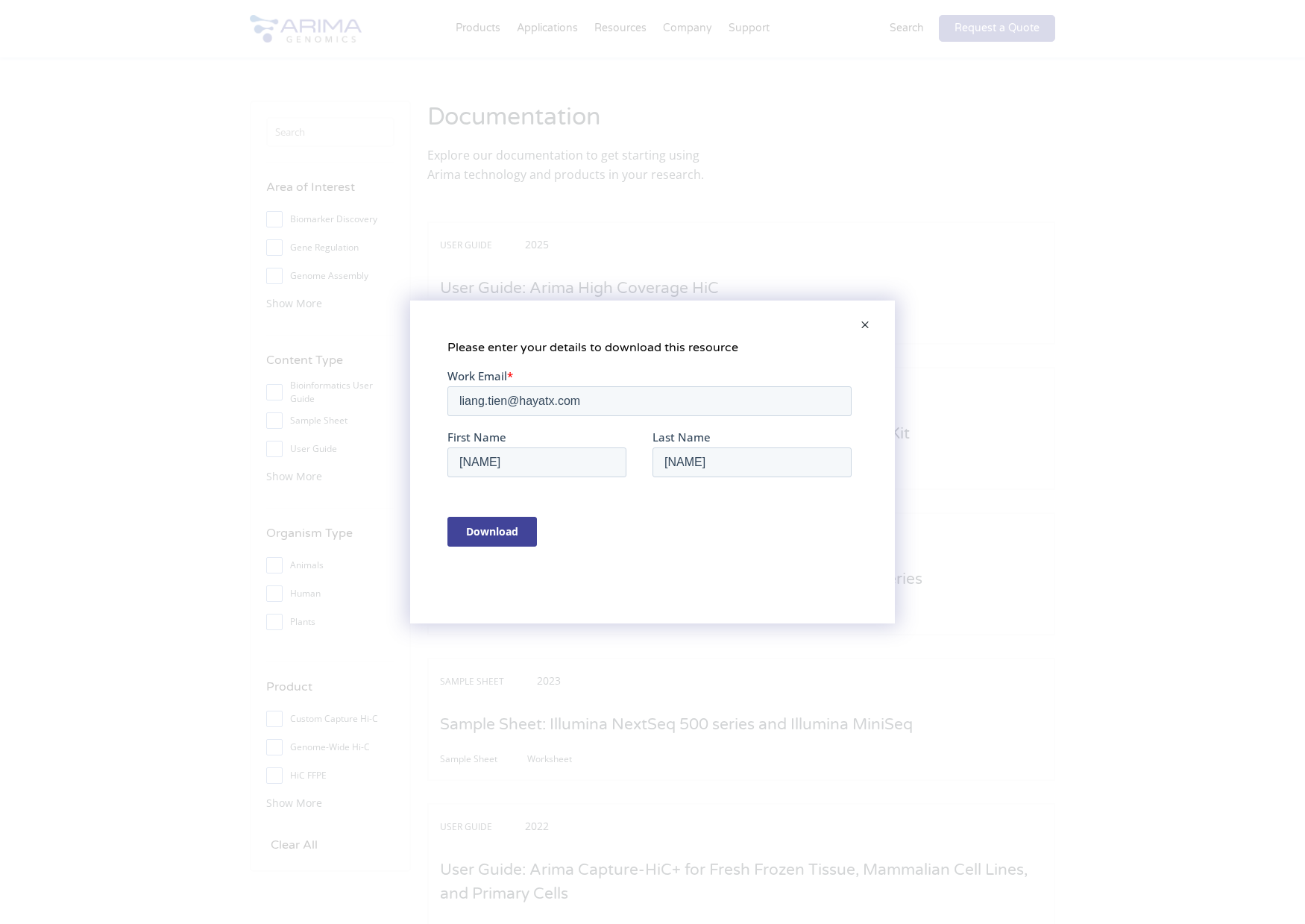 click on "Download" at bounding box center (492, 532) 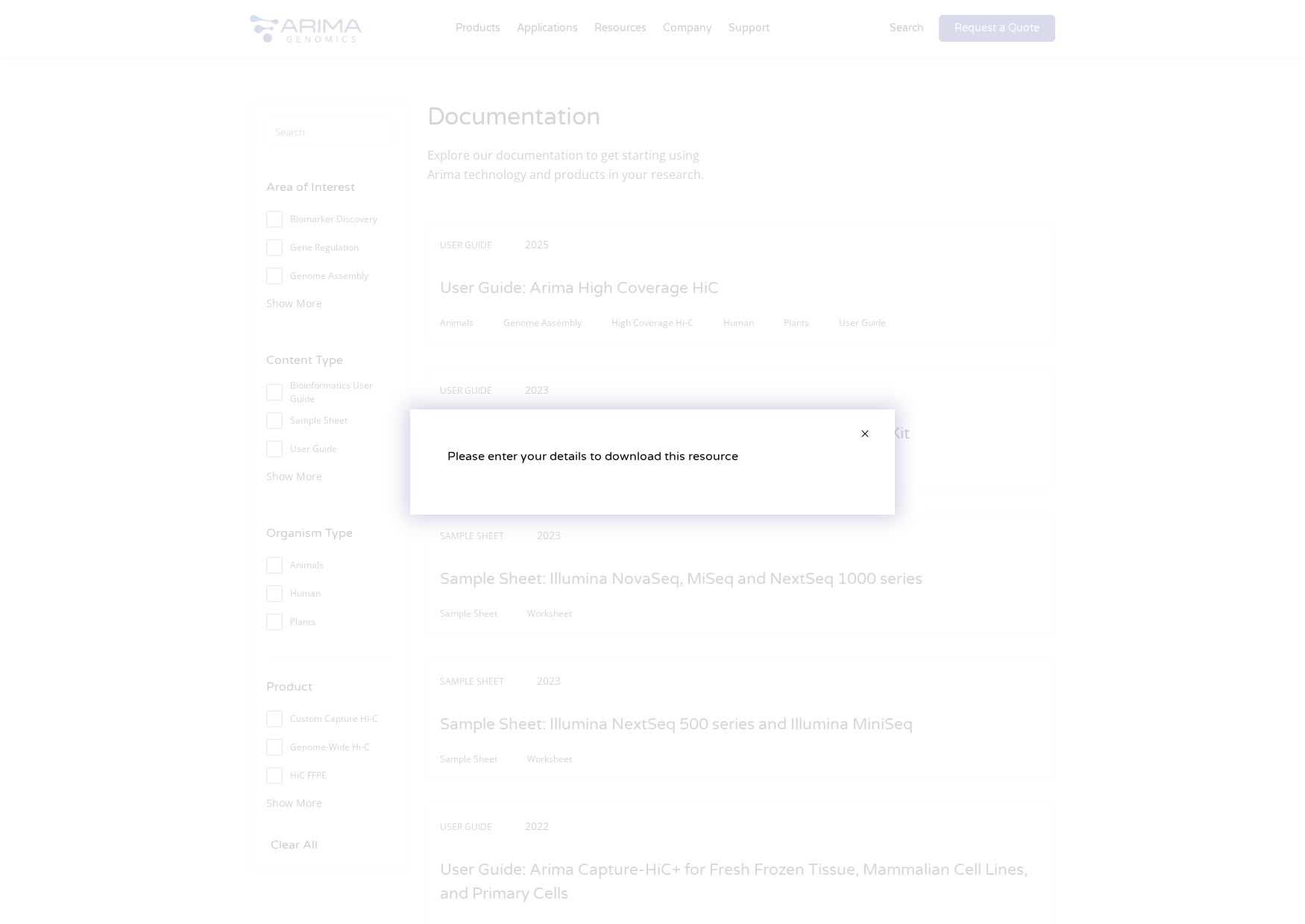 scroll, scrollTop: 0, scrollLeft: 0, axis: both 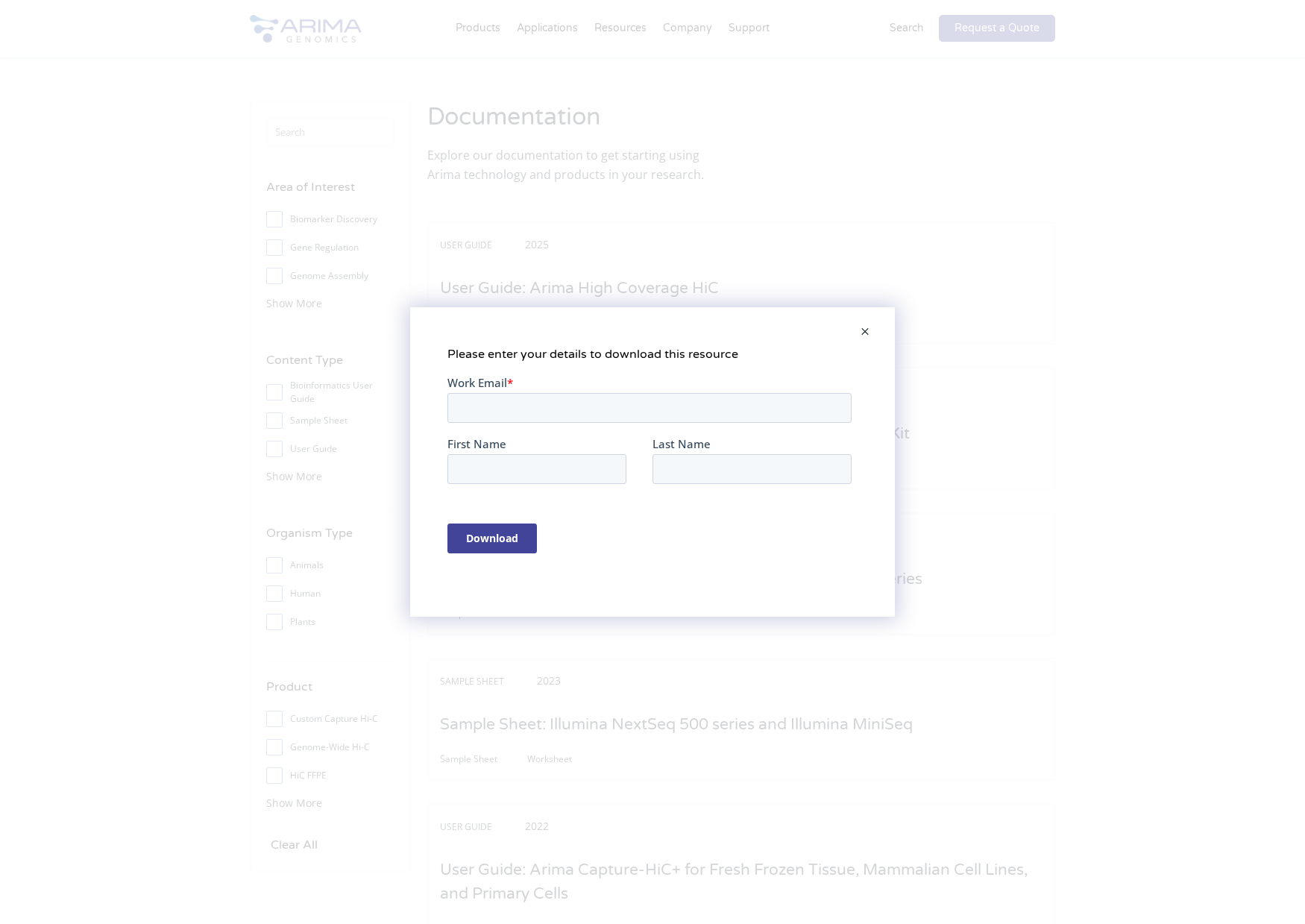 click at bounding box center (865, 333) 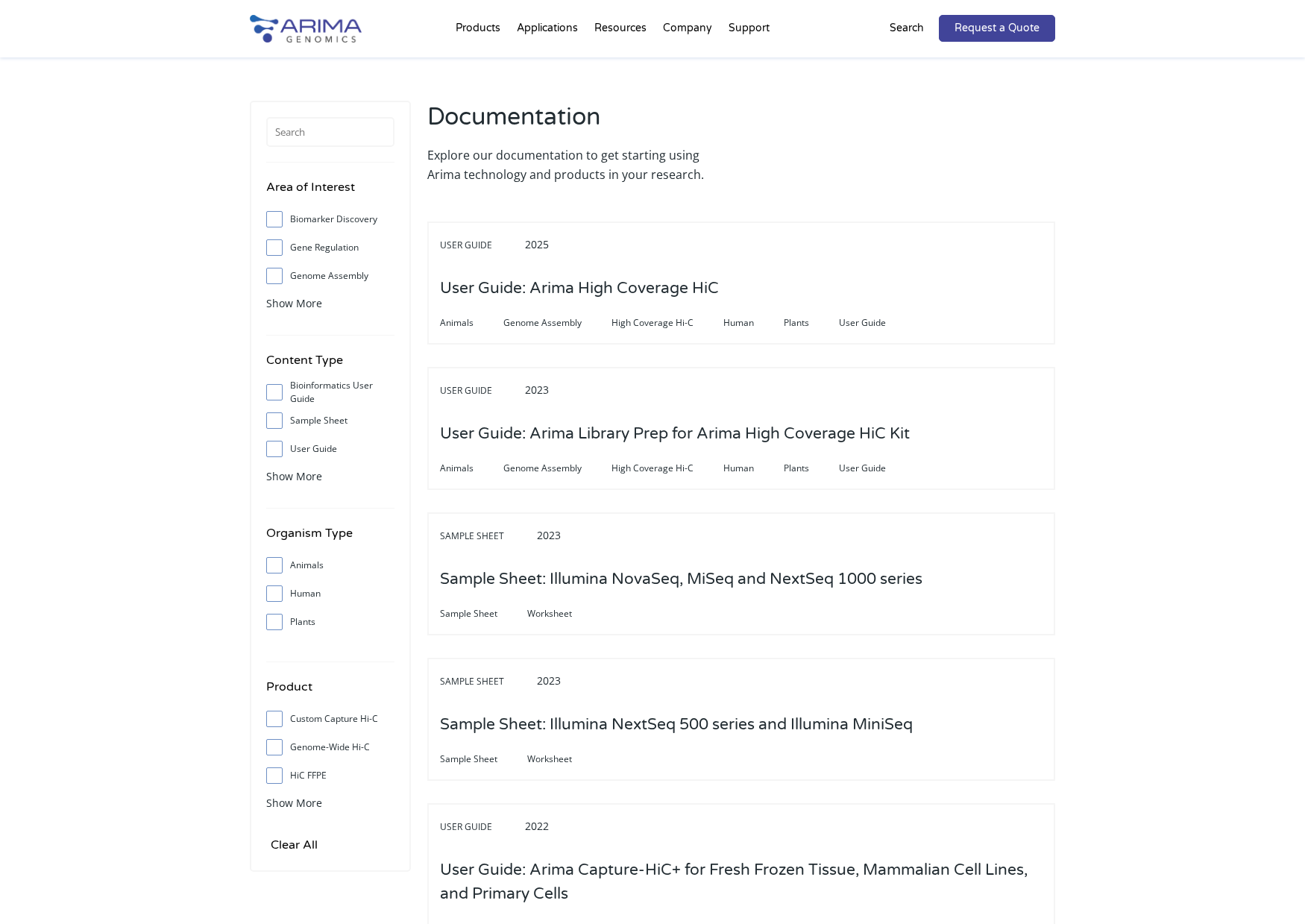 scroll, scrollTop: 0, scrollLeft: 0, axis: both 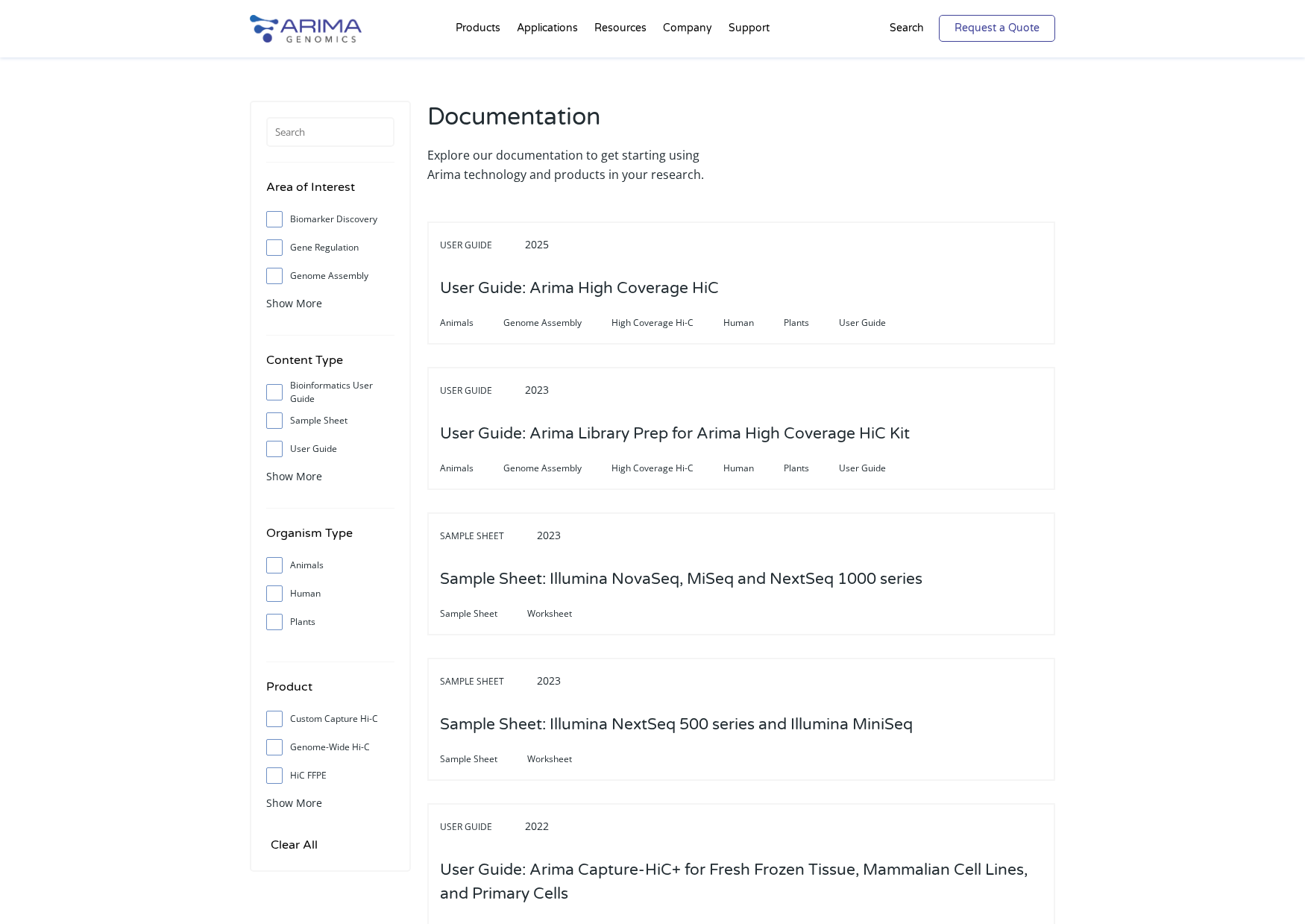 click on "Request a Quote" at bounding box center (997, 28) 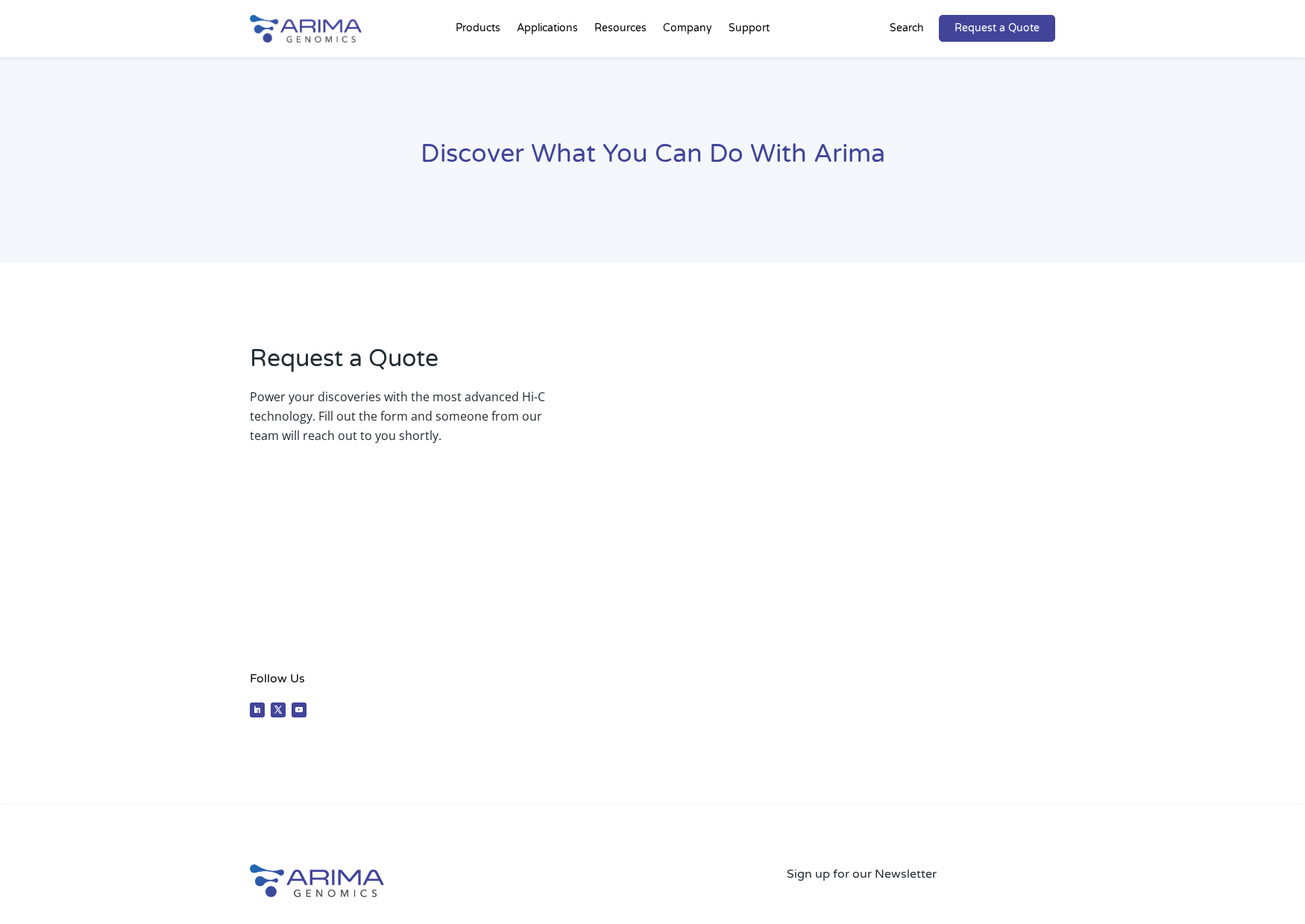 scroll, scrollTop: 0, scrollLeft: 0, axis: both 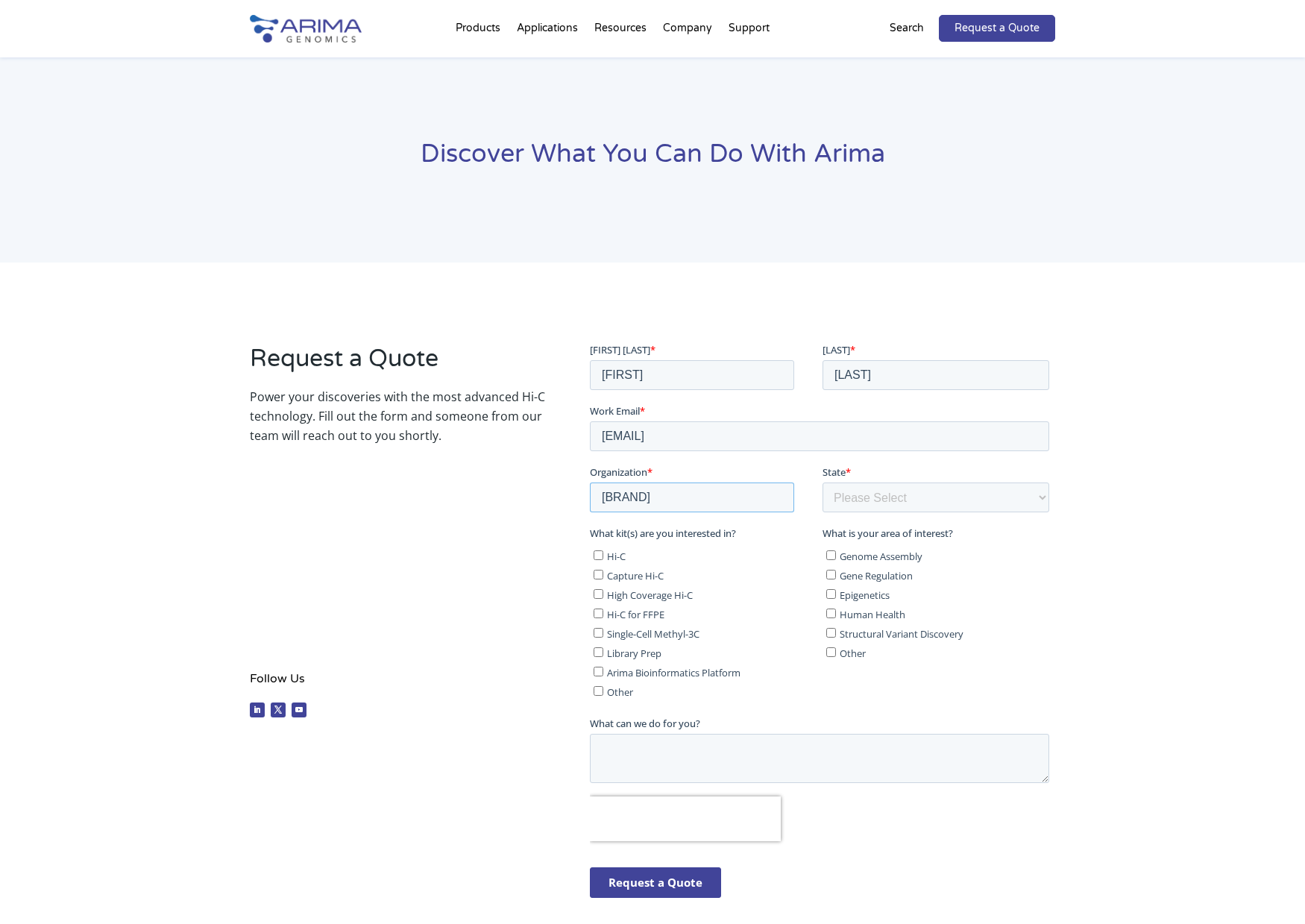 type on "HAYA Tx" 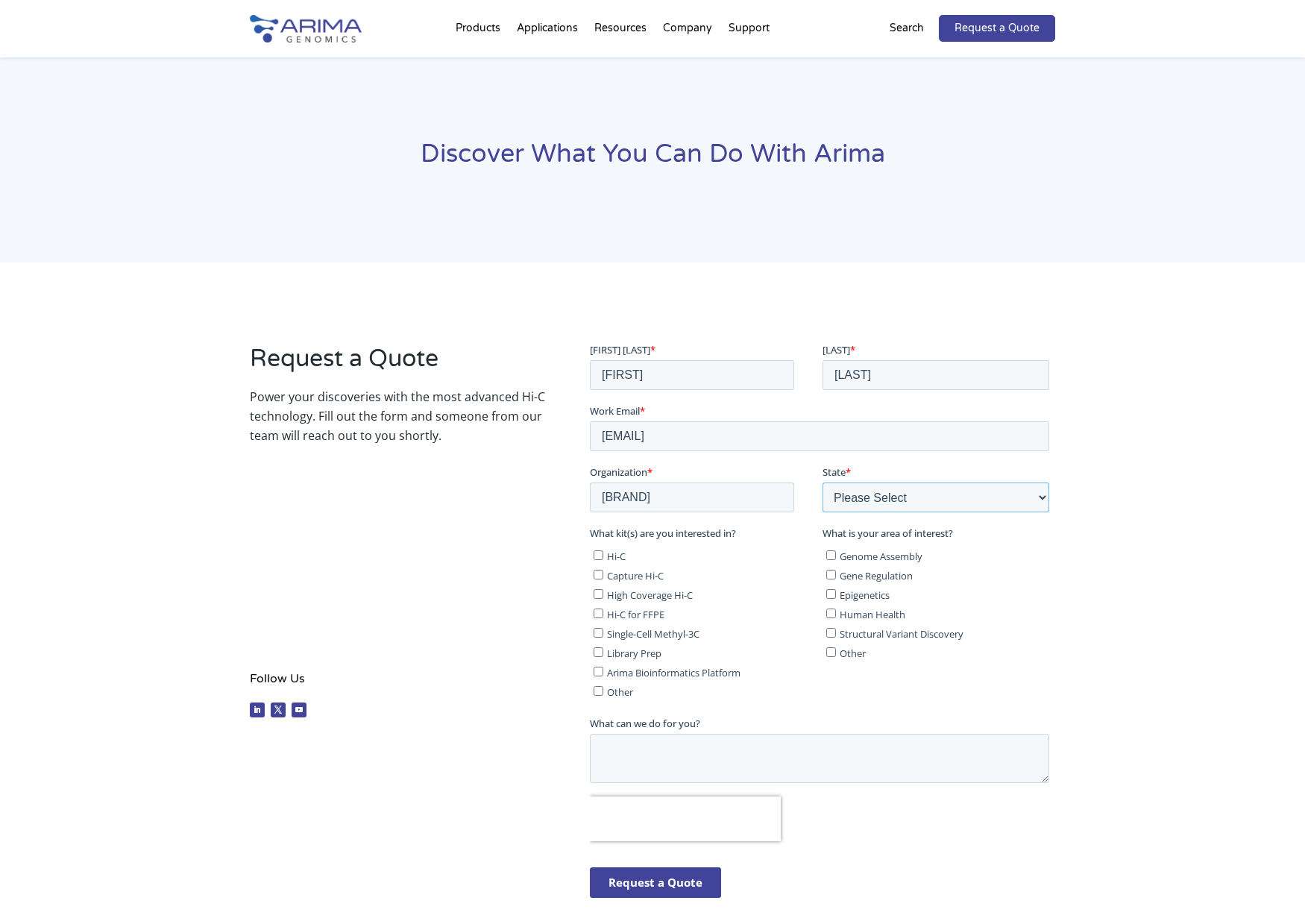 select on "[STATE]" 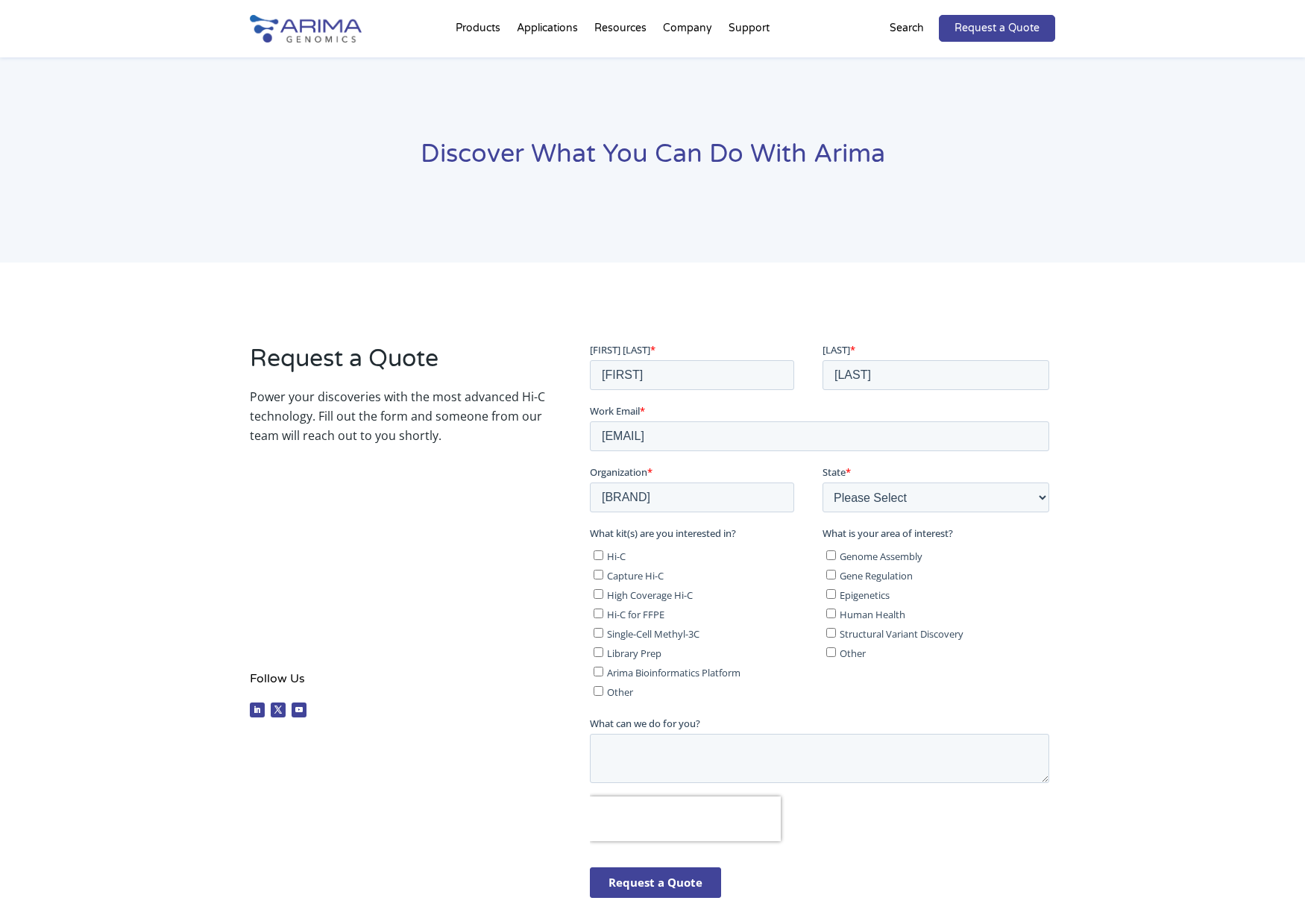 click on "Request a Quote Power your discoveries with the most advanced Hi-C technology. Fill out the form and someone from our team will reach out to you shortly. Follow Us Follow Follow Follow" at bounding box center [652, 630] 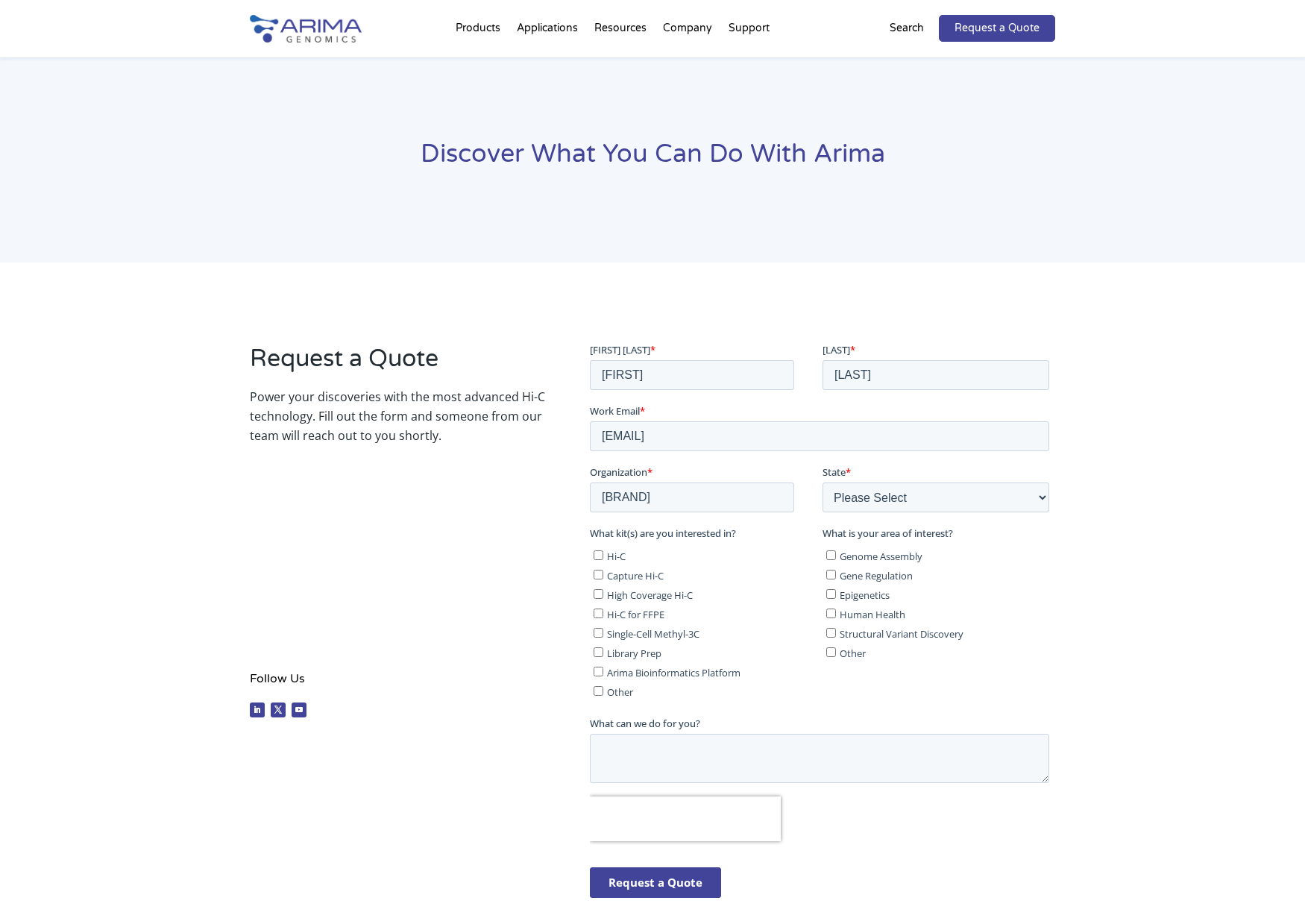 click on "Capture Hi-C" at bounding box center (704, 574) 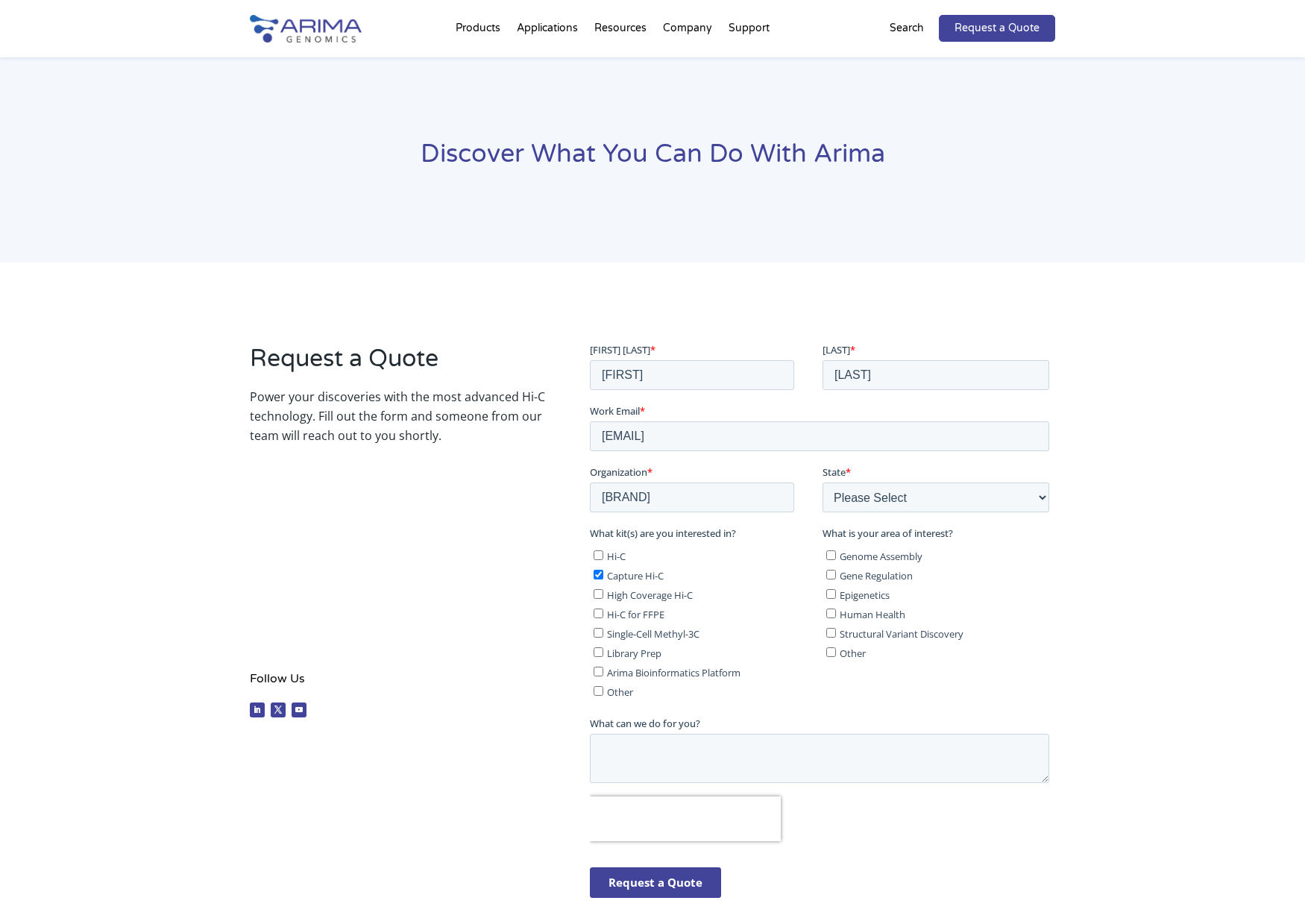 click on "Capture Hi-C" at bounding box center [597, 573] 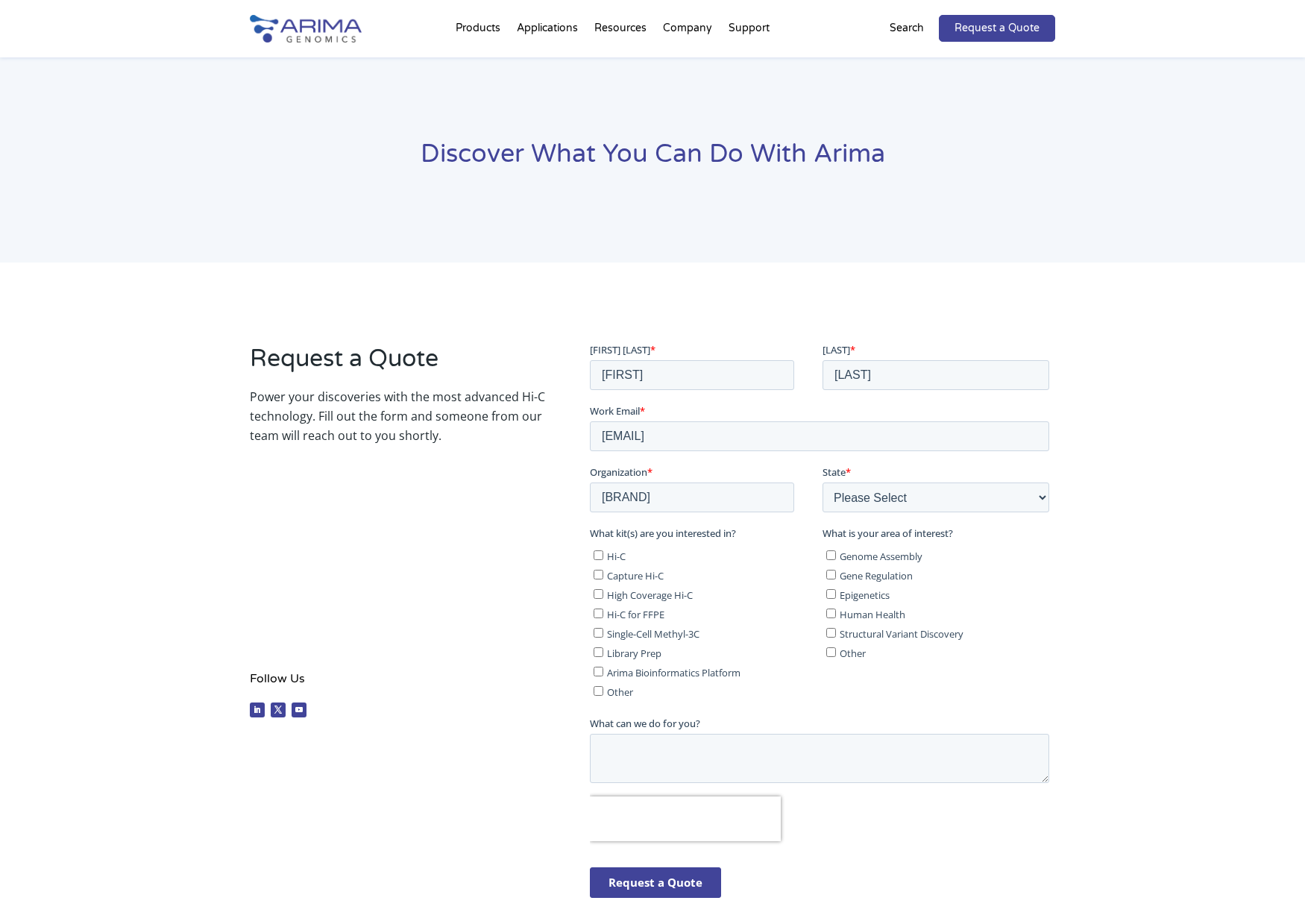 checkbox on "false" 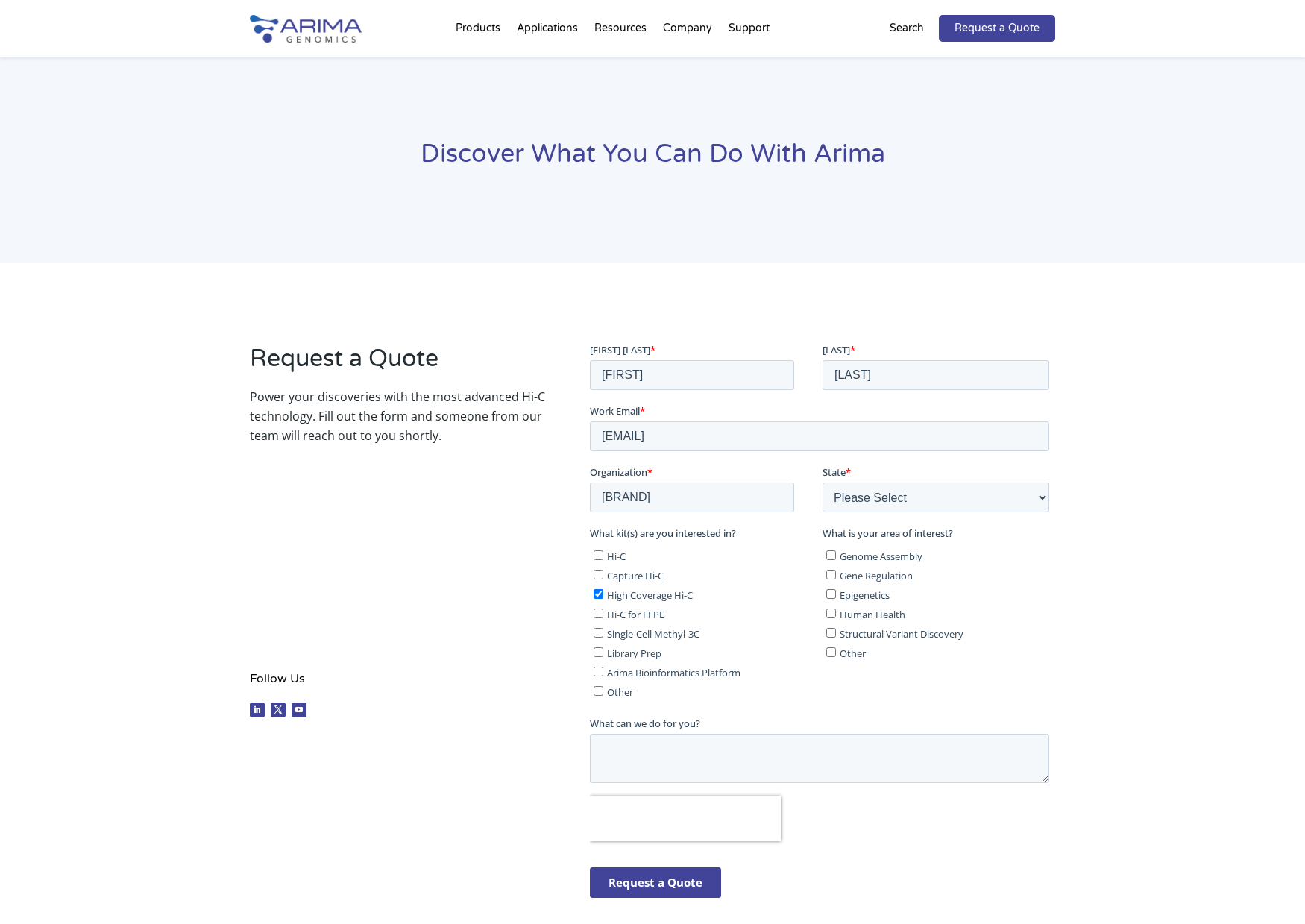 click on "Capture Hi-C" at bounding box center (597, 573) 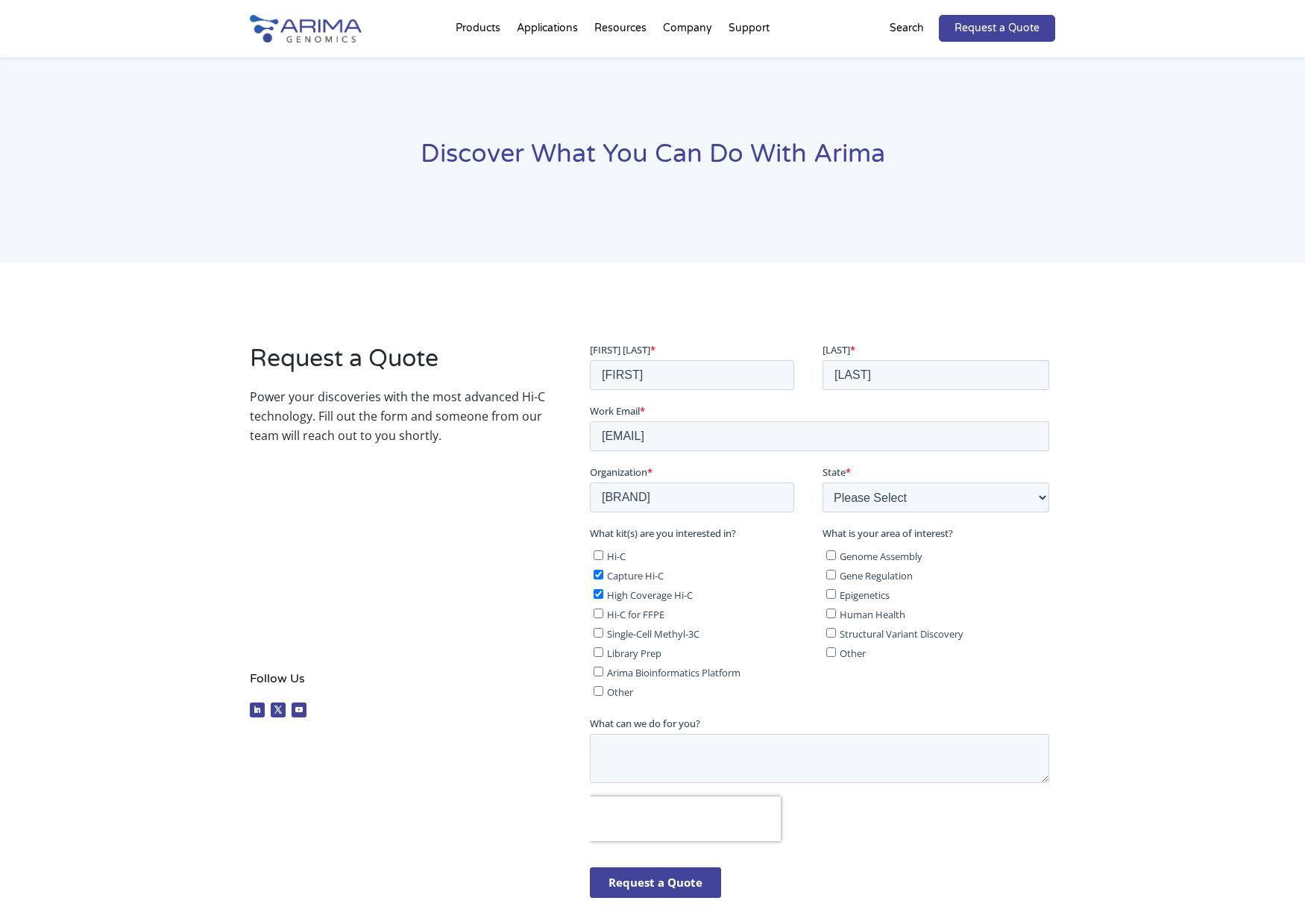 checkbox on "true" 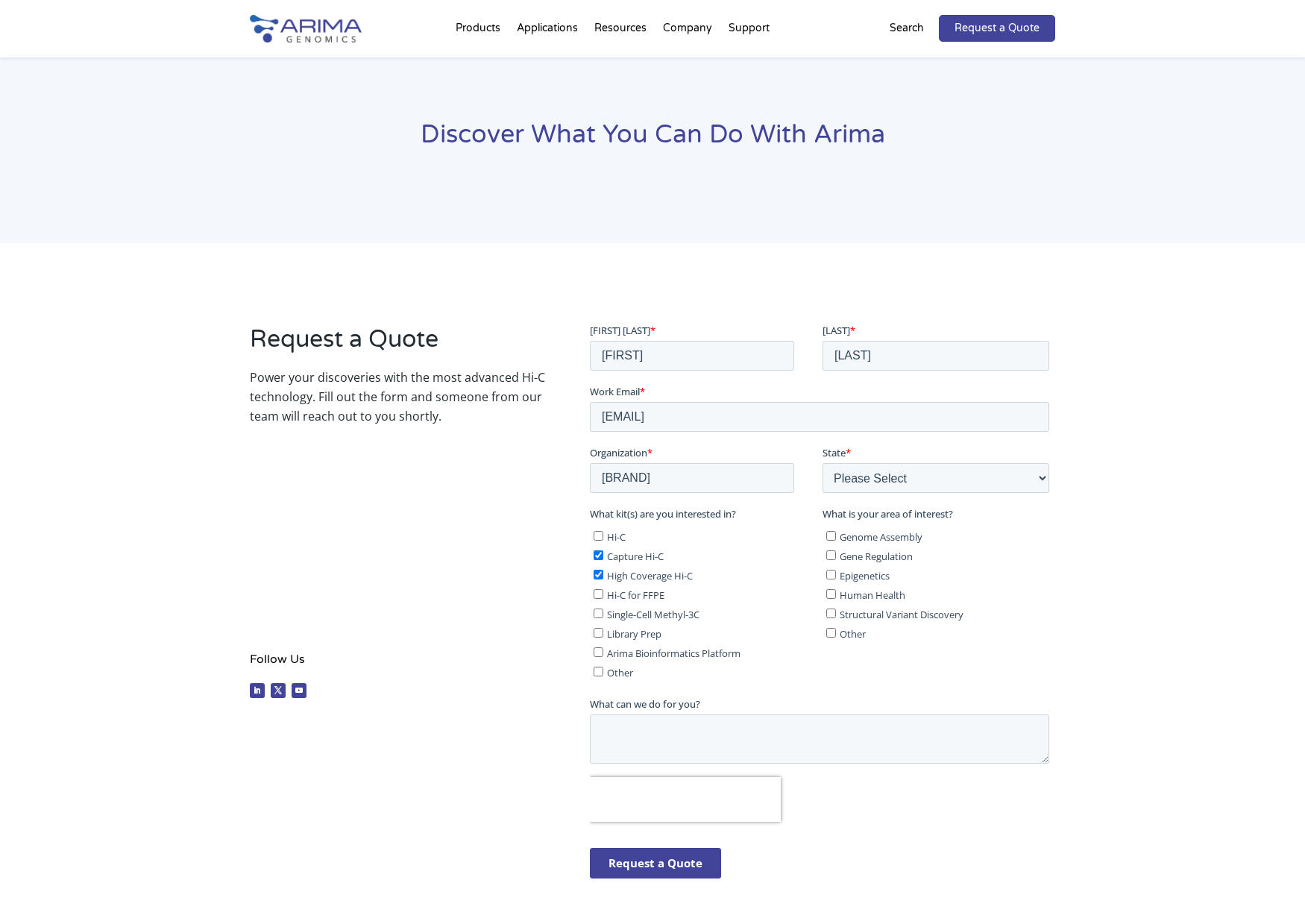 scroll, scrollTop: 26, scrollLeft: 0, axis: vertical 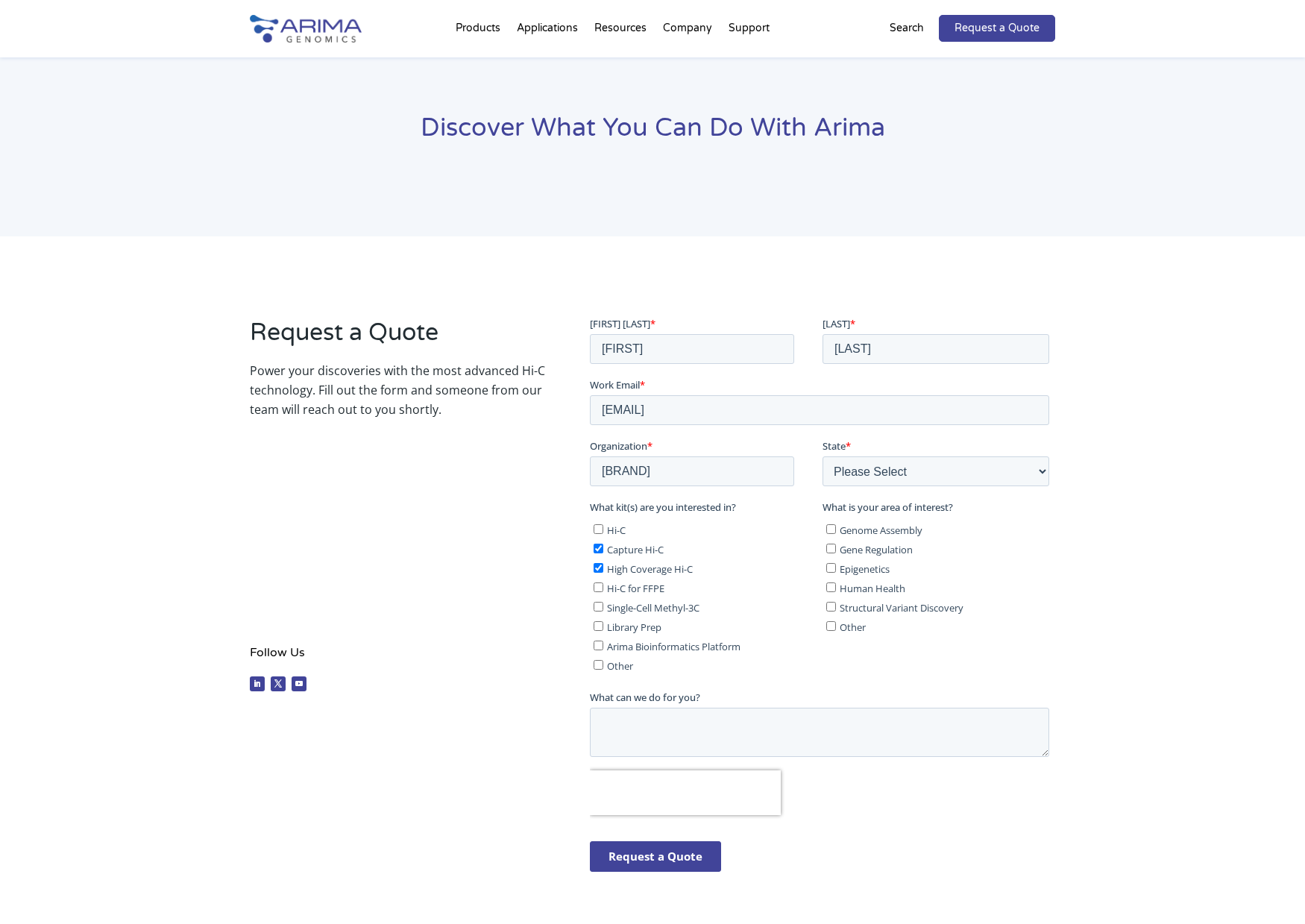 click on "Genome Assembly" at bounding box center (880, 529) 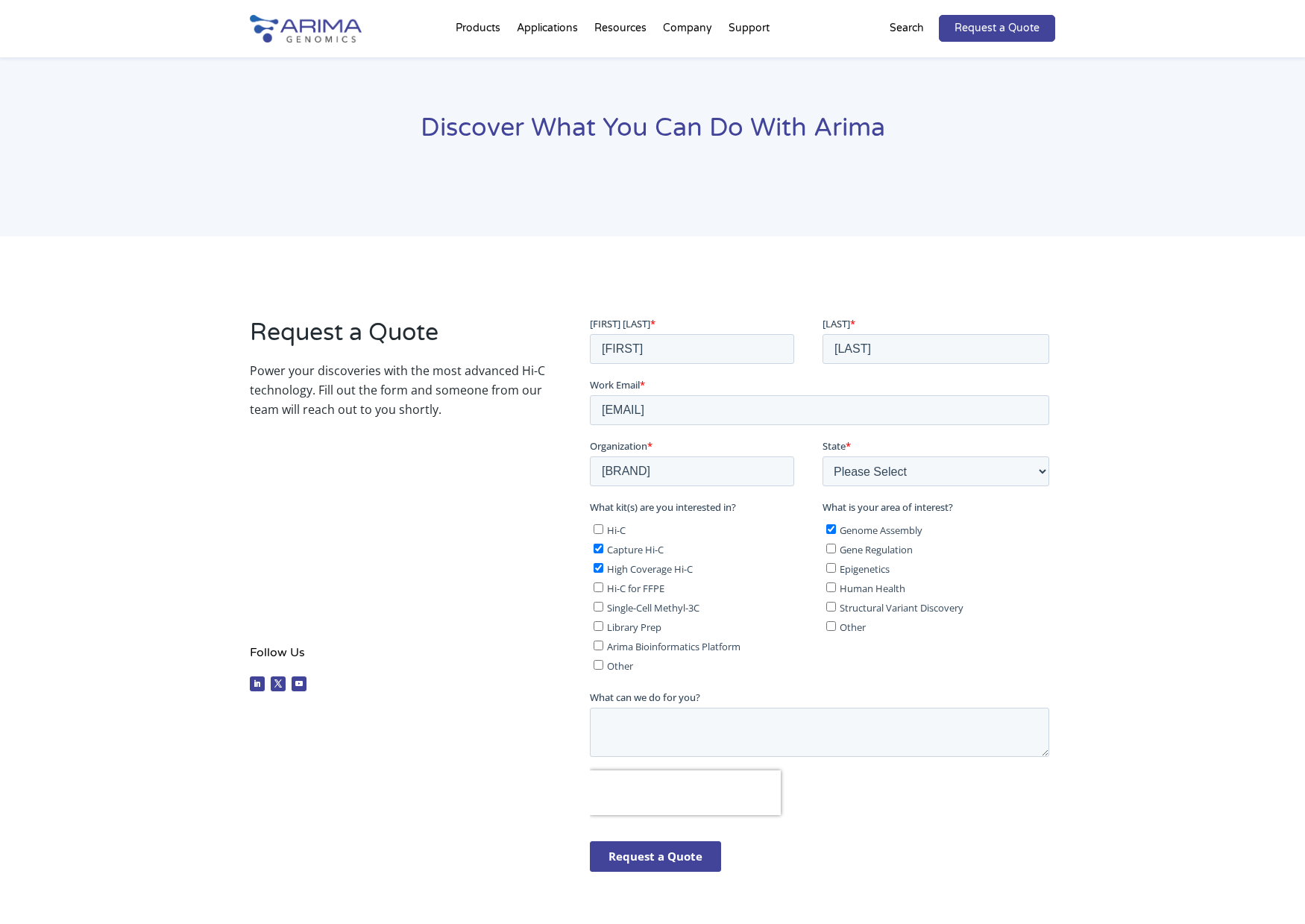 click on "Epigenetics" at bounding box center [864, 568] 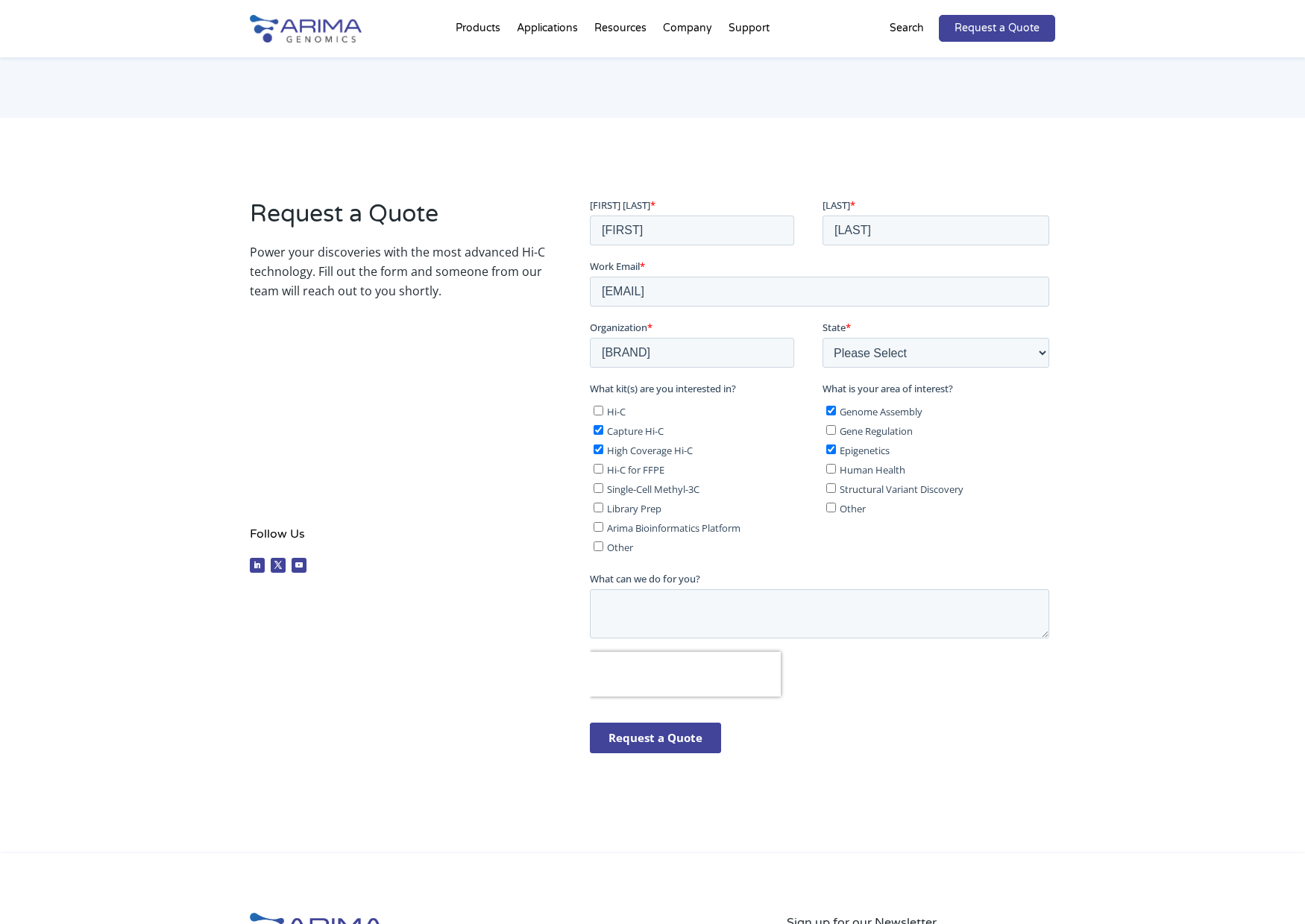 scroll, scrollTop: 162, scrollLeft: 0, axis: vertical 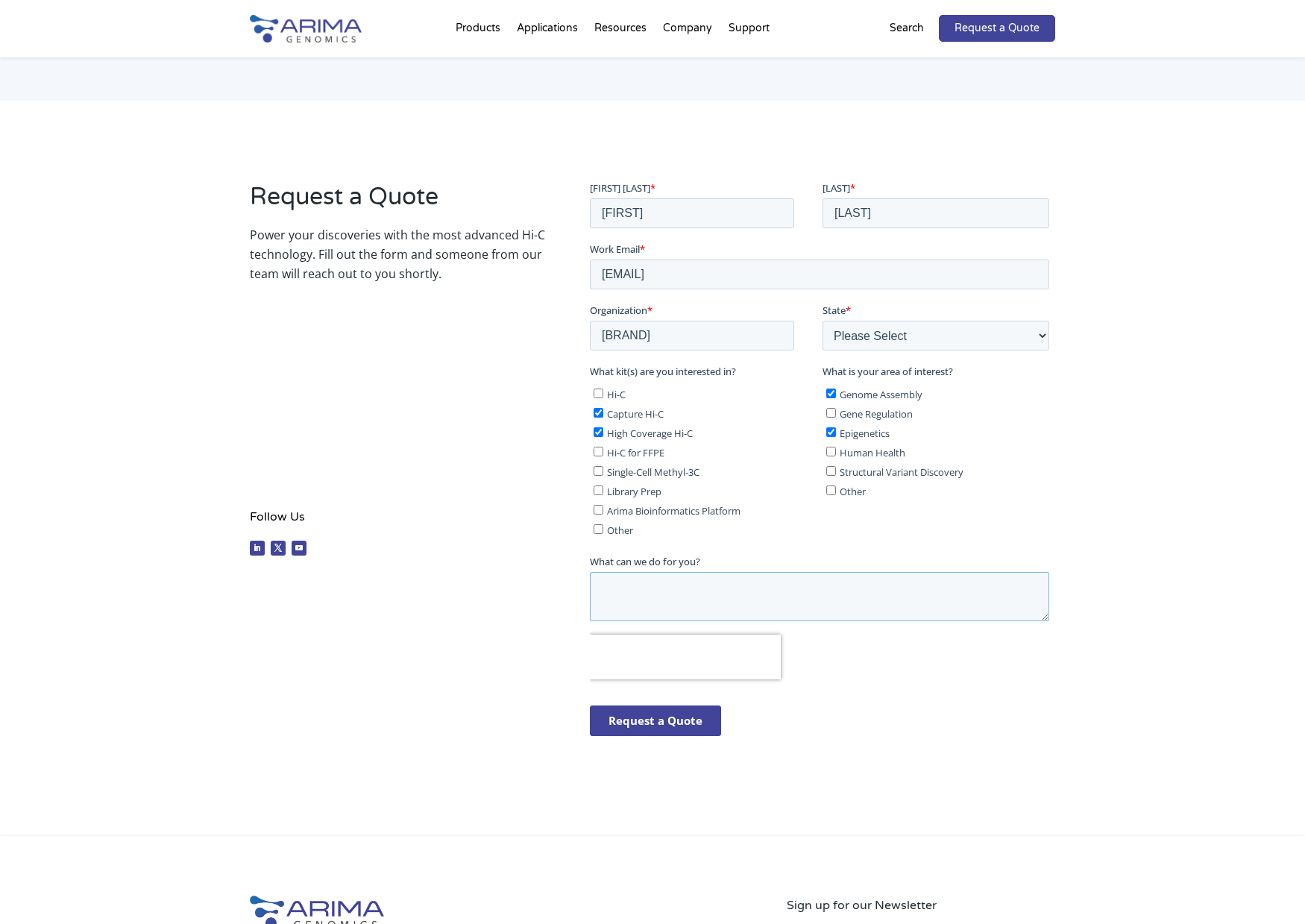 click on "What can we do for you?" at bounding box center (819, 596) 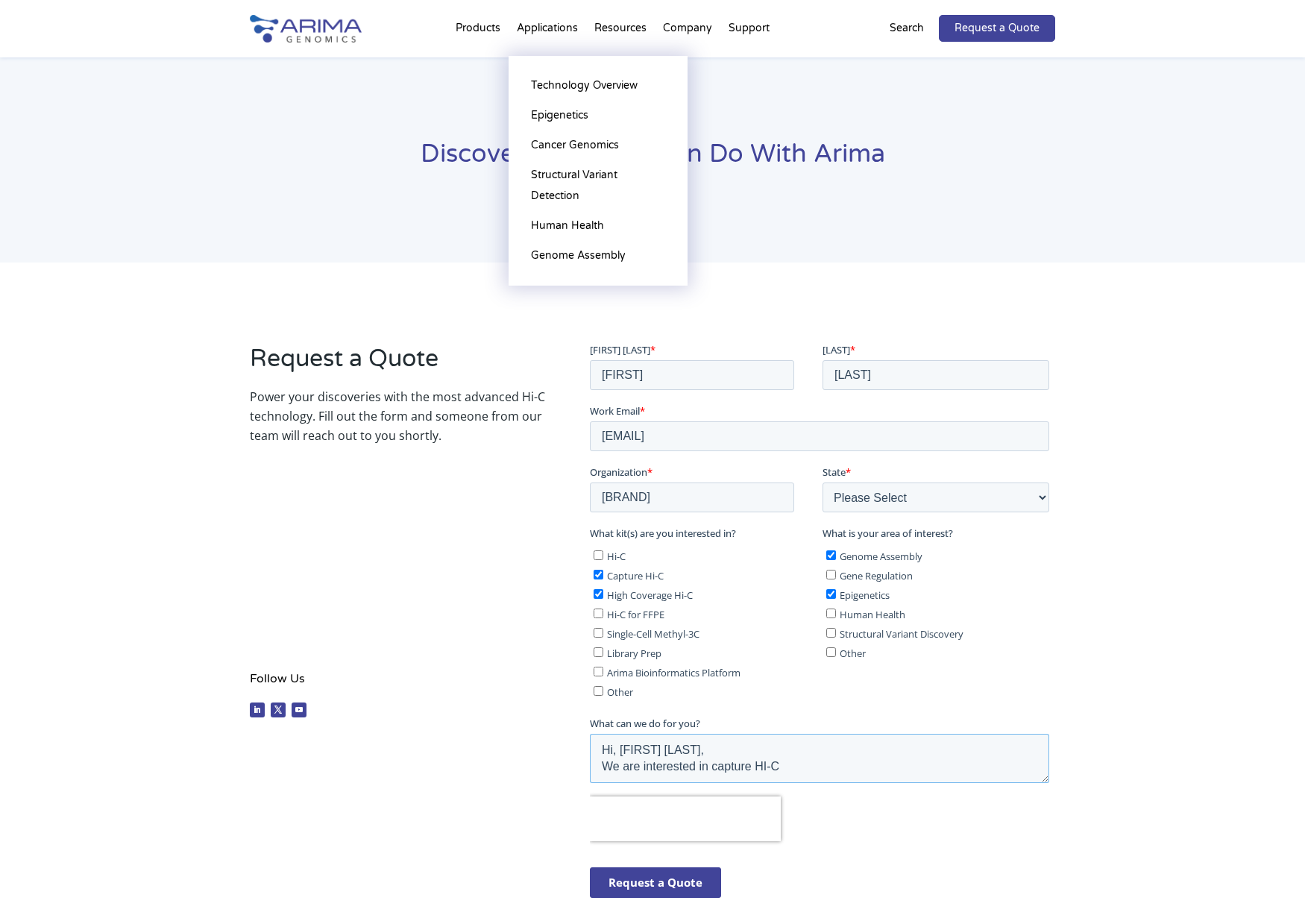 scroll, scrollTop: 0, scrollLeft: 0, axis: both 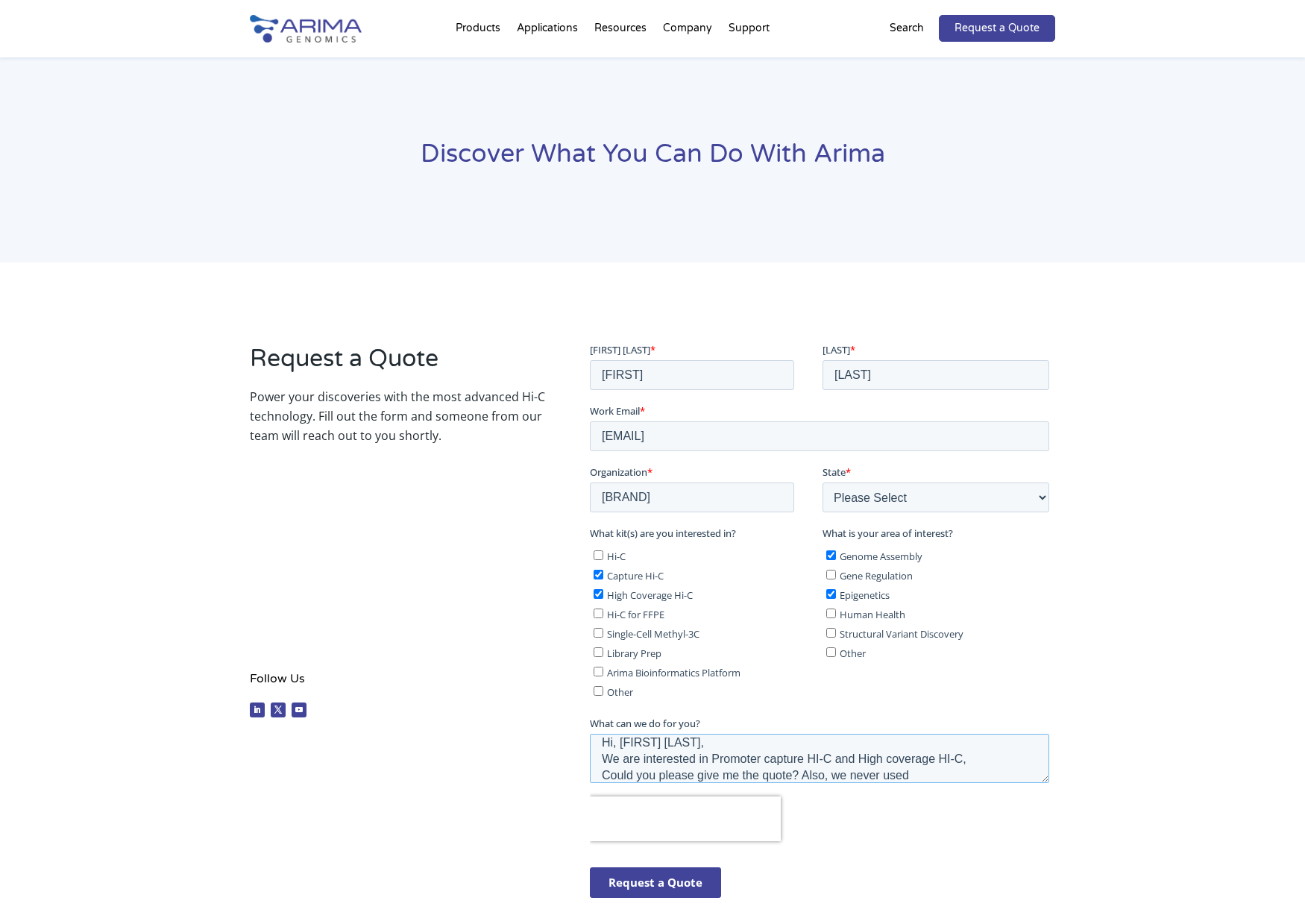 click on "Hi, Arima,
We are interested in Promoter capture HI-C and High coverage Hi-C,
Could you please give me the quote? Also, we never used" at bounding box center (819, 758) 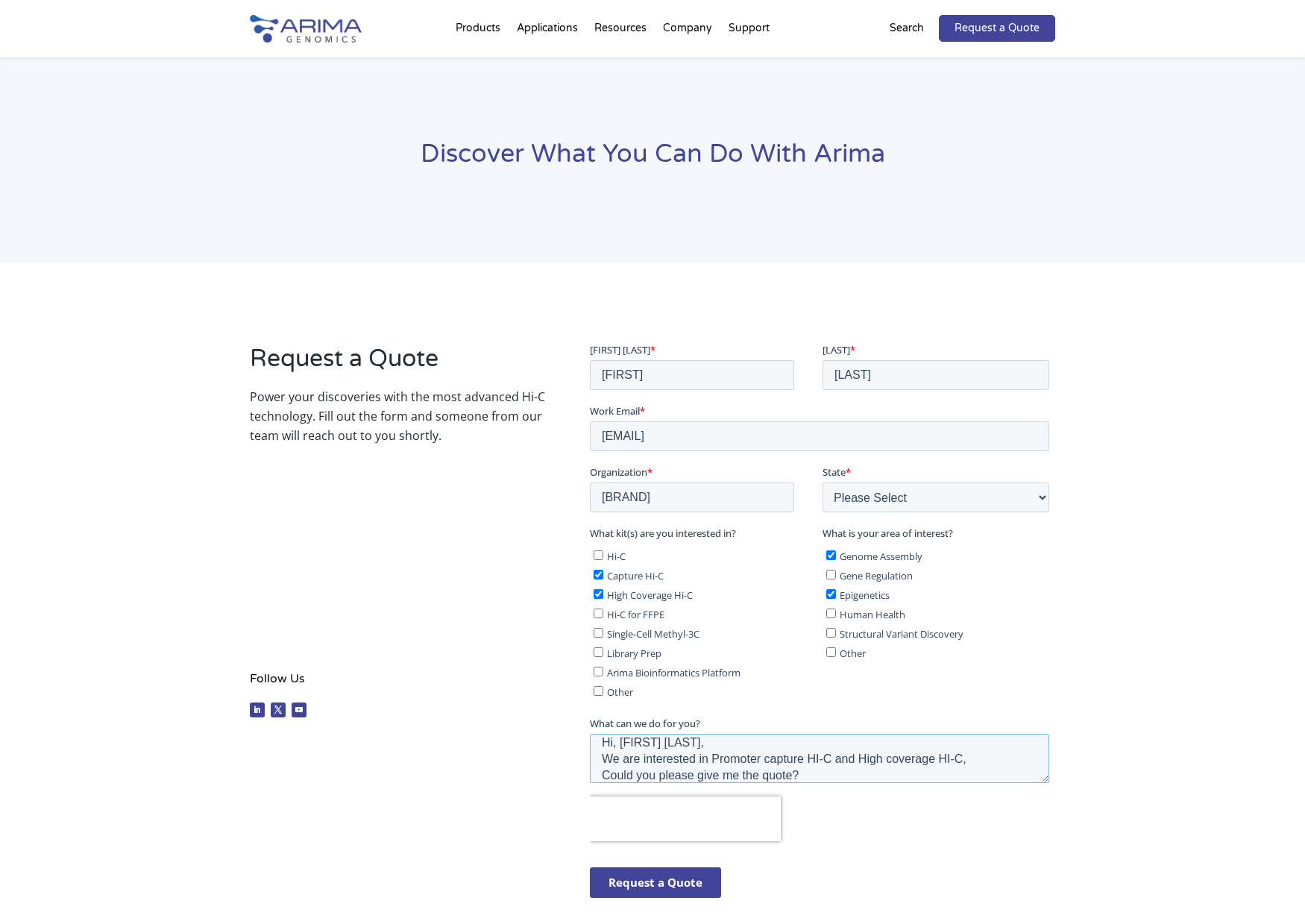 scroll, scrollTop: 33, scrollLeft: 0, axis: vertical 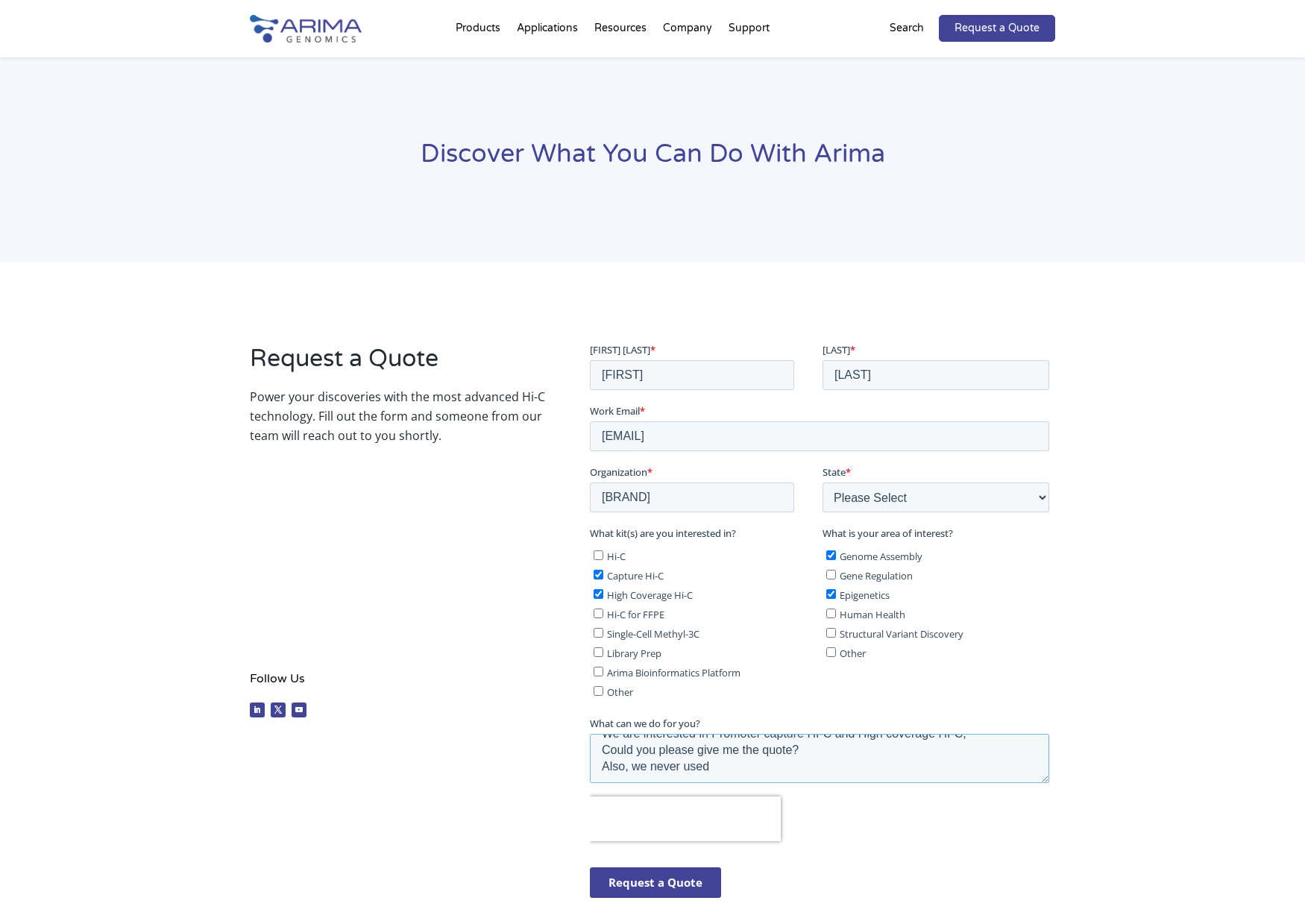 click on "Hi, Arima,
We are interested in Promoter capture HI-C and High coverage Hi-C,
Could you please give me the quote?
Also, we never used" at bounding box center [819, 758] 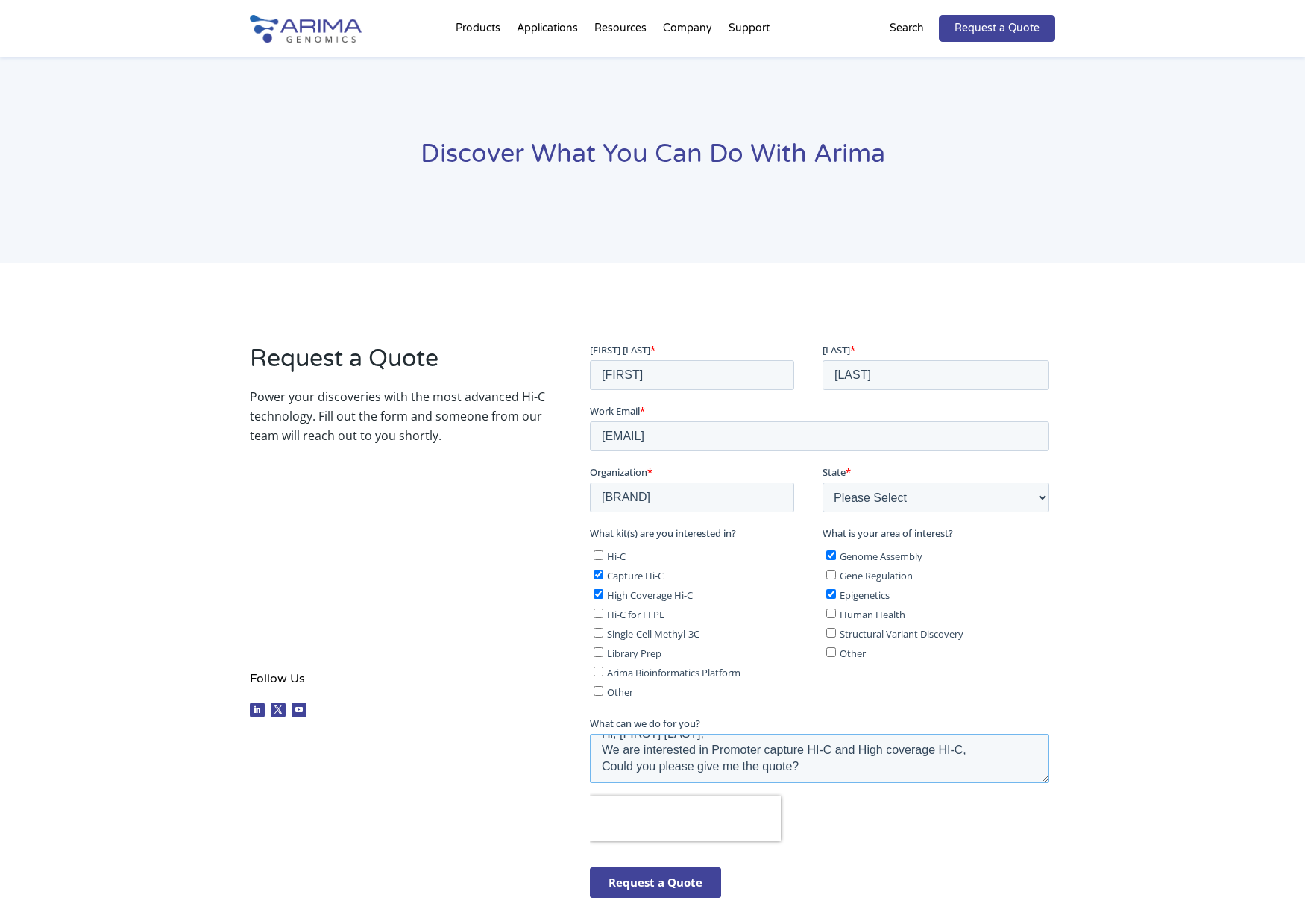 scroll, scrollTop: 24, scrollLeft: 0, axis: vertical 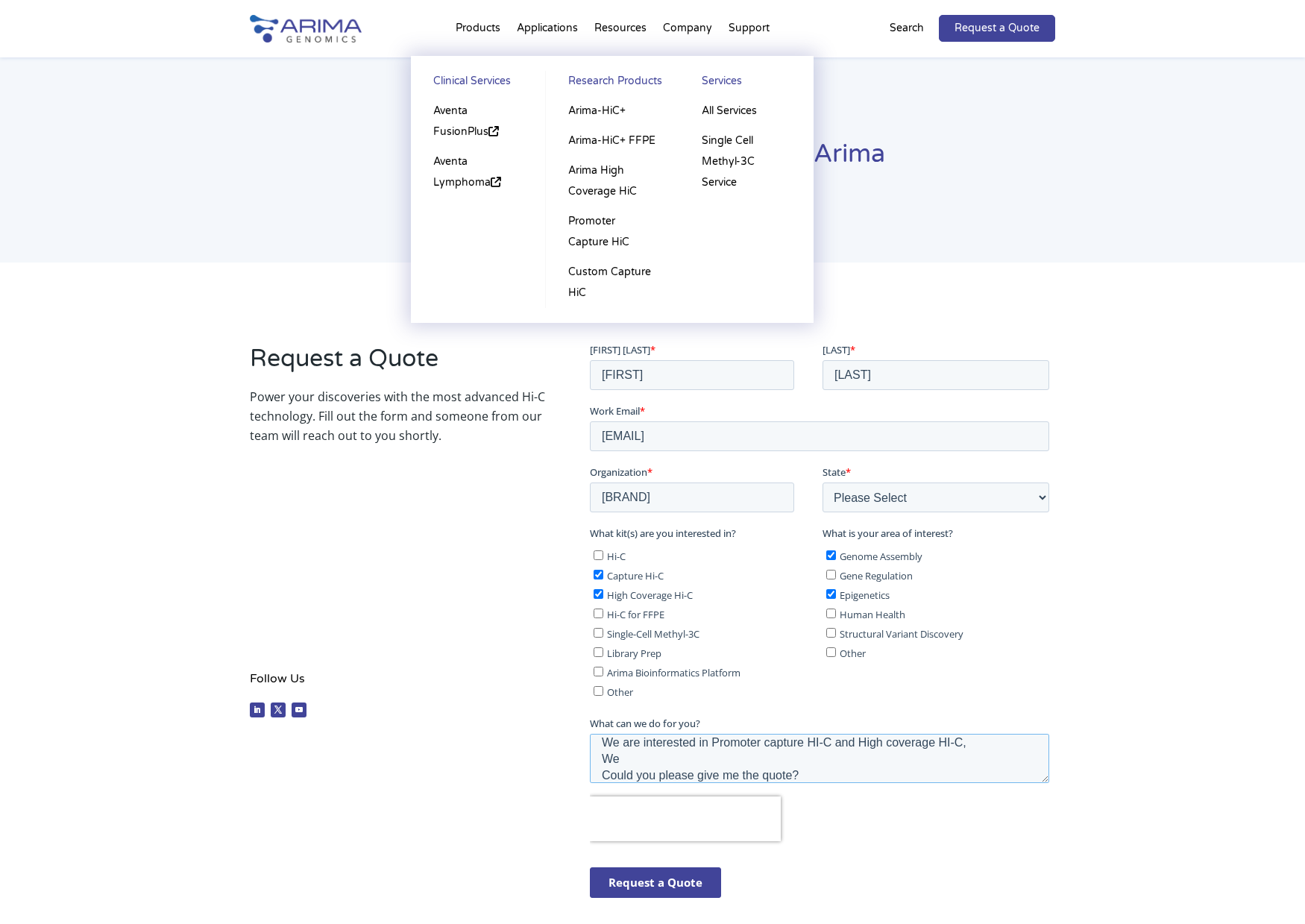 type on "Hi, Arima,
We are interested in Promoter capture HI-C and High coverage Hi-C,
We
Could you please give me the quote?" 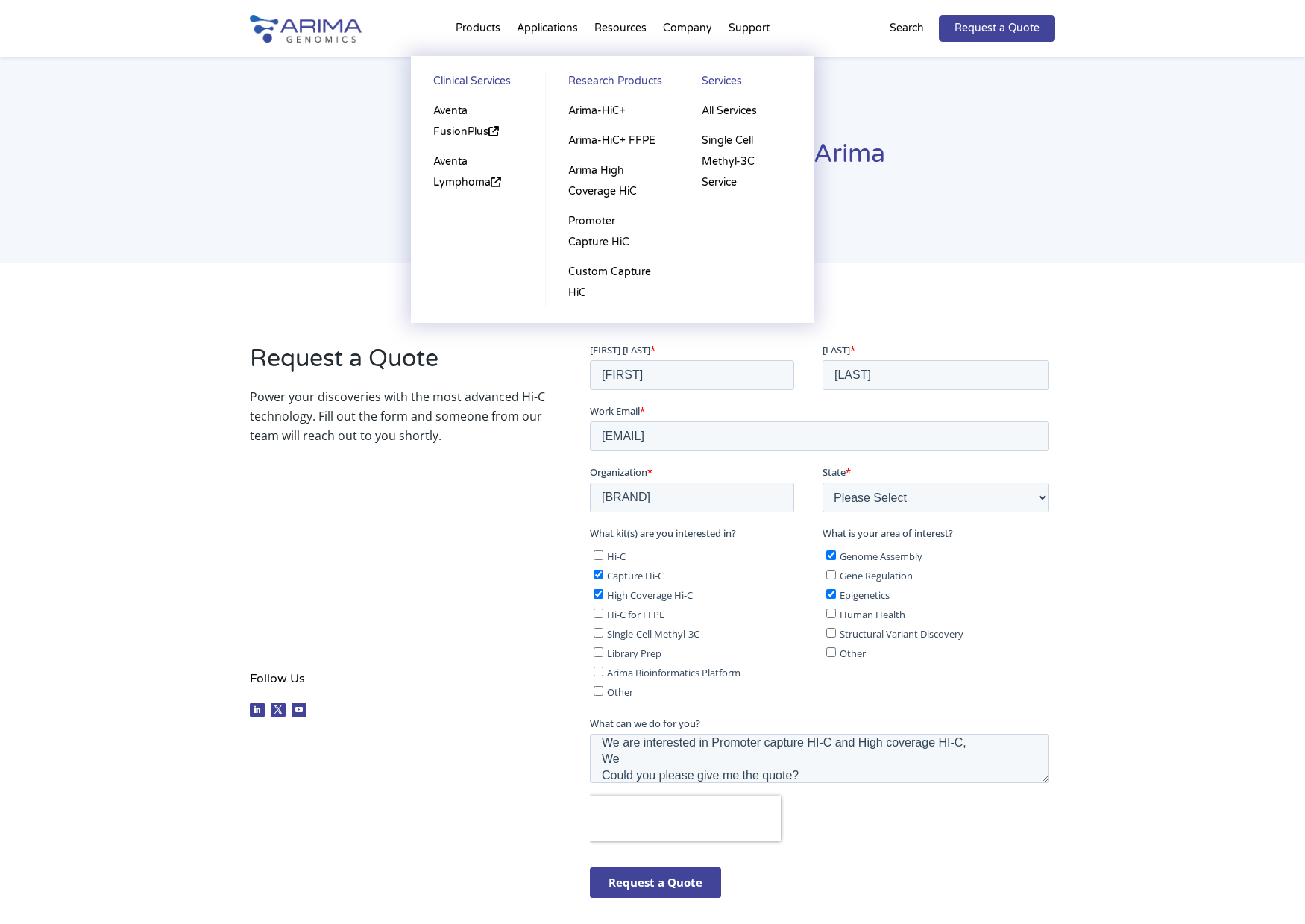 click on "Research Products" at bounding box center [612, 84] 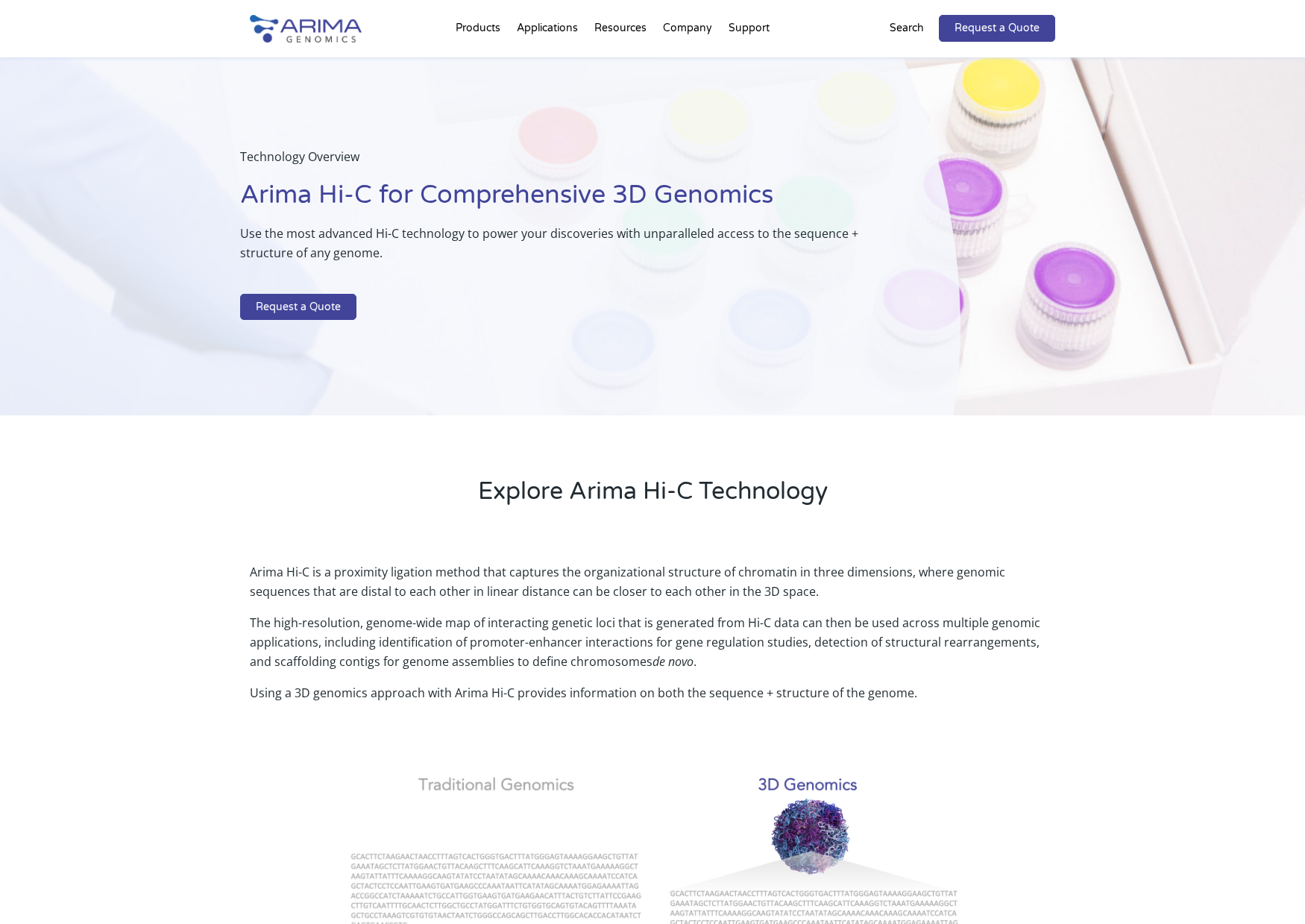 scroll, scrollTop: 0, scrollLeft: 0, axis: both 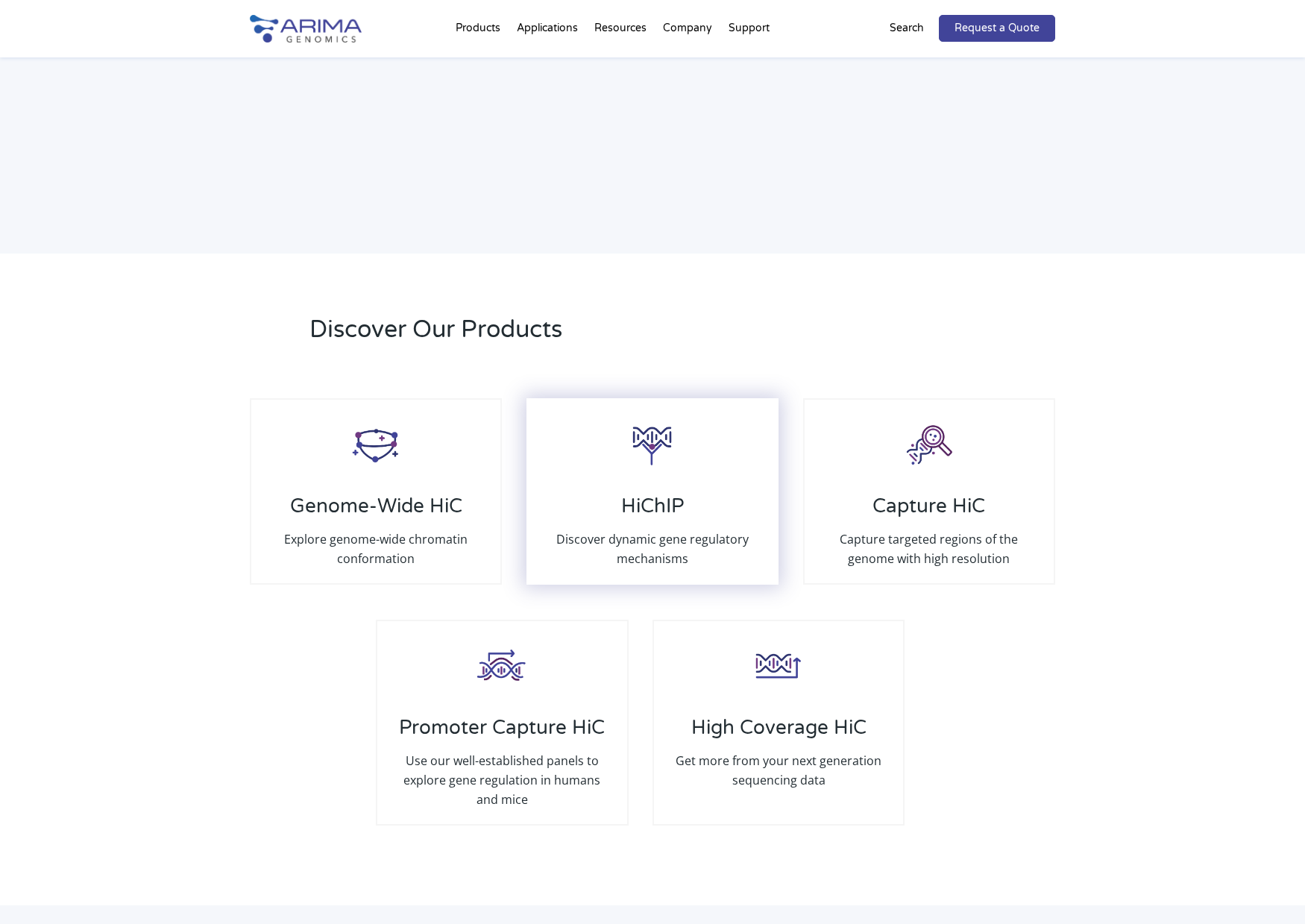 click on "HiChIP Discover dynamic gene regulatory mechanisms" at bounding box center (652, 491) 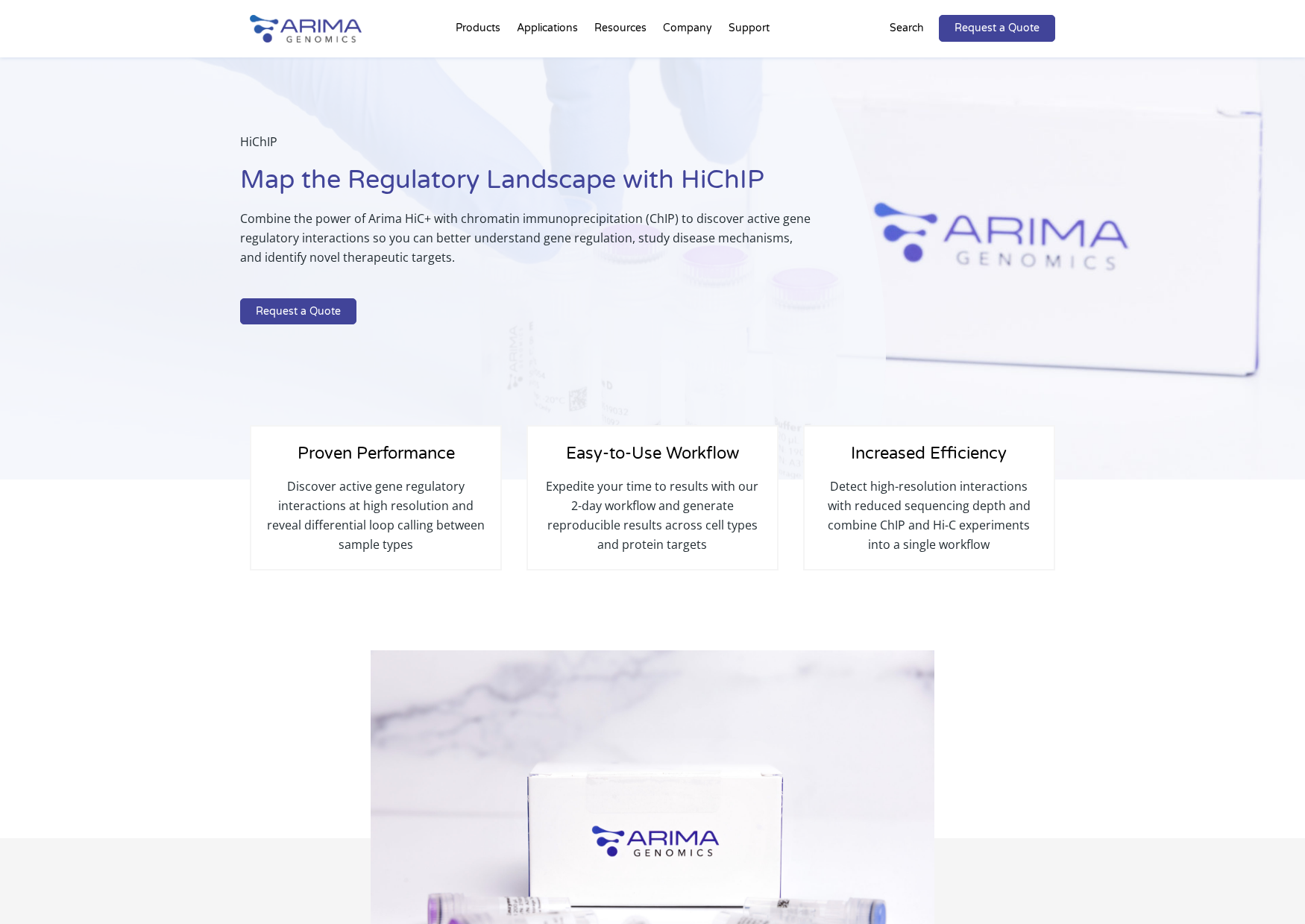 scroll, scrollTop: 0, scrollLeft: 0, axis: both 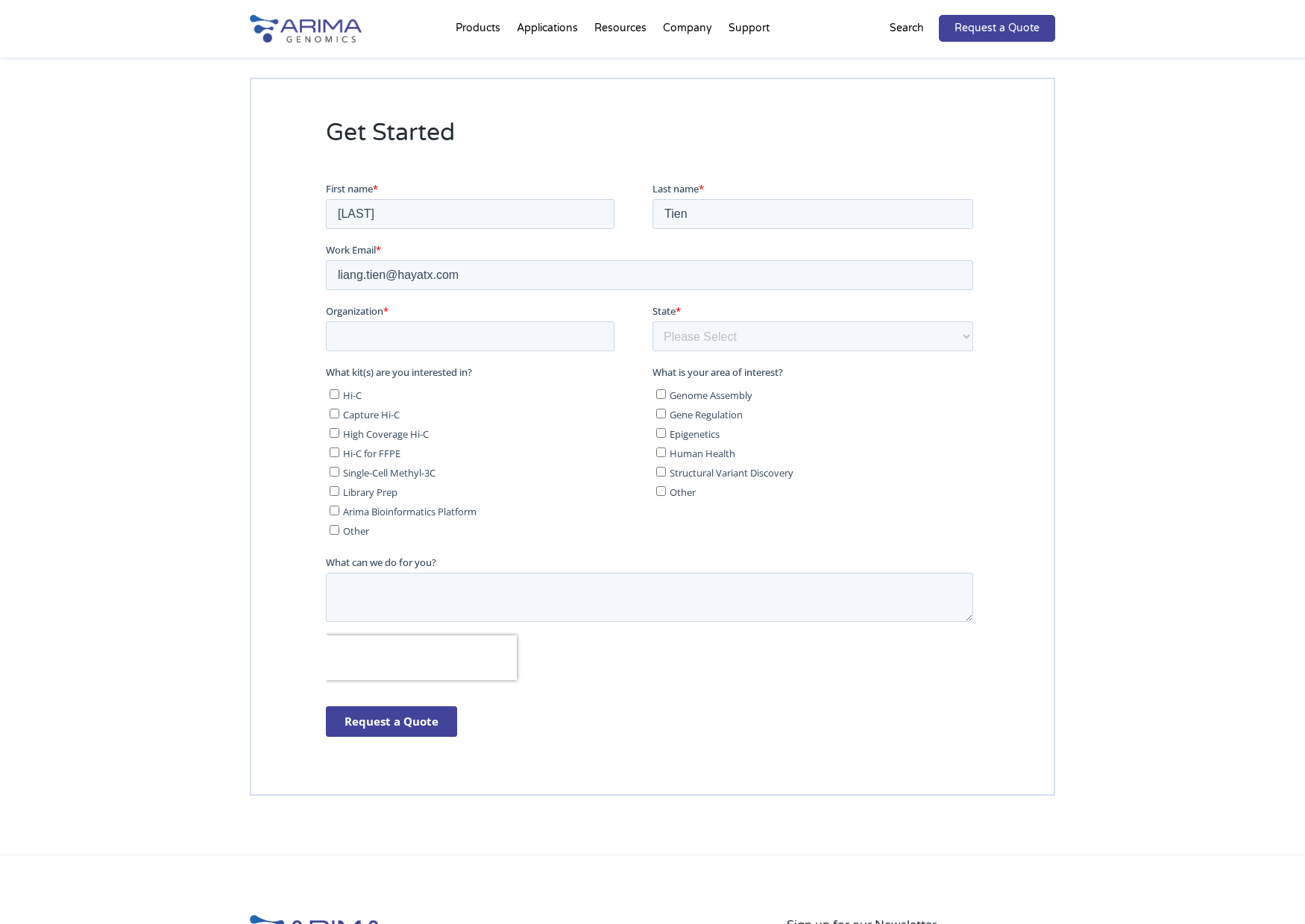 click on "Hi-C" at bounding box center (334, 394) 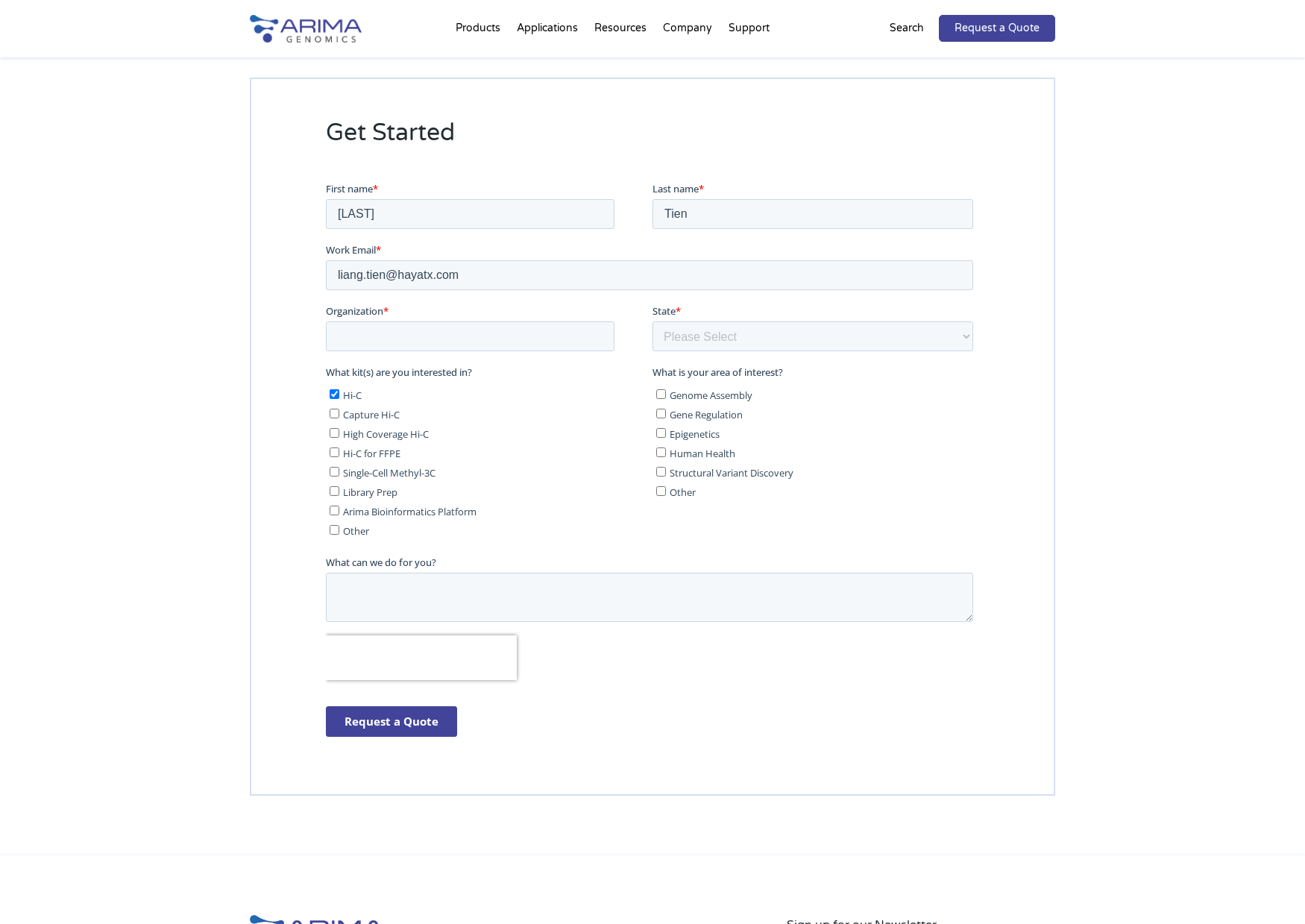 click on "Hi-C" at bounding box center (334, 394) 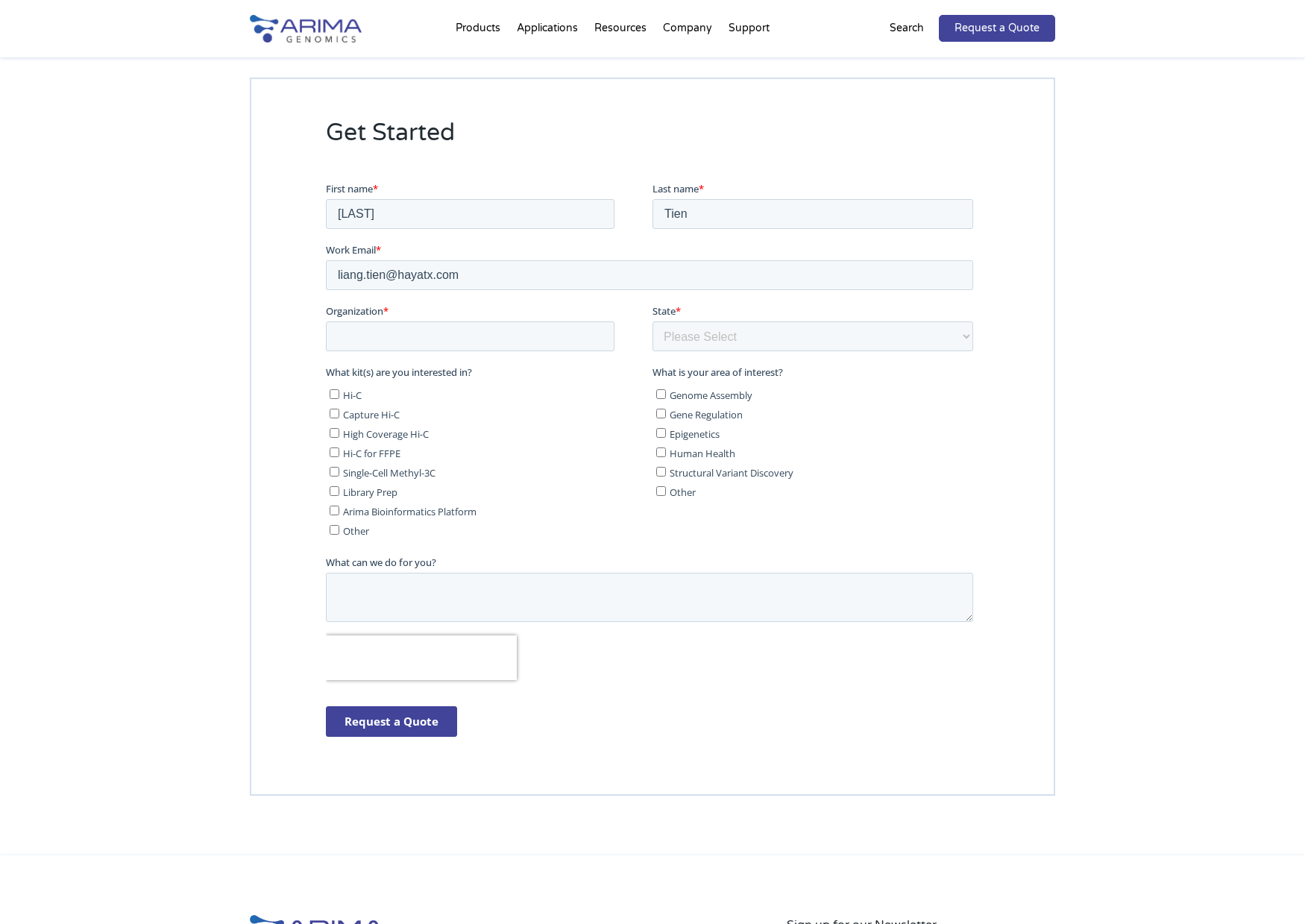 click on "Other" at bounding box center [334, 529] 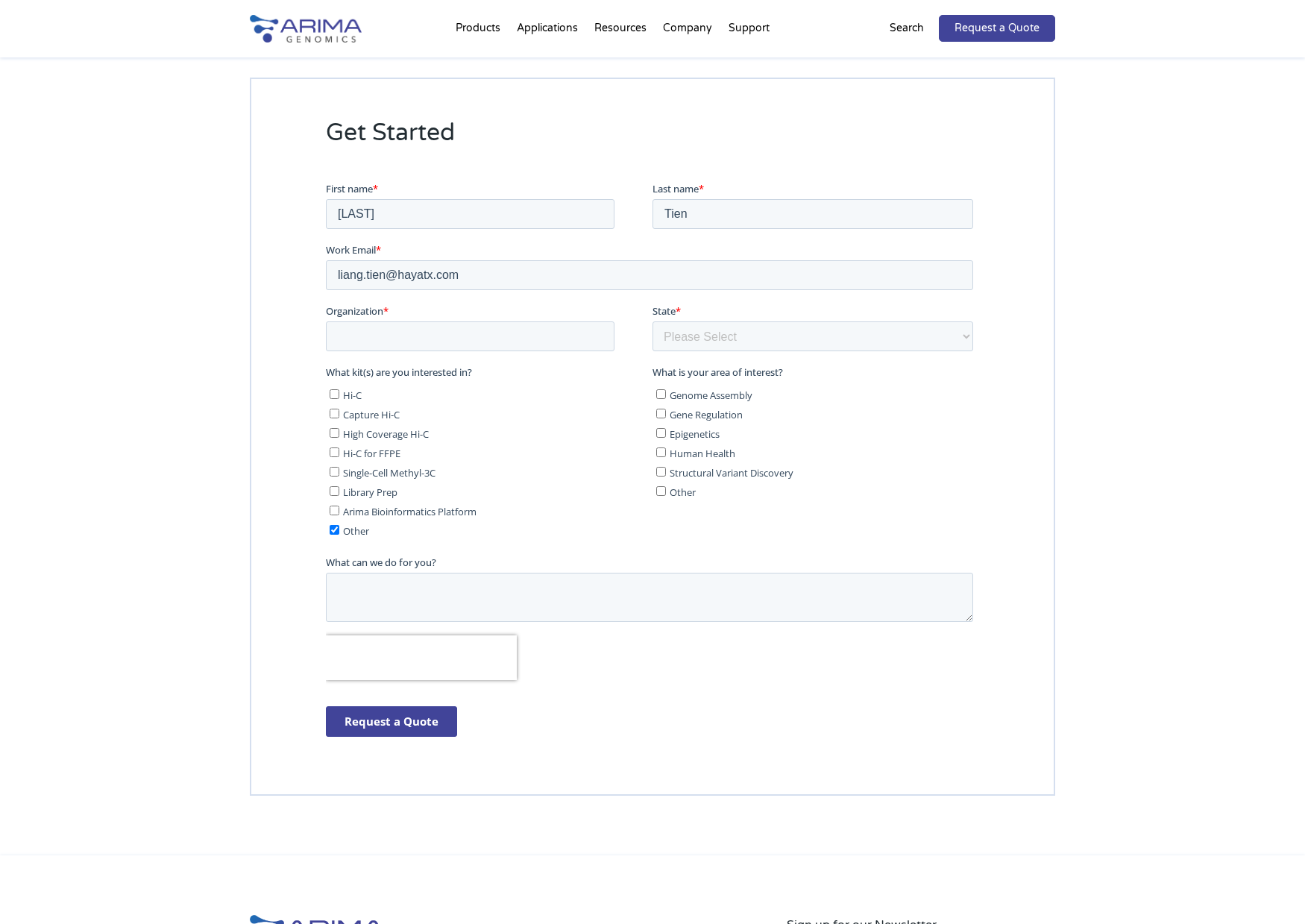 click on "Capture Hi-C" at bounding box center [334, 413] 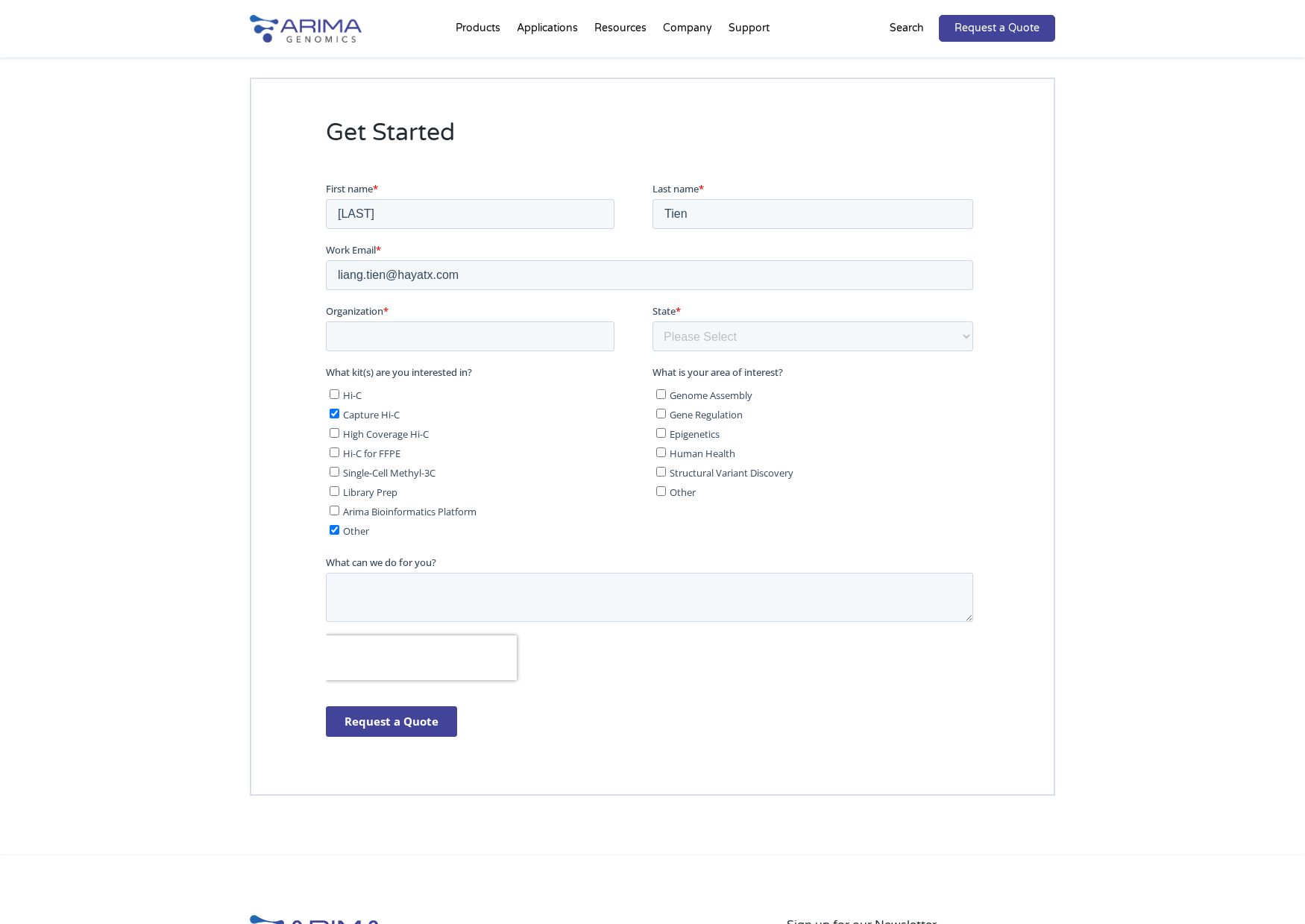 checkbox on "true" 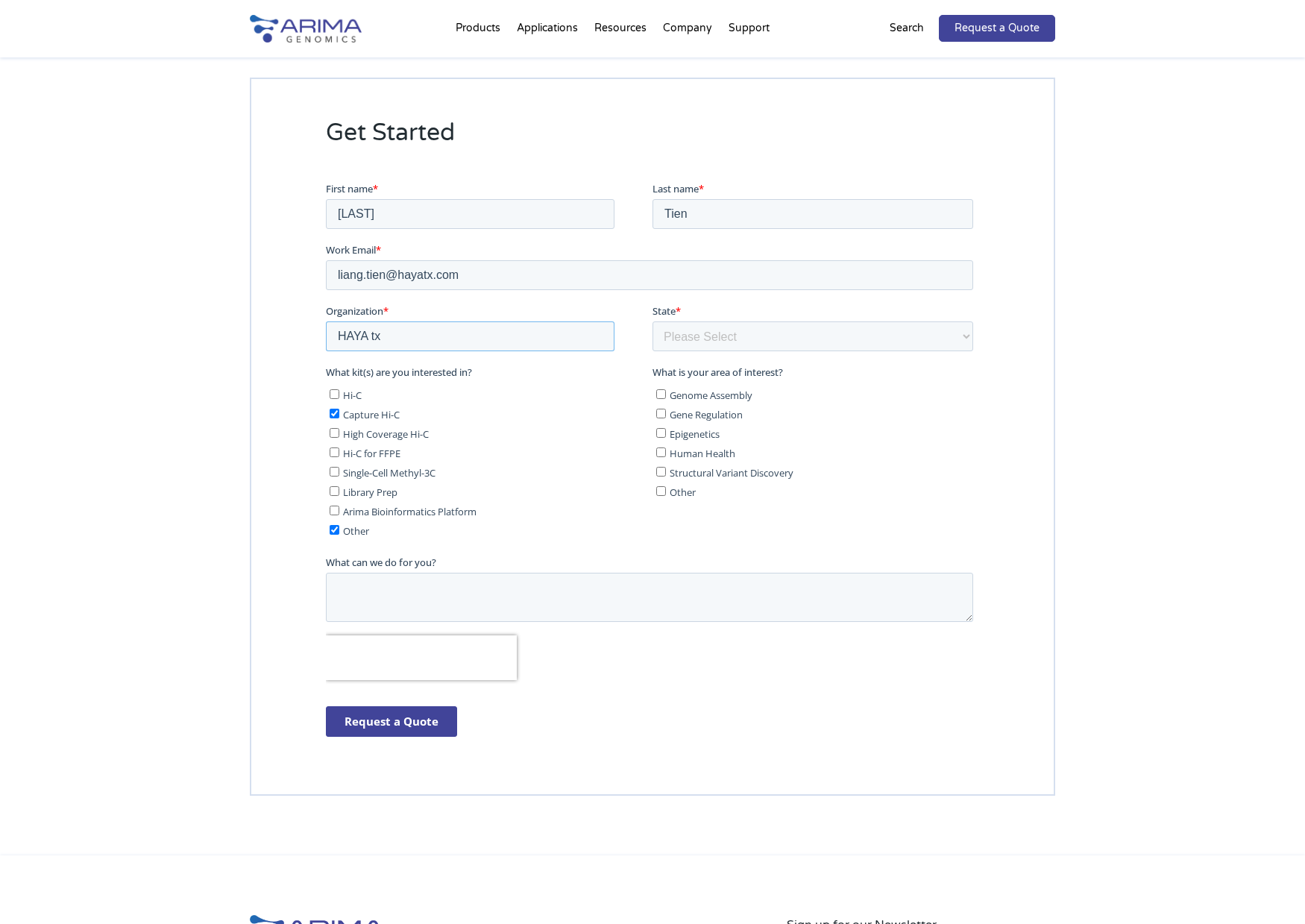 type on "HAYA tx" 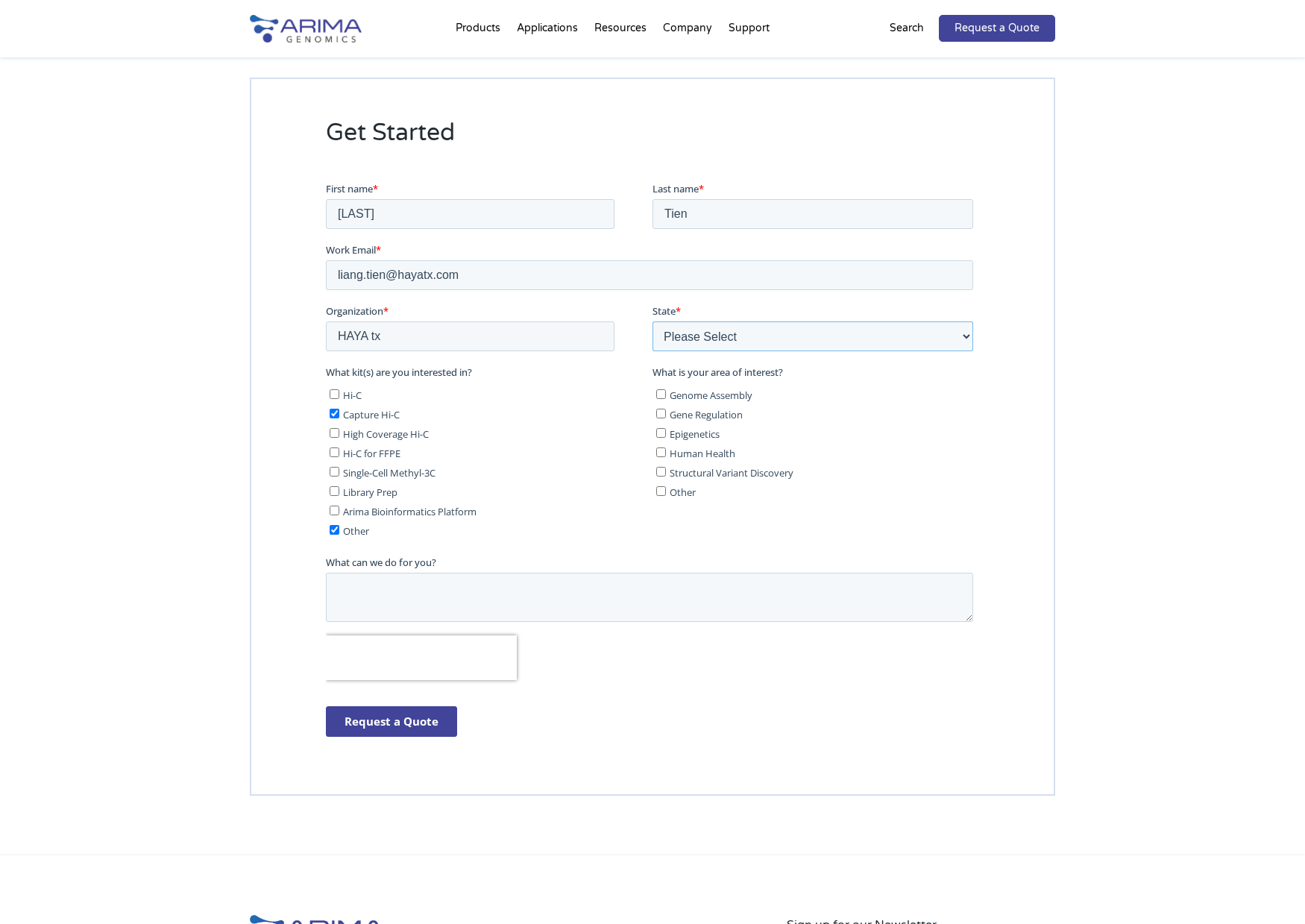 select on "California" 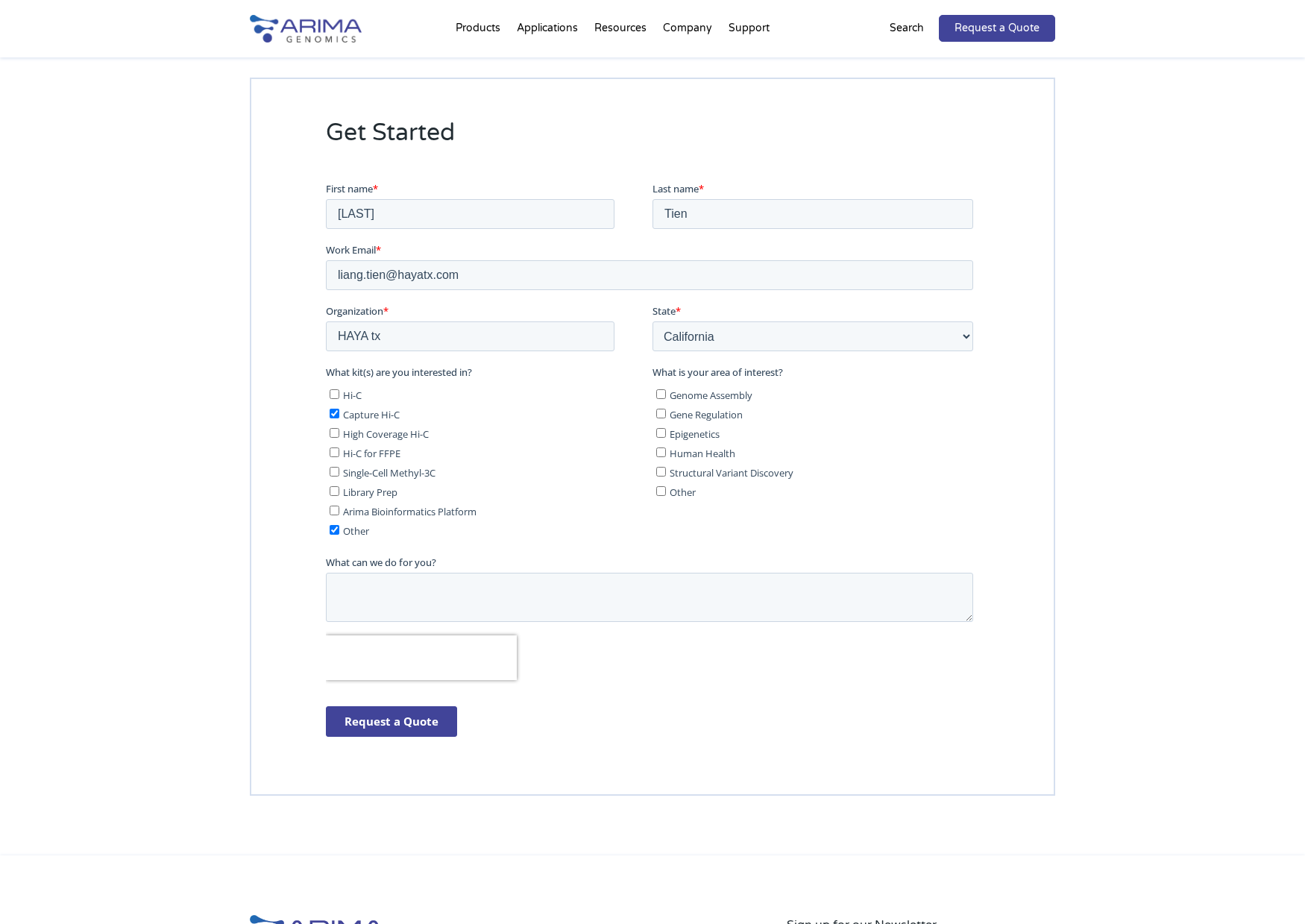 click on "Hi-C" at bounding box center [334, 394] 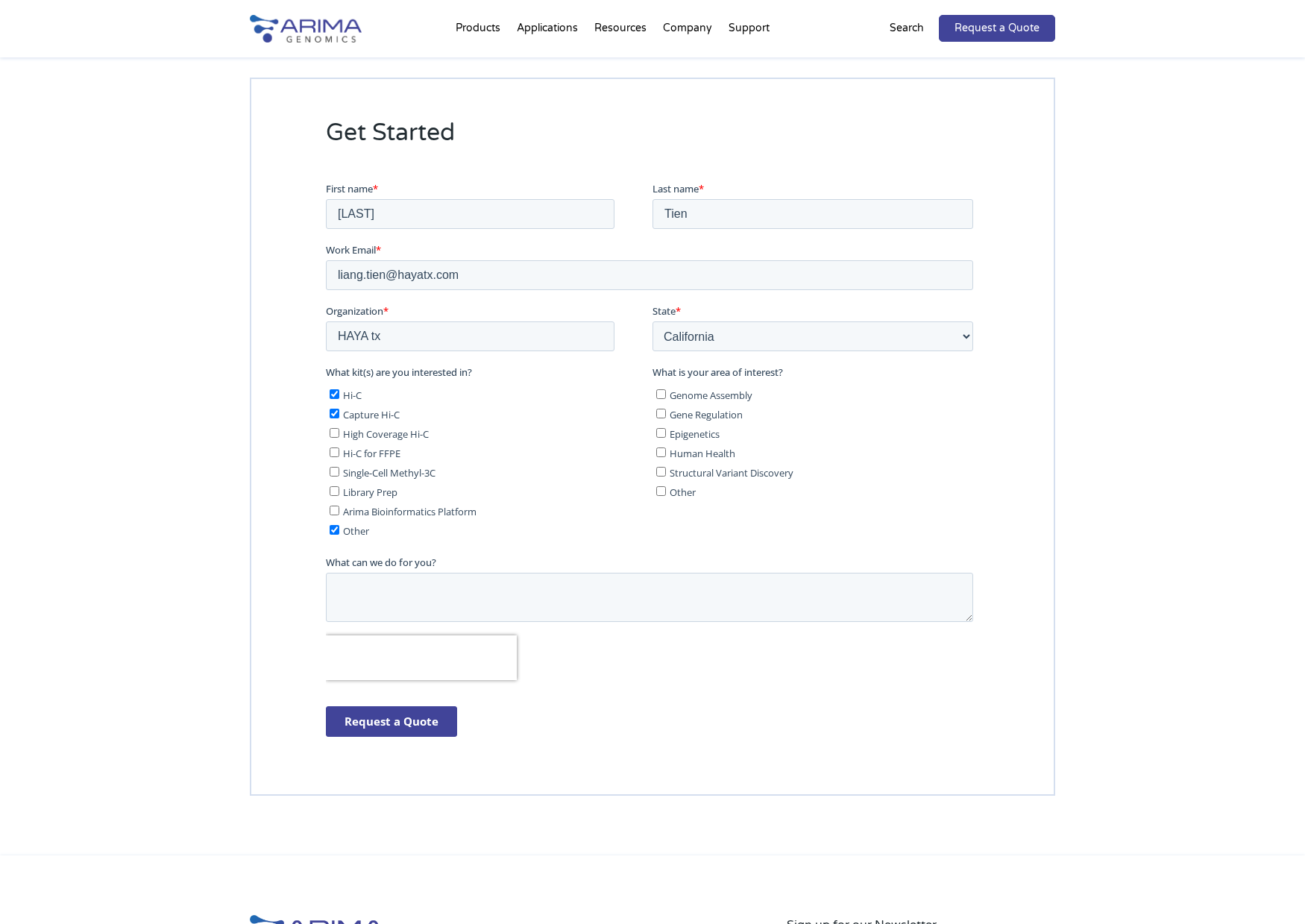 checkbox on "true" 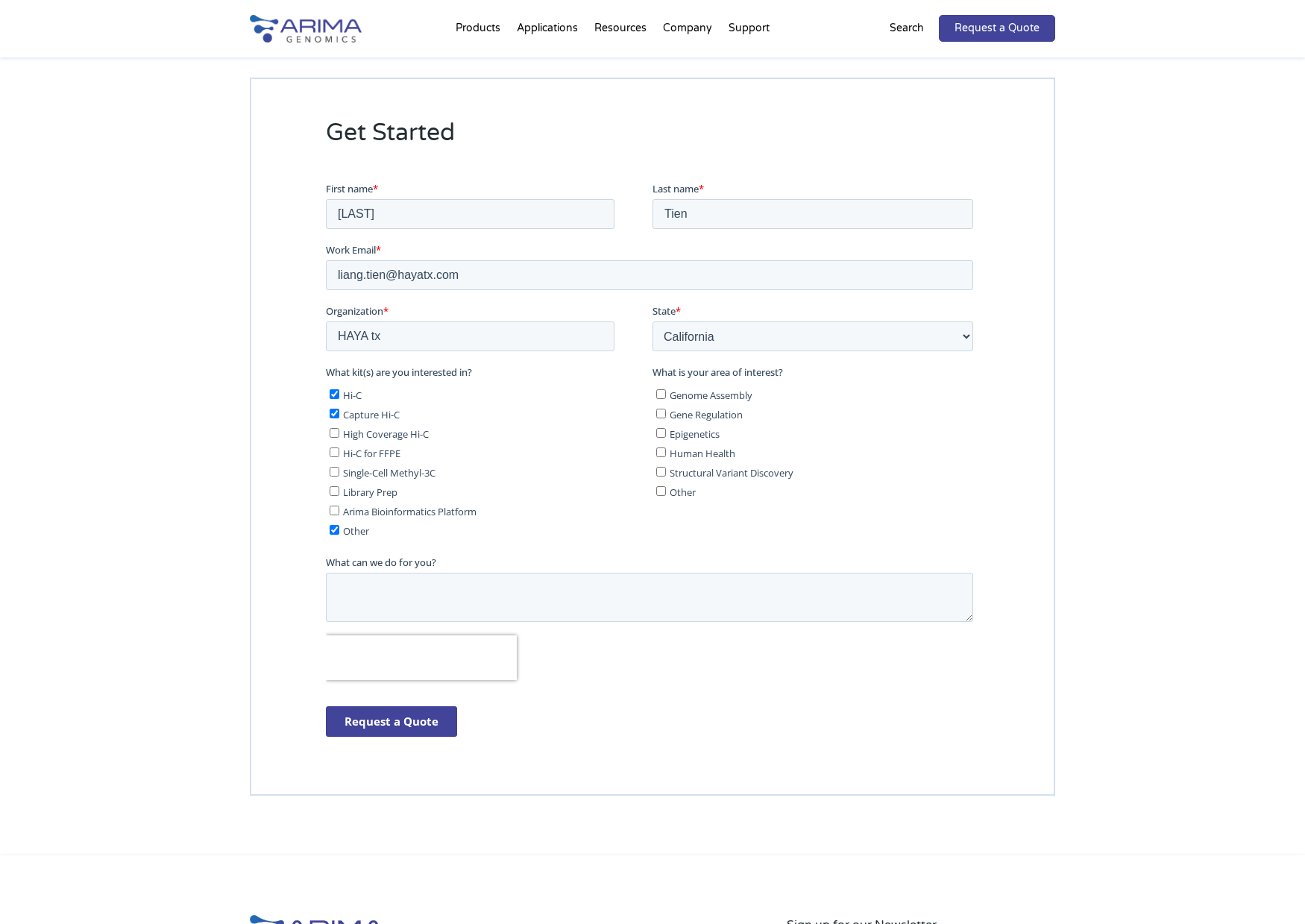 click on "High Coverage Hi-C" at bounding box center [386, 434] 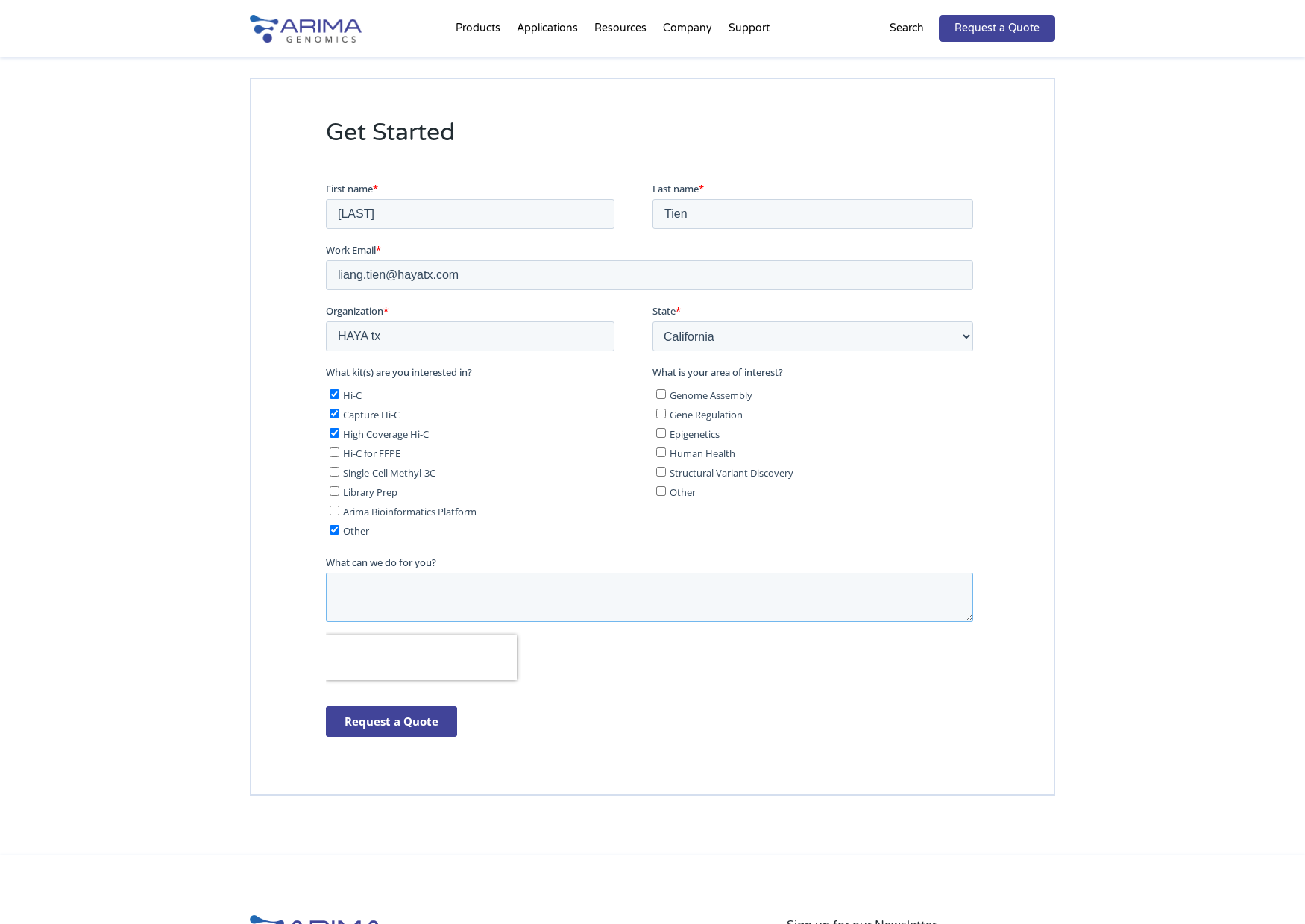 click on "What can we do for you?" at bounding box center (650, 597) 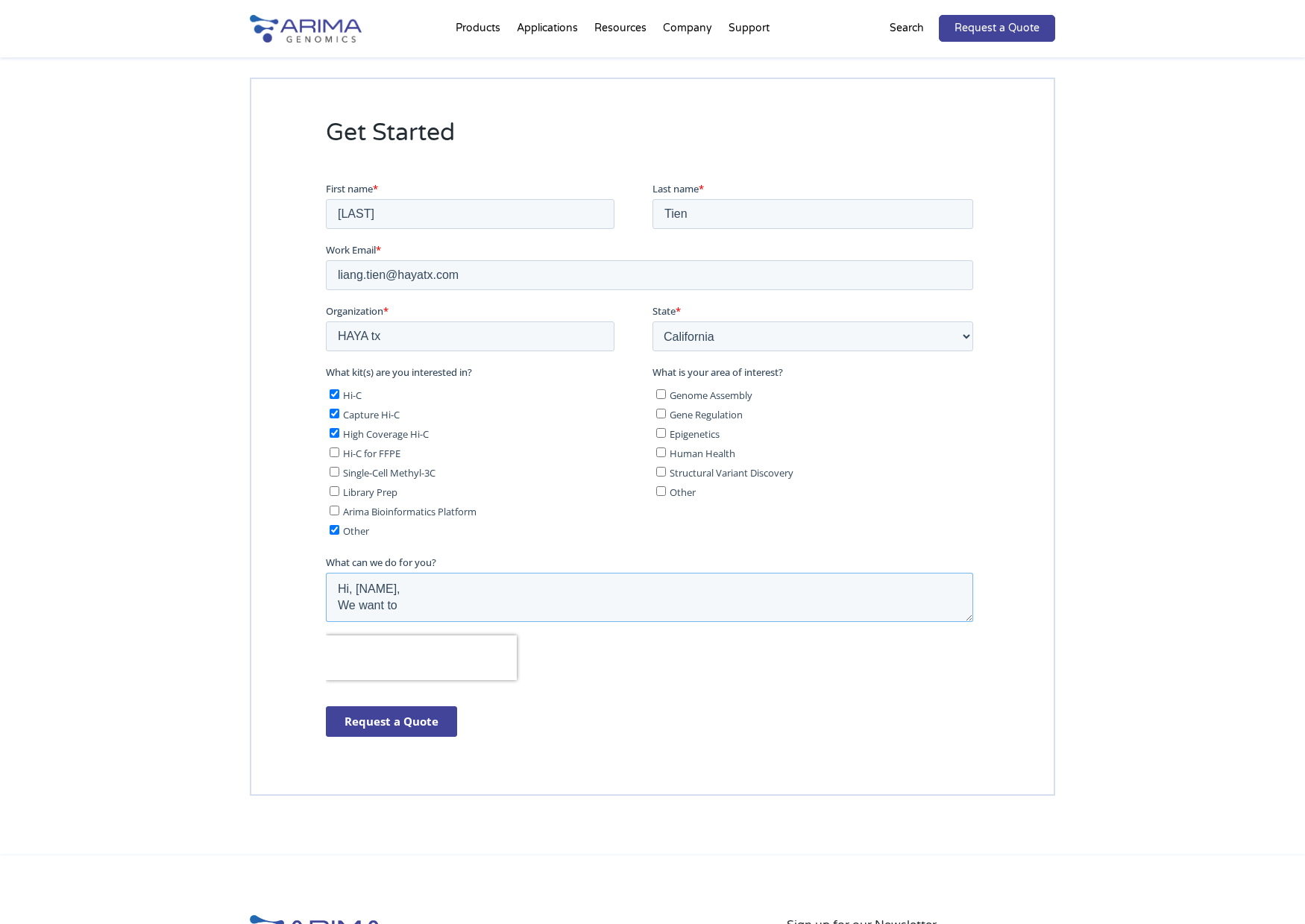 scroll, scrollTop: 0, scrollLeft: 0, axis: both 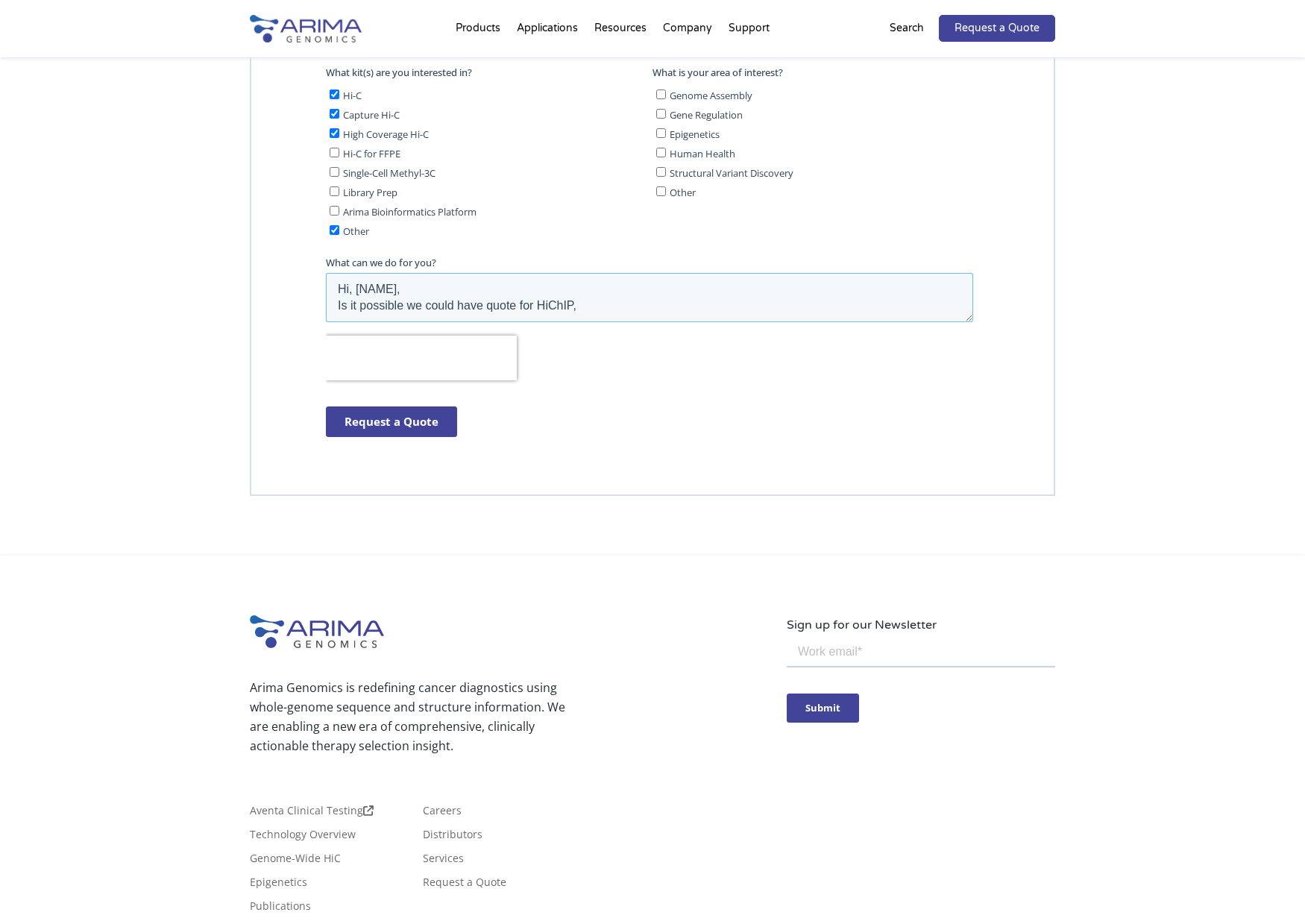 type on "Hi, [NAME],
Is it possible we could have quote for HiChIP," 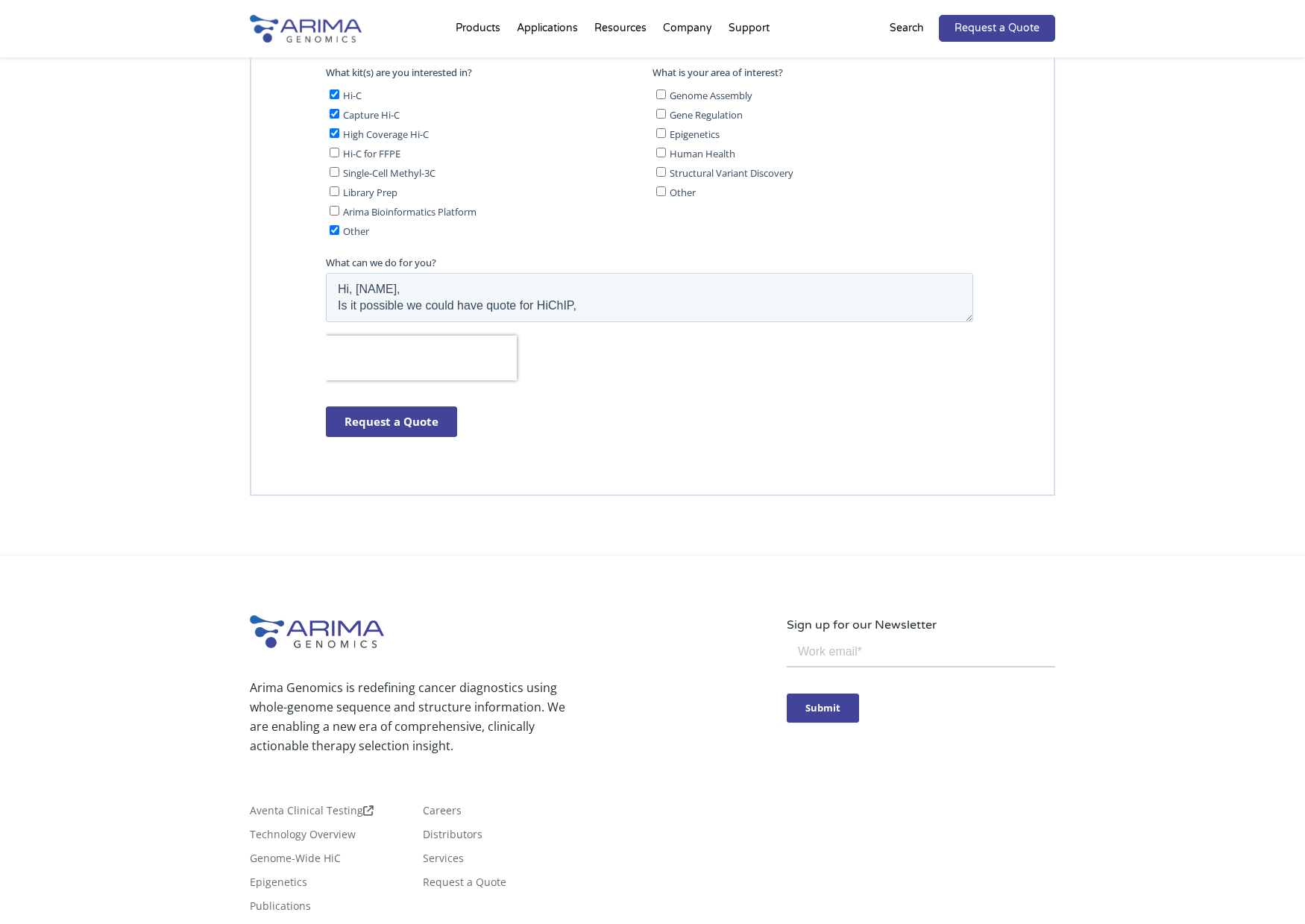 click on "Hi-C" at bounding box center (334, 95) 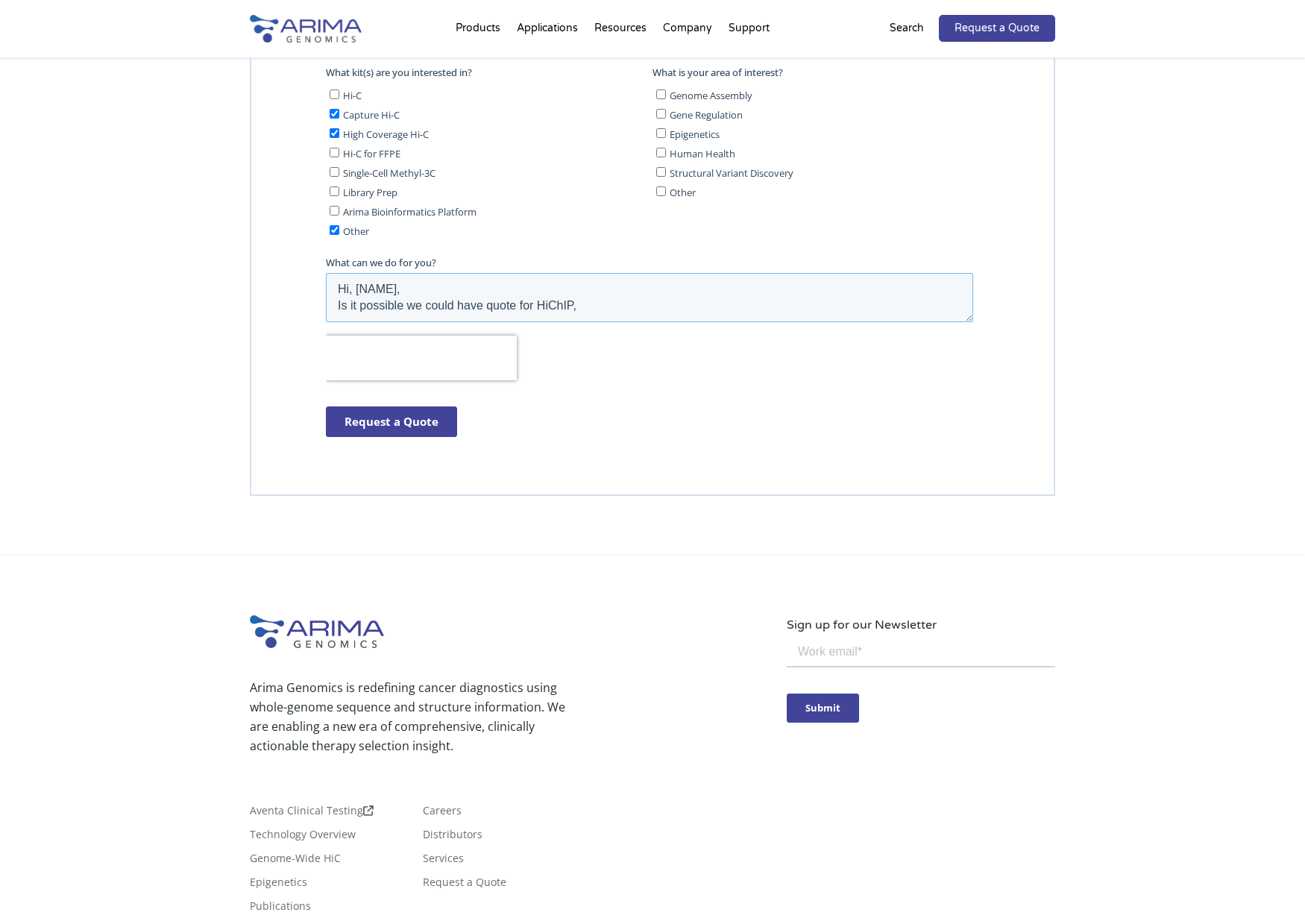 click on "Hi, [NAME],
Is it possible we could have quote for HiChIP," at bounding box center [650, 298] 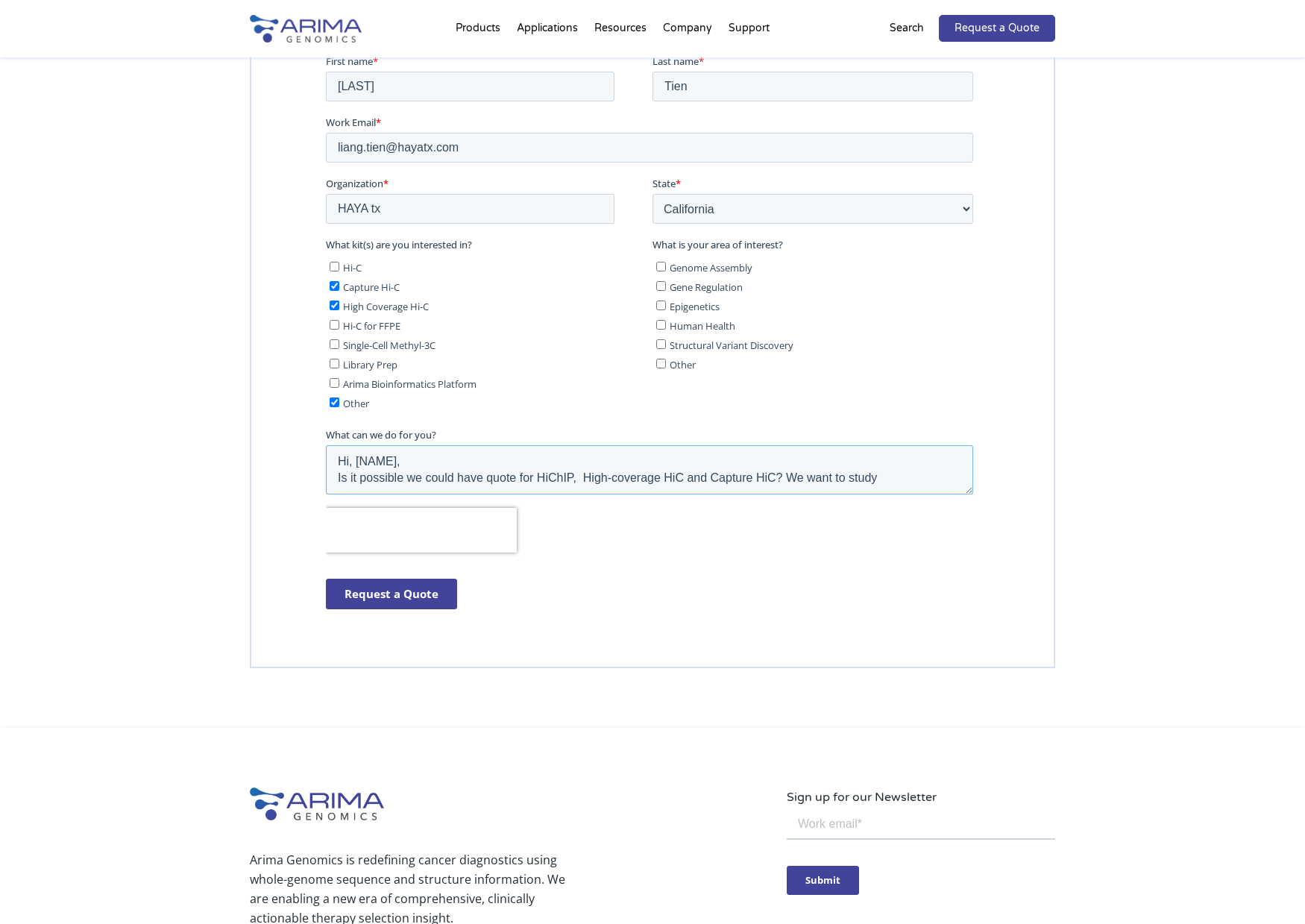 scroll, scrollTop: 3353, scrollLeft: 0, axis: vertical 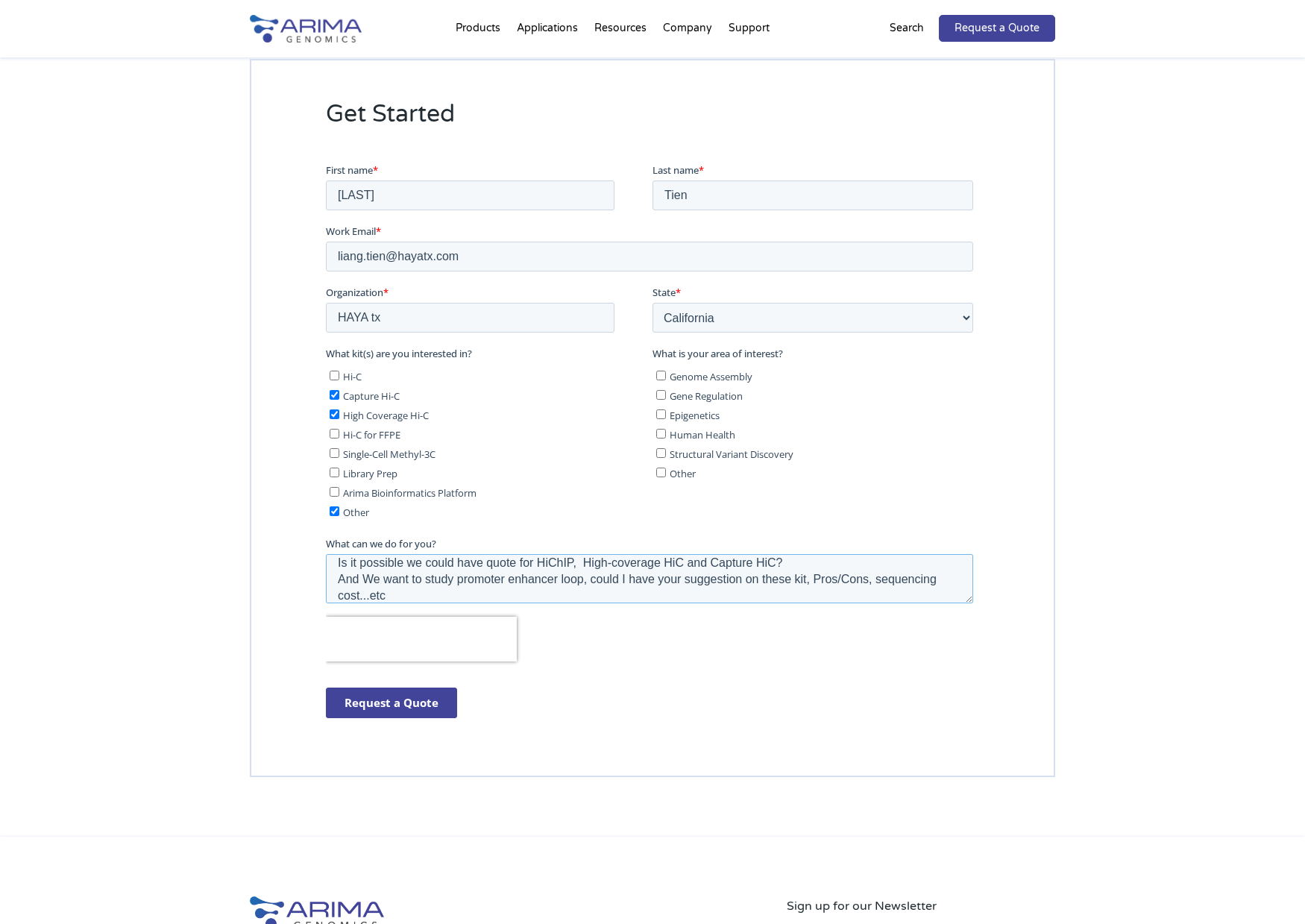 type on "Hi, [NAME],
Is it possible we could have quote for HiChIP,  High-coverage HiC and Capture HiC?
And We want to study promoter enhancer loop, could I have your suggestion on these kit, Pros/Cons, sequencing cost...etc" 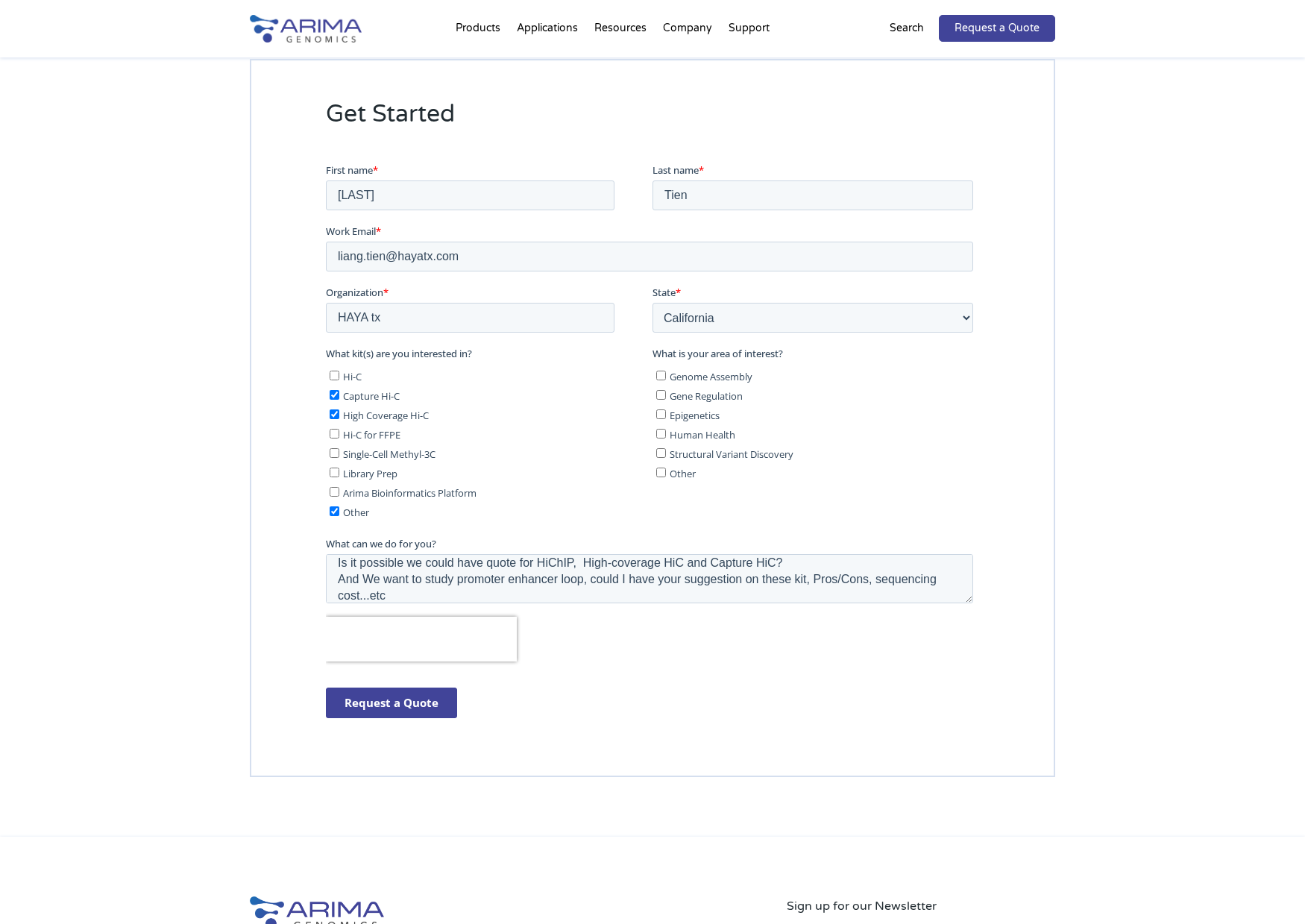 click on "Request a Quote" at bounding box center (392, 703) 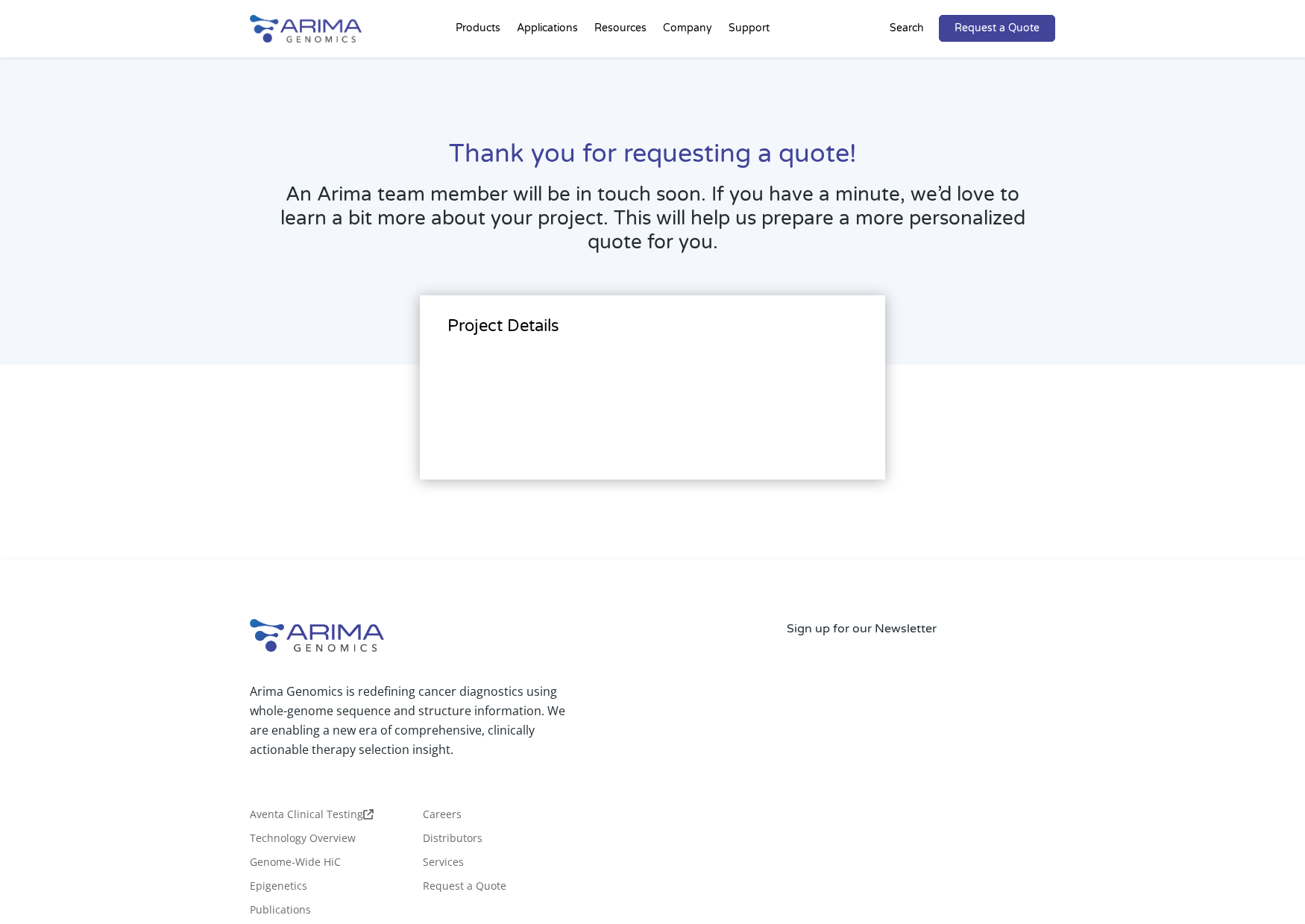 scroll, scrollTop: 0, scrollLeft: 0, axis: both 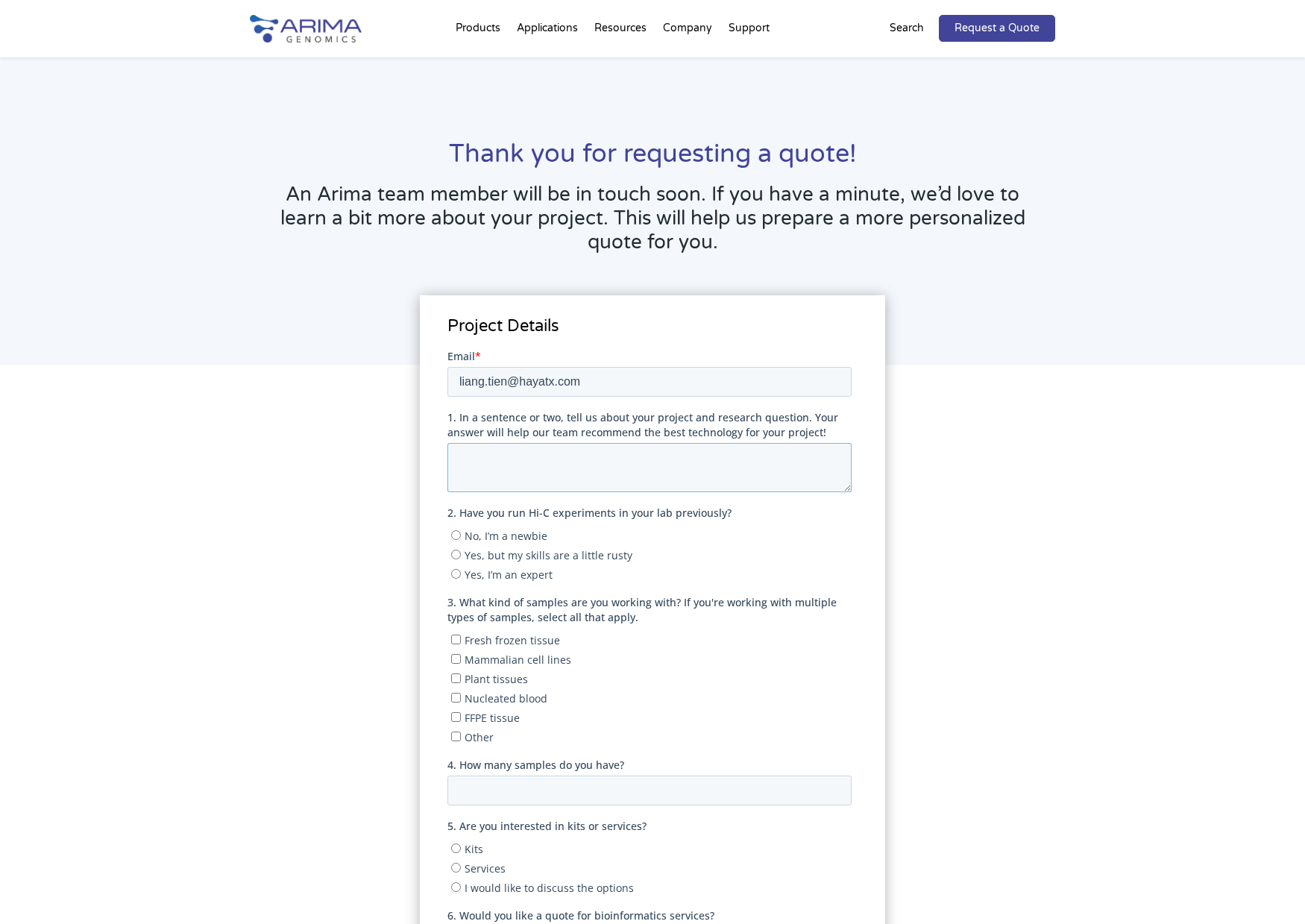 click on "1. In a sentence or two, tell us about your project and research question. Your answer will help our team recommend the best technology for your project!" at bounding box center (649, 467) 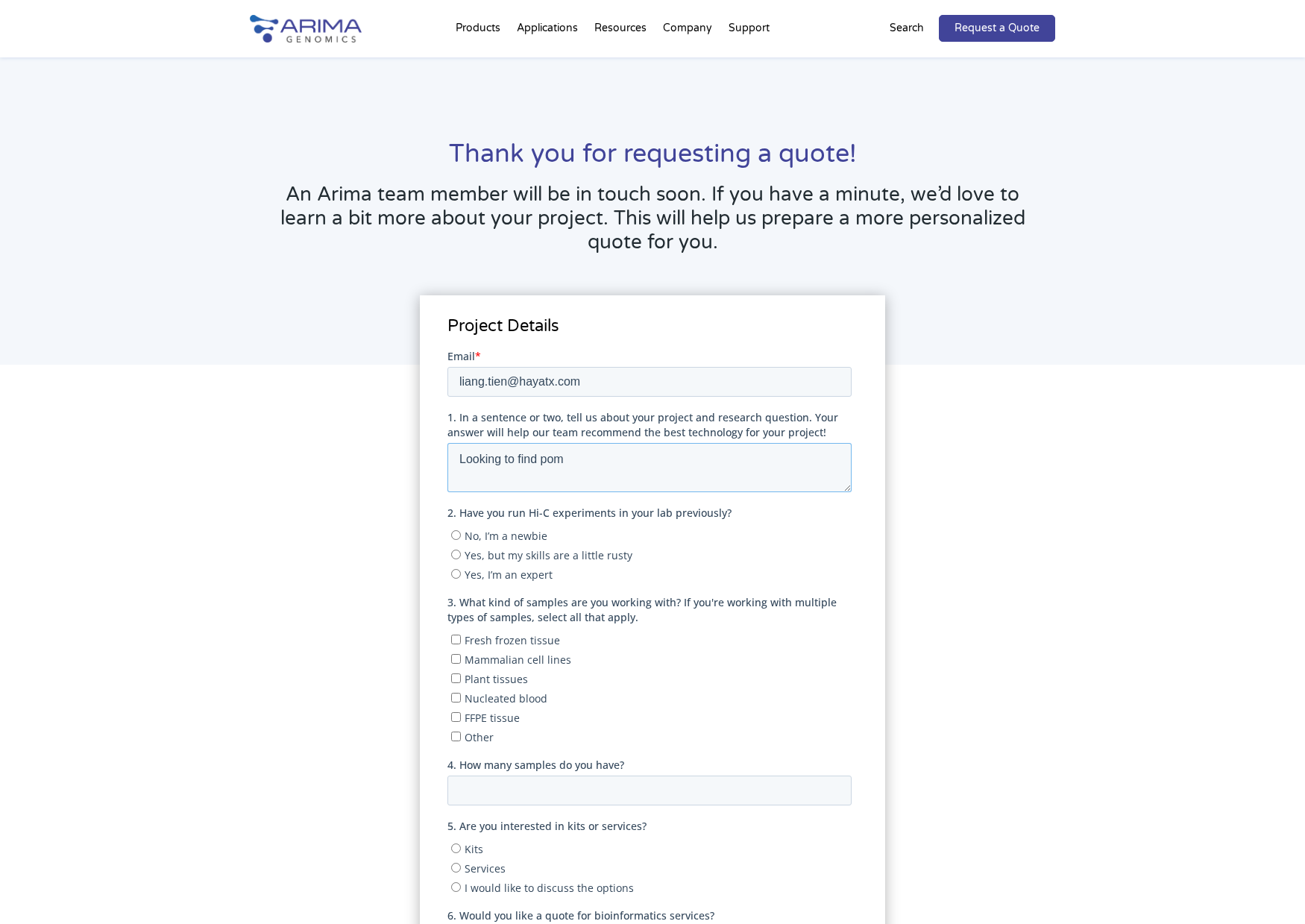 scroll, scrollTop: 0, scrollLeft: 0, axis: both 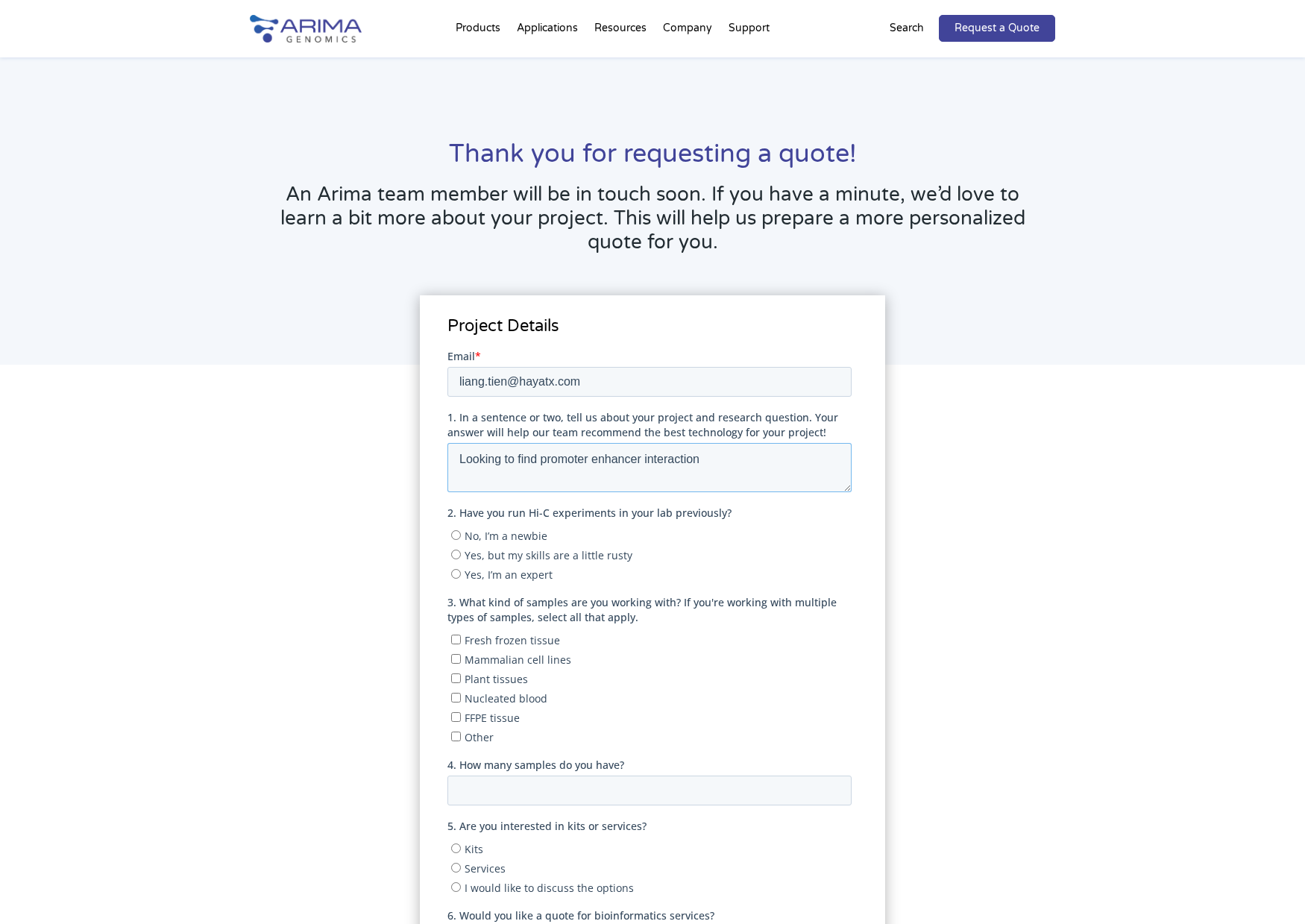 click on "Looking to find promoter enhancer interaction" at bounding box center (649, 467) 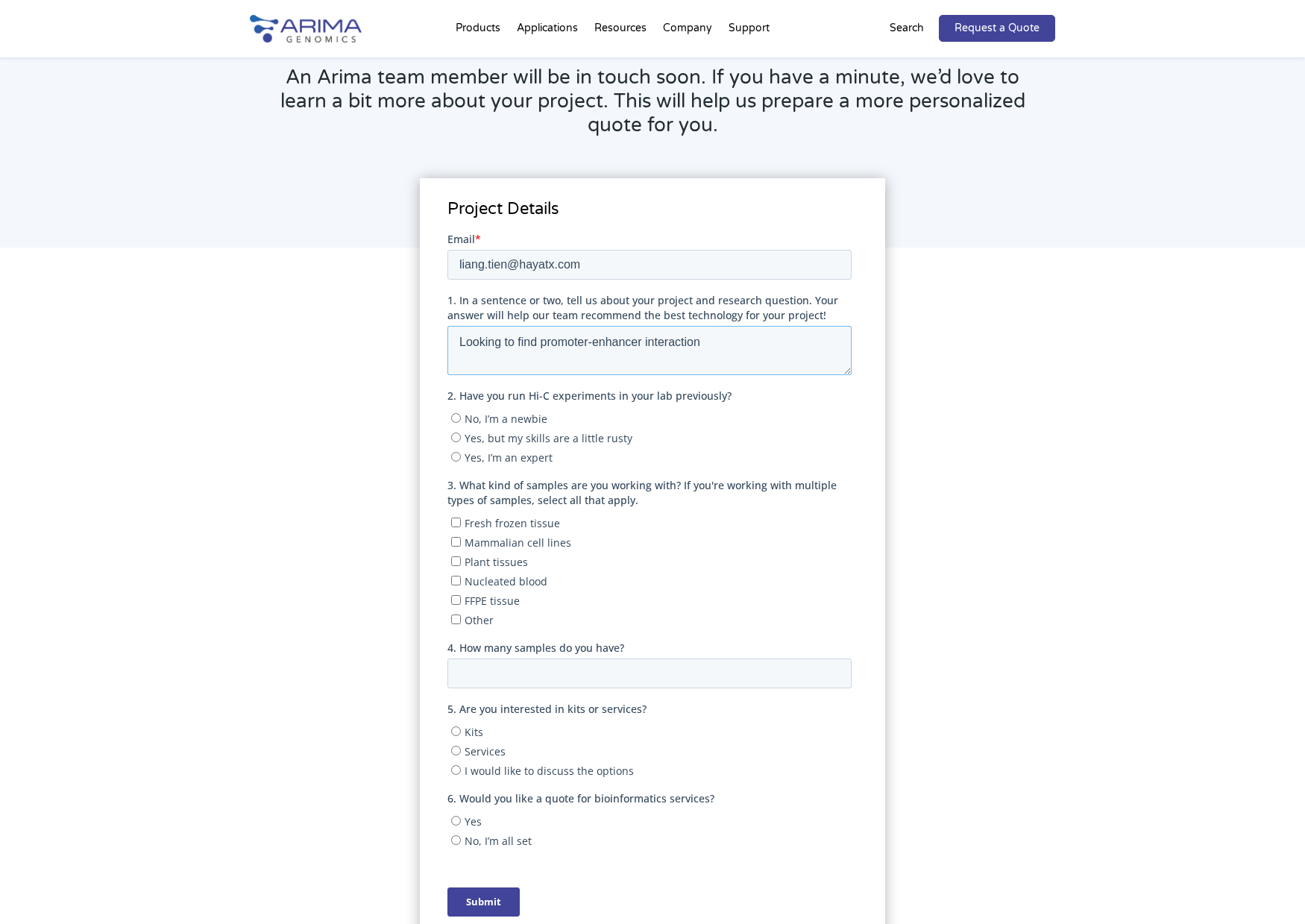 scroll, scrollTop: 122, scrollLeft: 0, axis: vertical 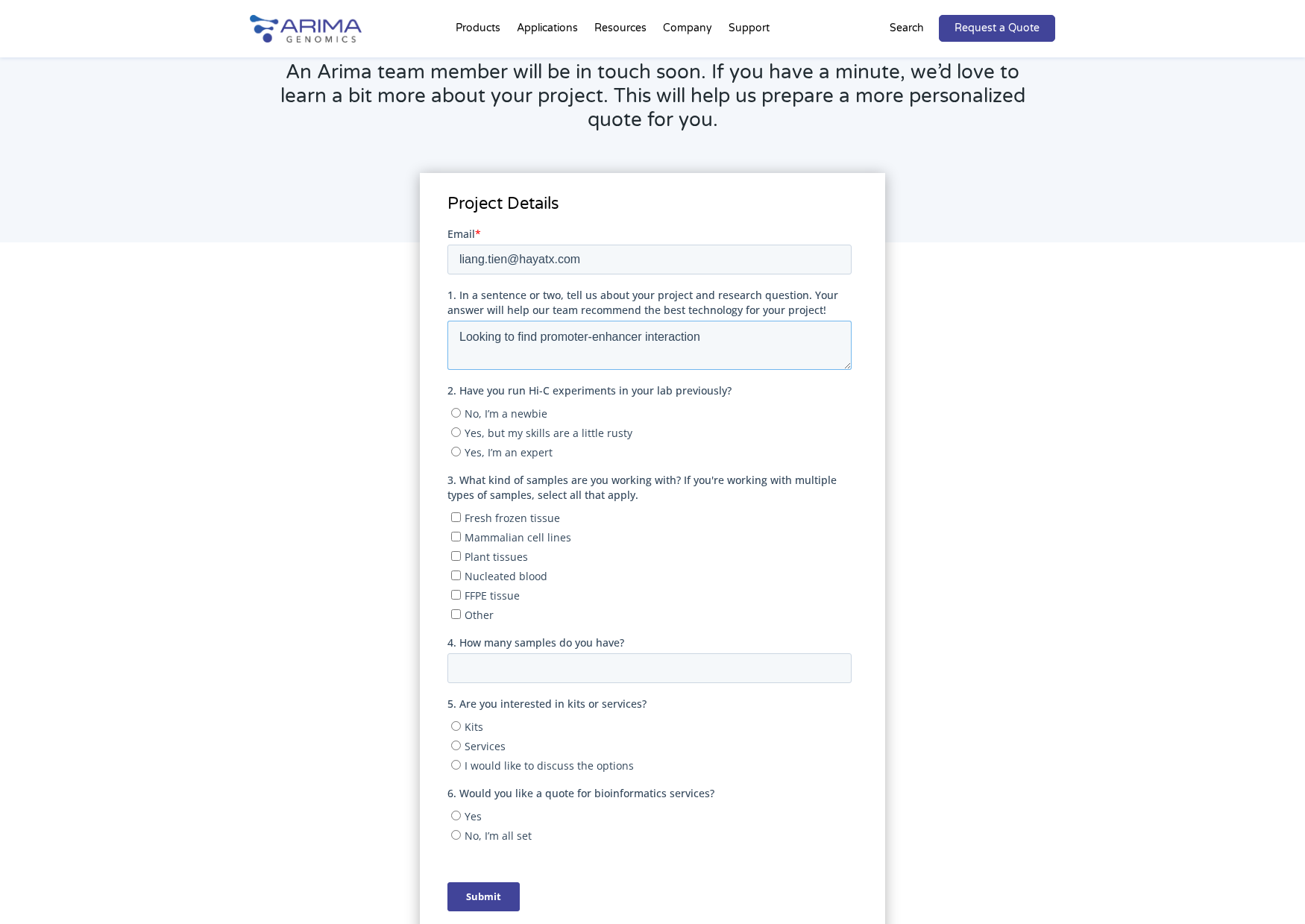 type on "Looking to find promoter-enhancer interaction" 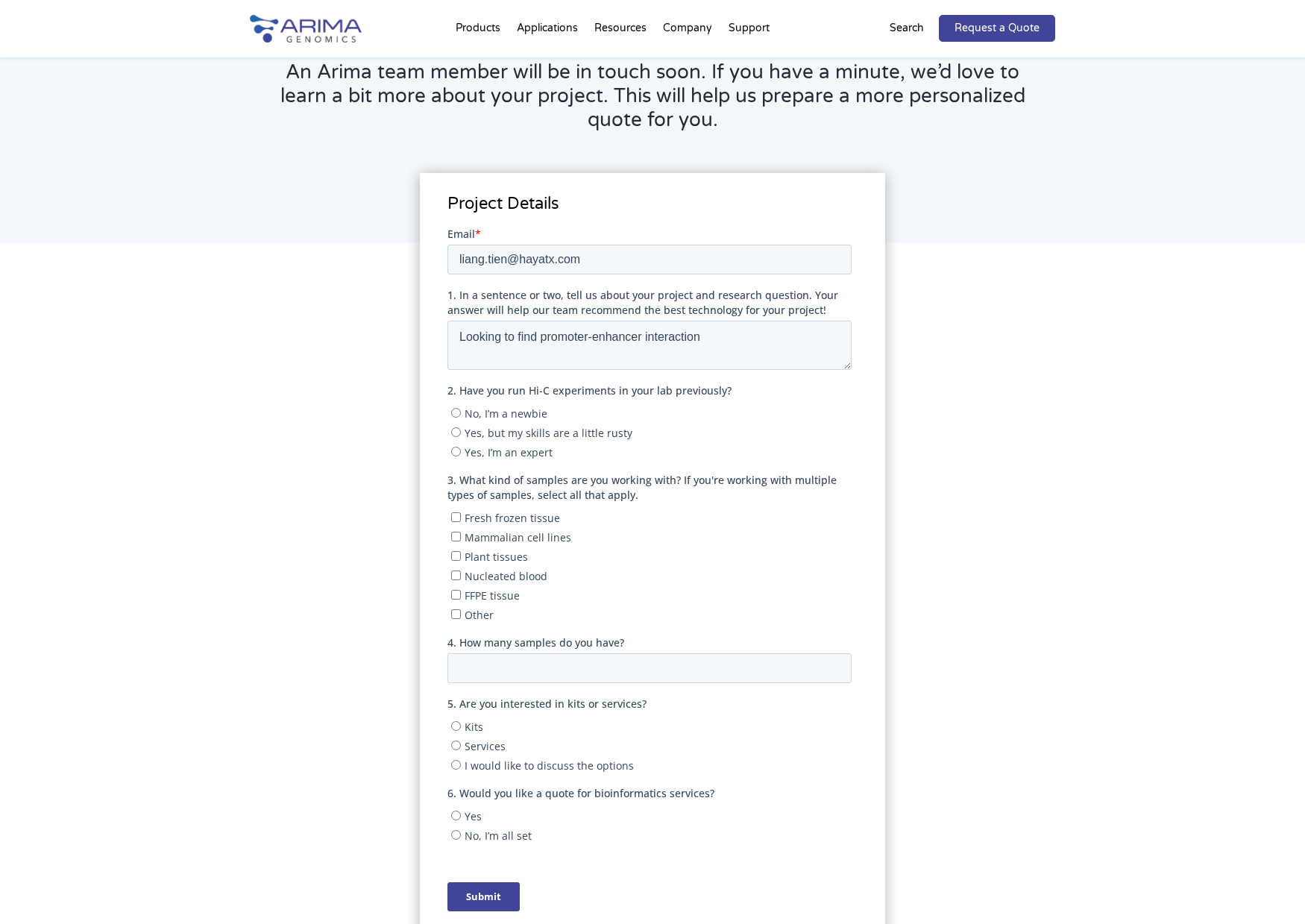 click on "Yes, but my skills are a little rusty" at bounding box center (547, 432) 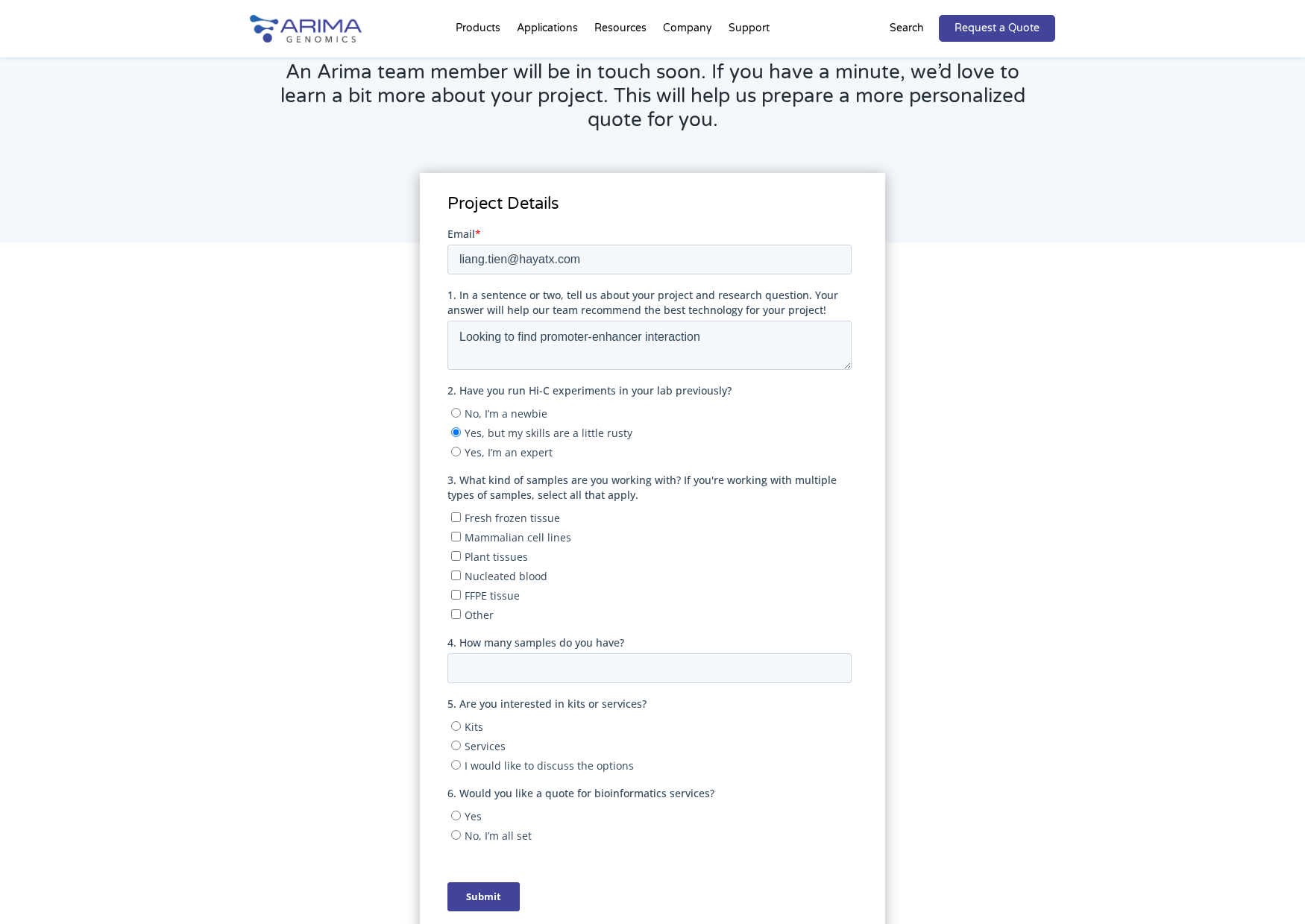 click on "No, I’m a newbie" at bounding box center (505, 412) 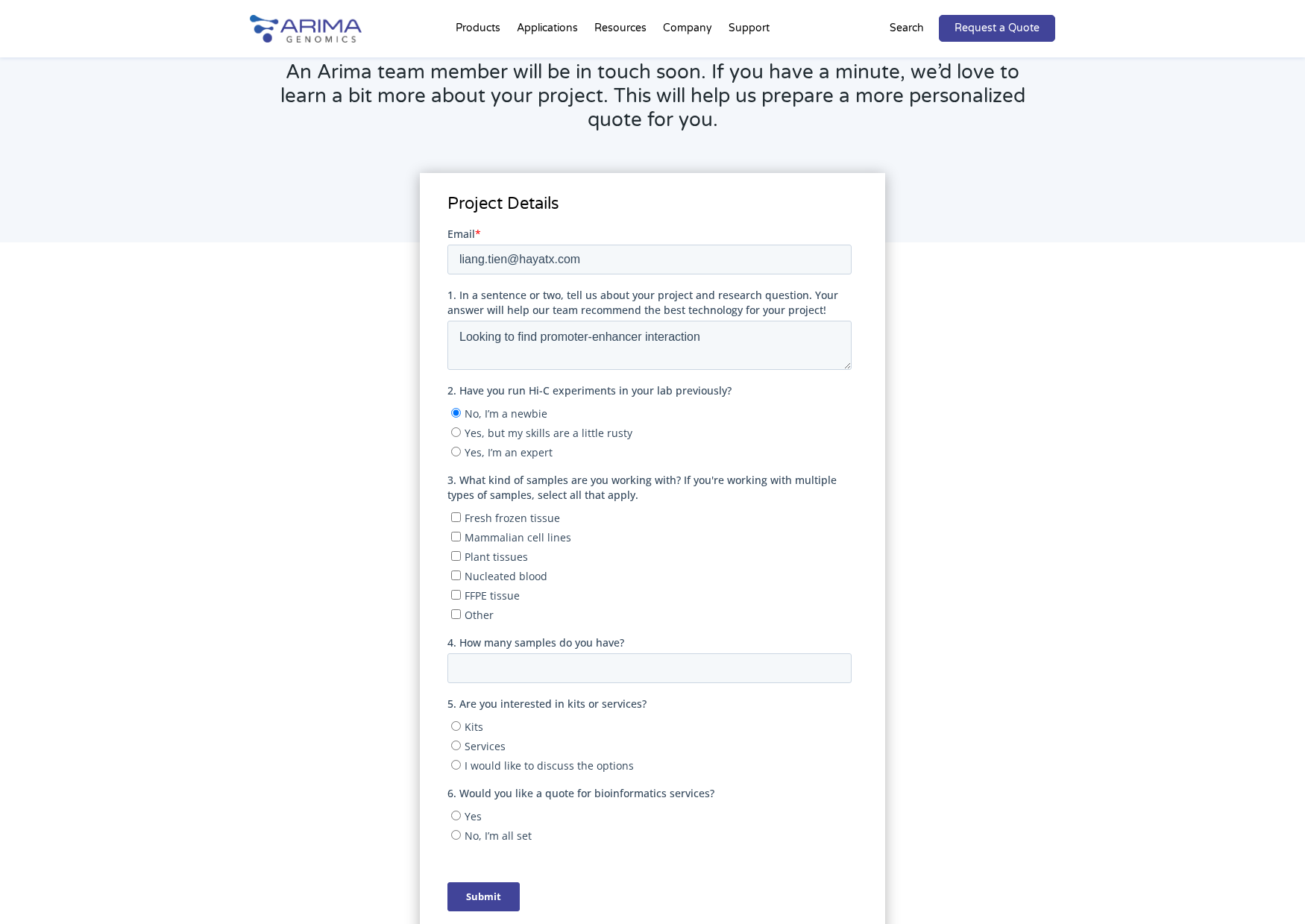 click on "Yes, but my skills are a little rusty" at bounding box center (547, 432) 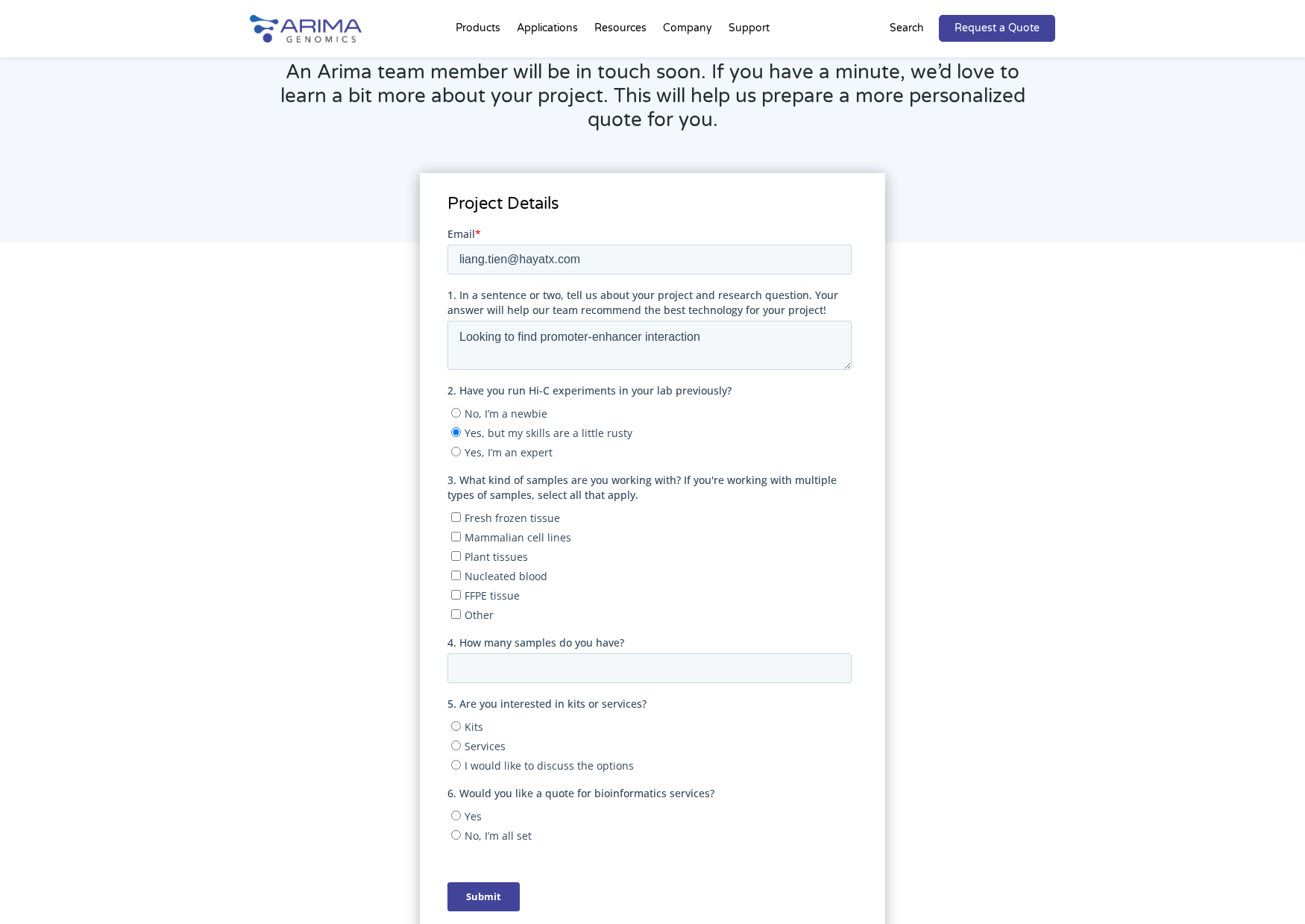 click on "No, I’m a newbie" at bounding box center (505, 412) 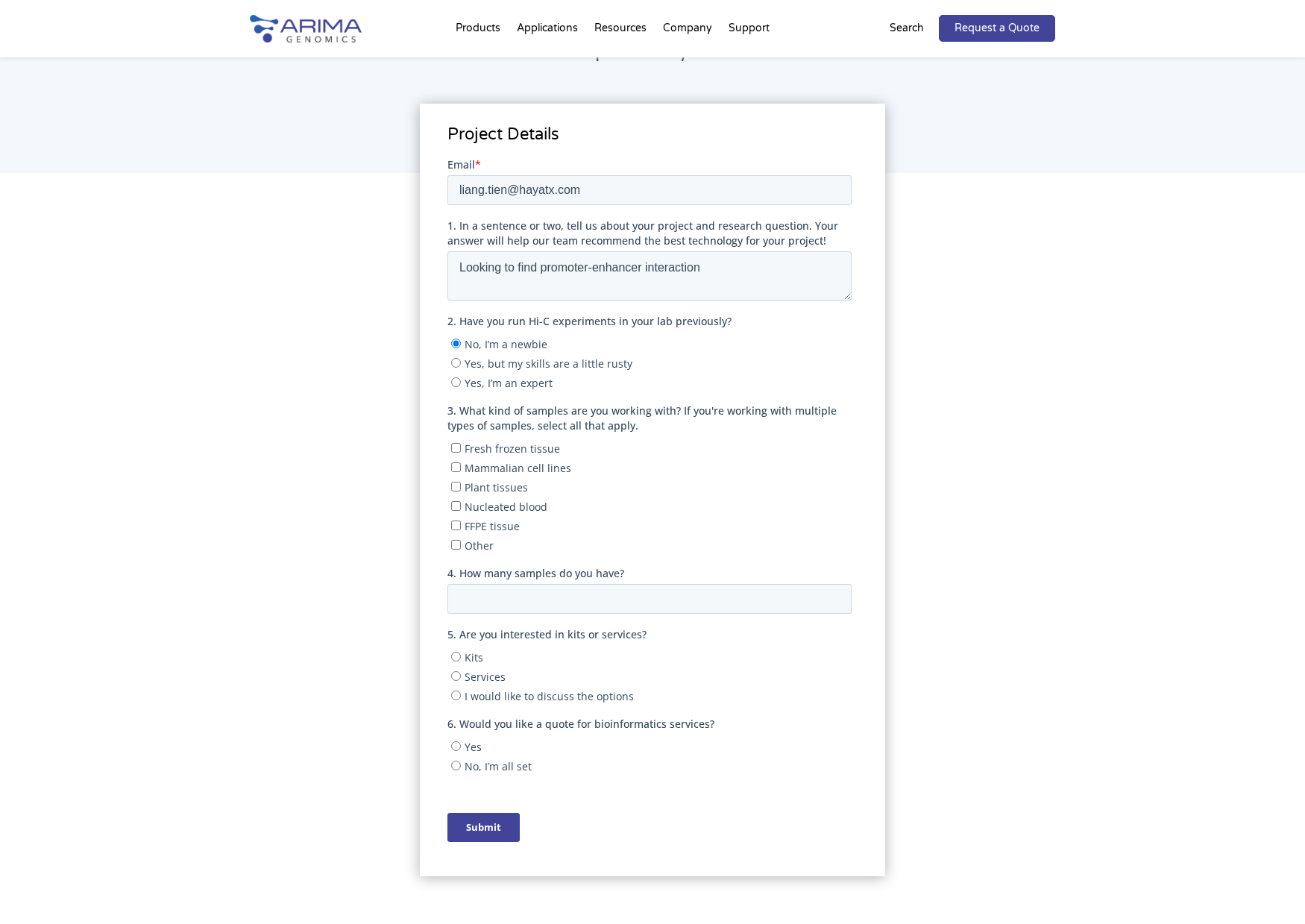 scroll, scrollTop: 198, scrollLeft: 0, axis: vertical 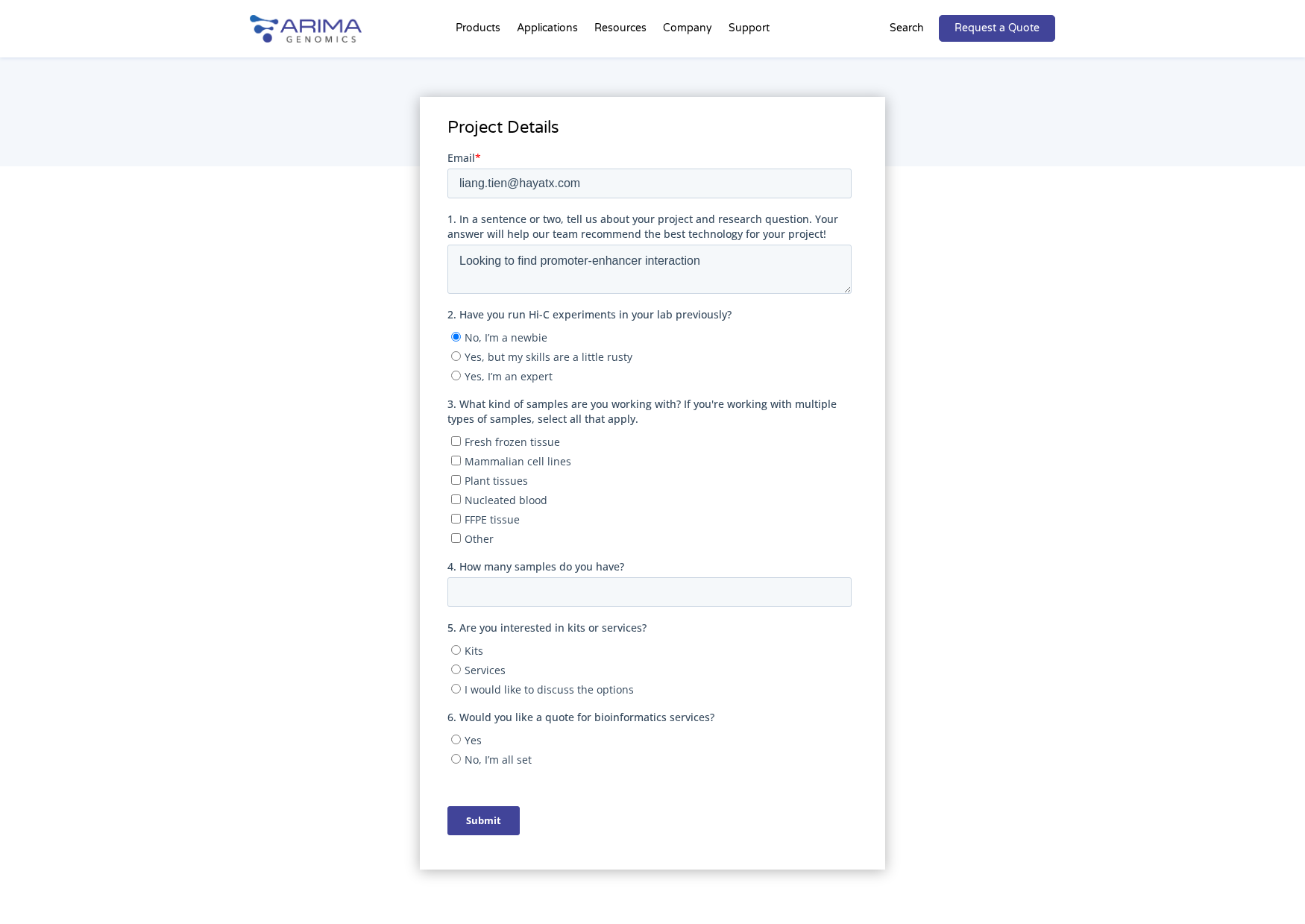 click on "Mammalian cell lines" at bounding box center [517, 460] 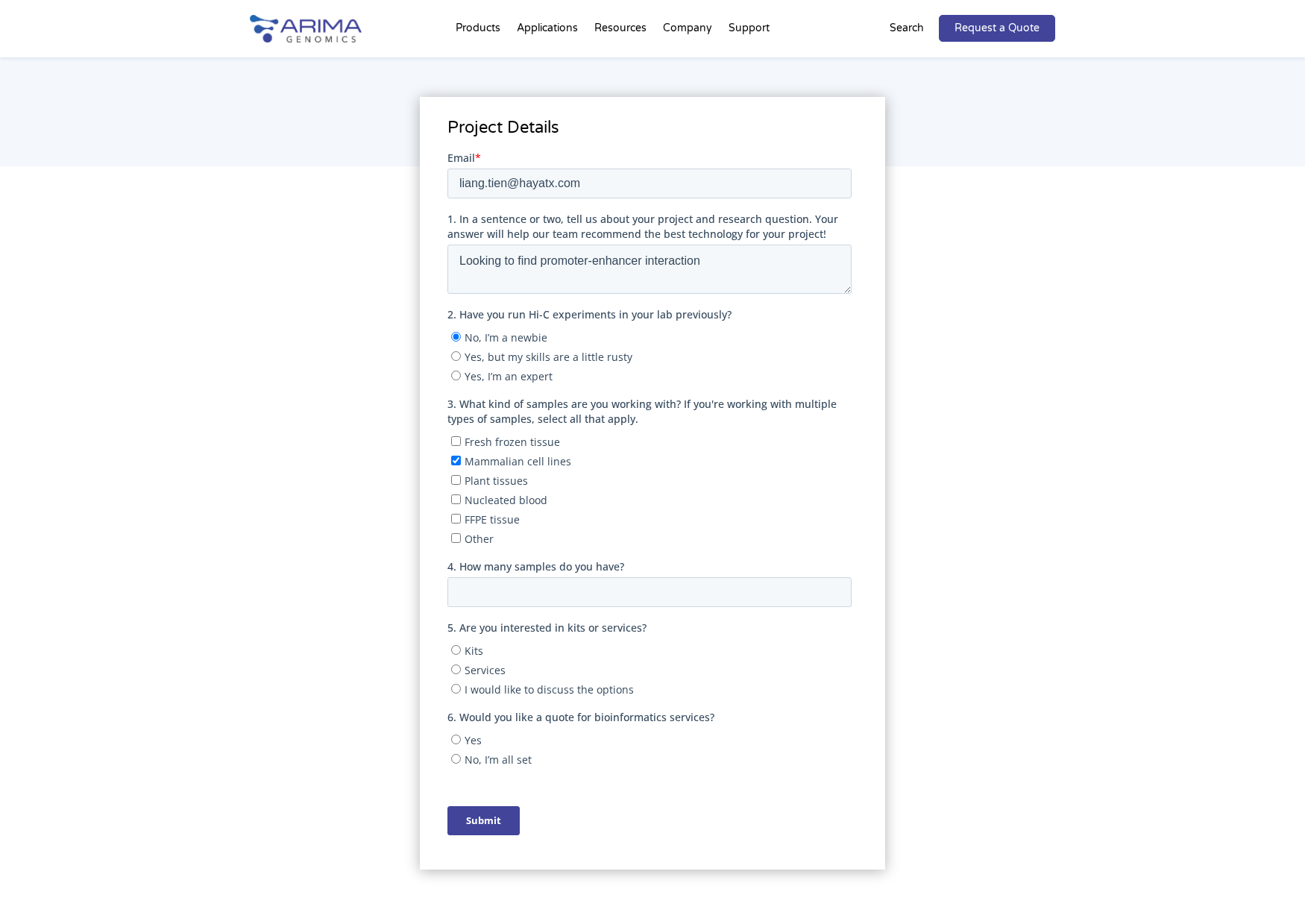 scroll, scrollTop: 216, scrollLeft: 0, axis: vertical 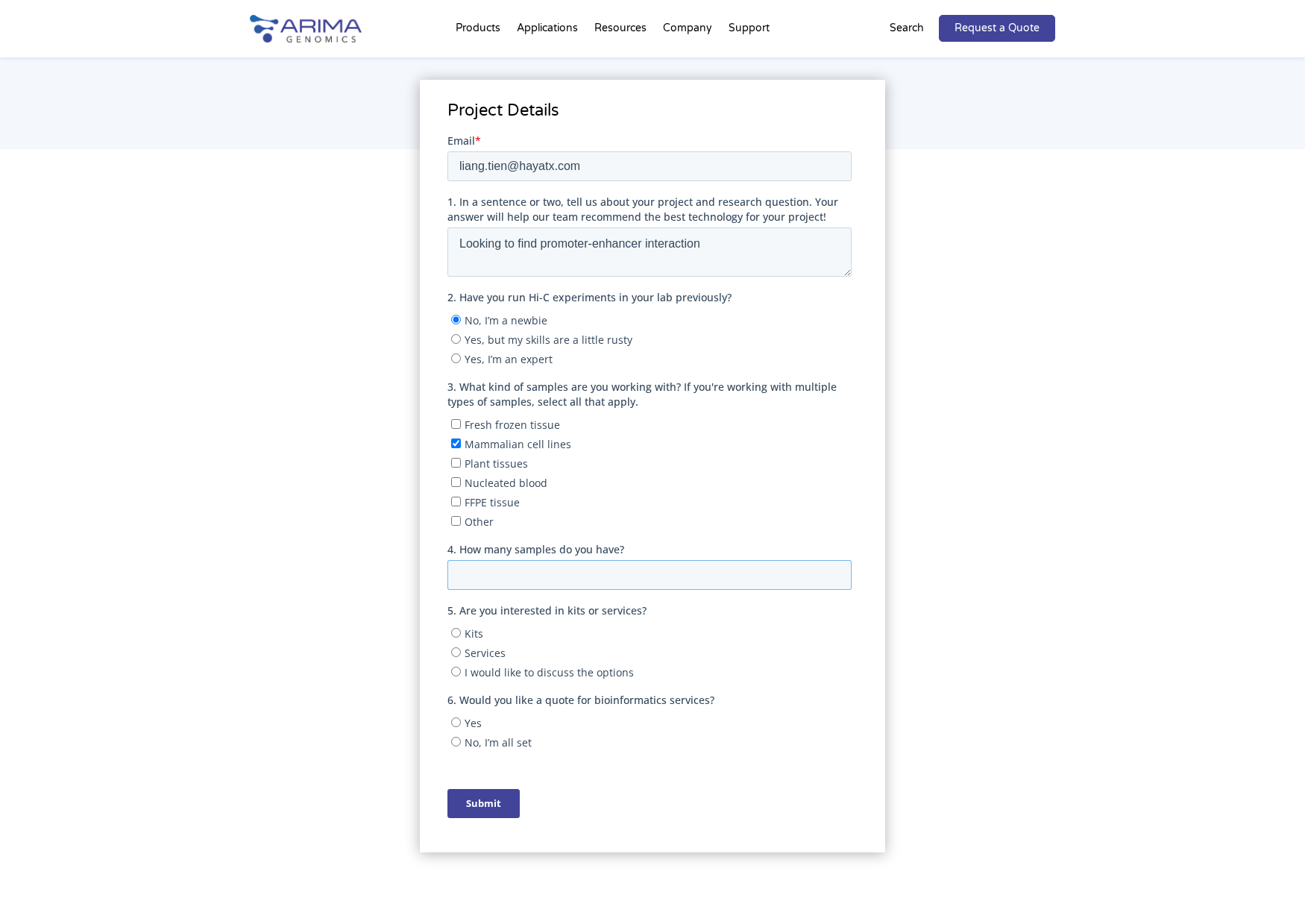 click on "4. How many samples do you have?" at bounding box center [649, 574] 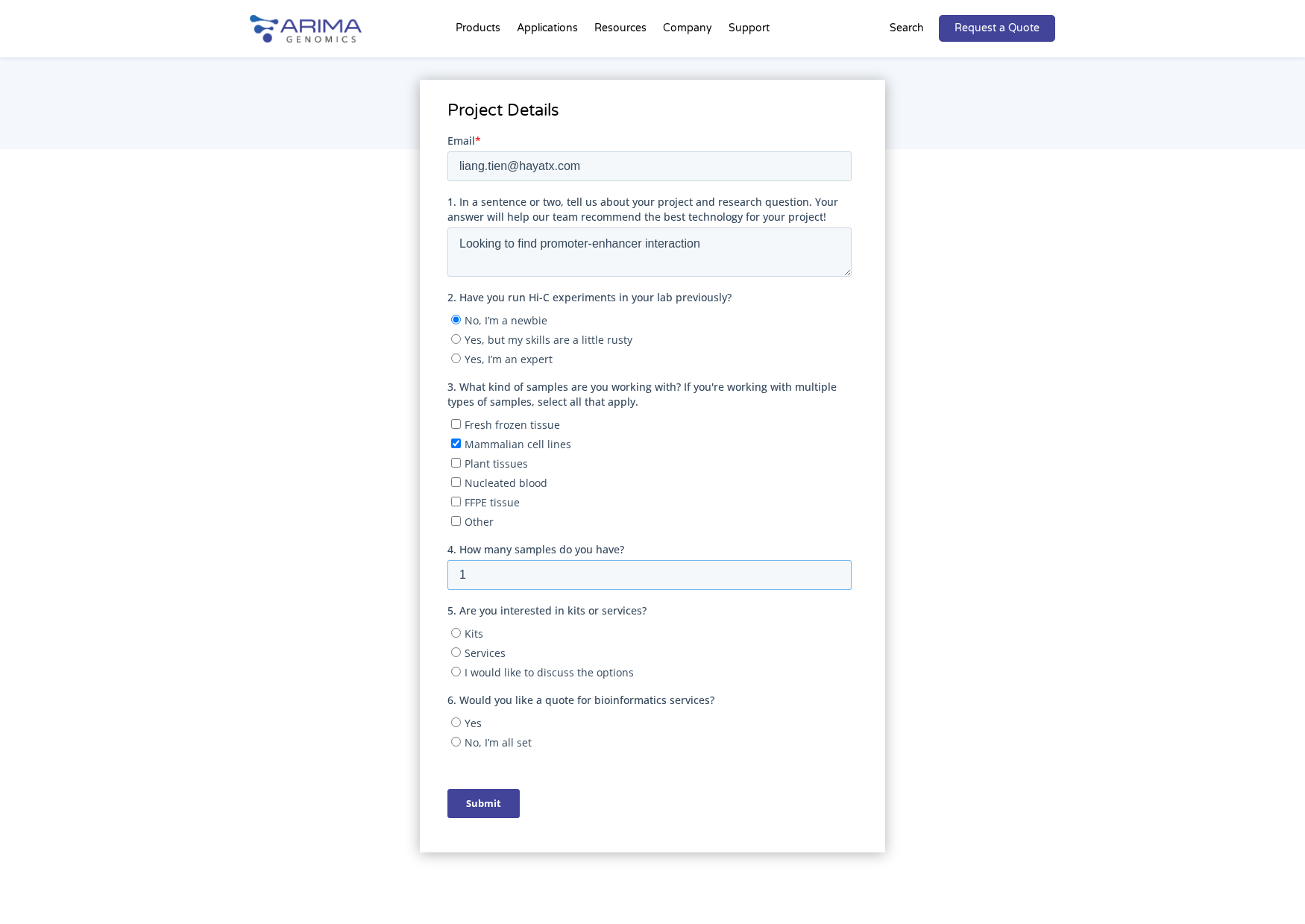 click on "1" at bounding box center (649, 574) 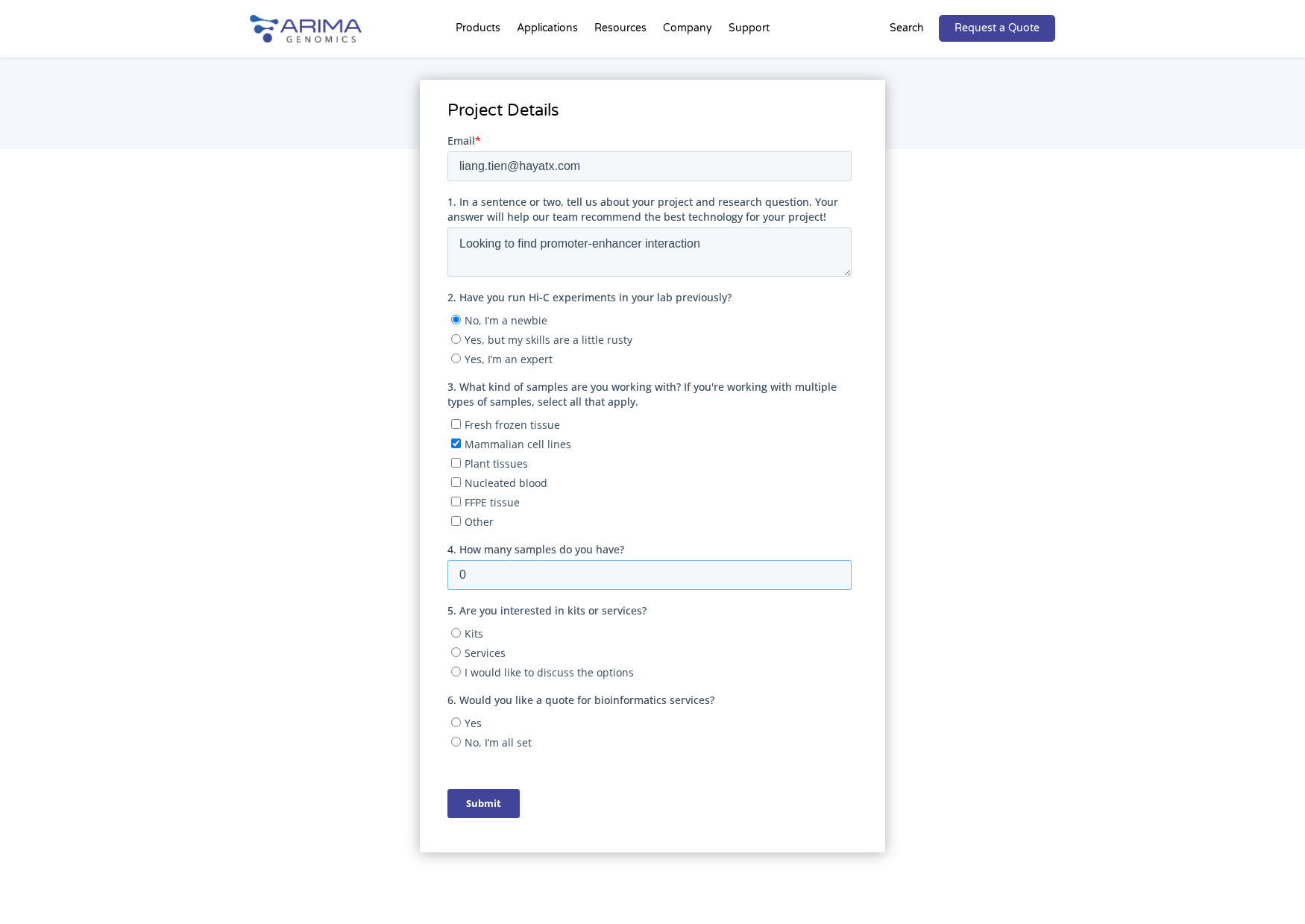 click on "0" at bounding box center [649, 574] 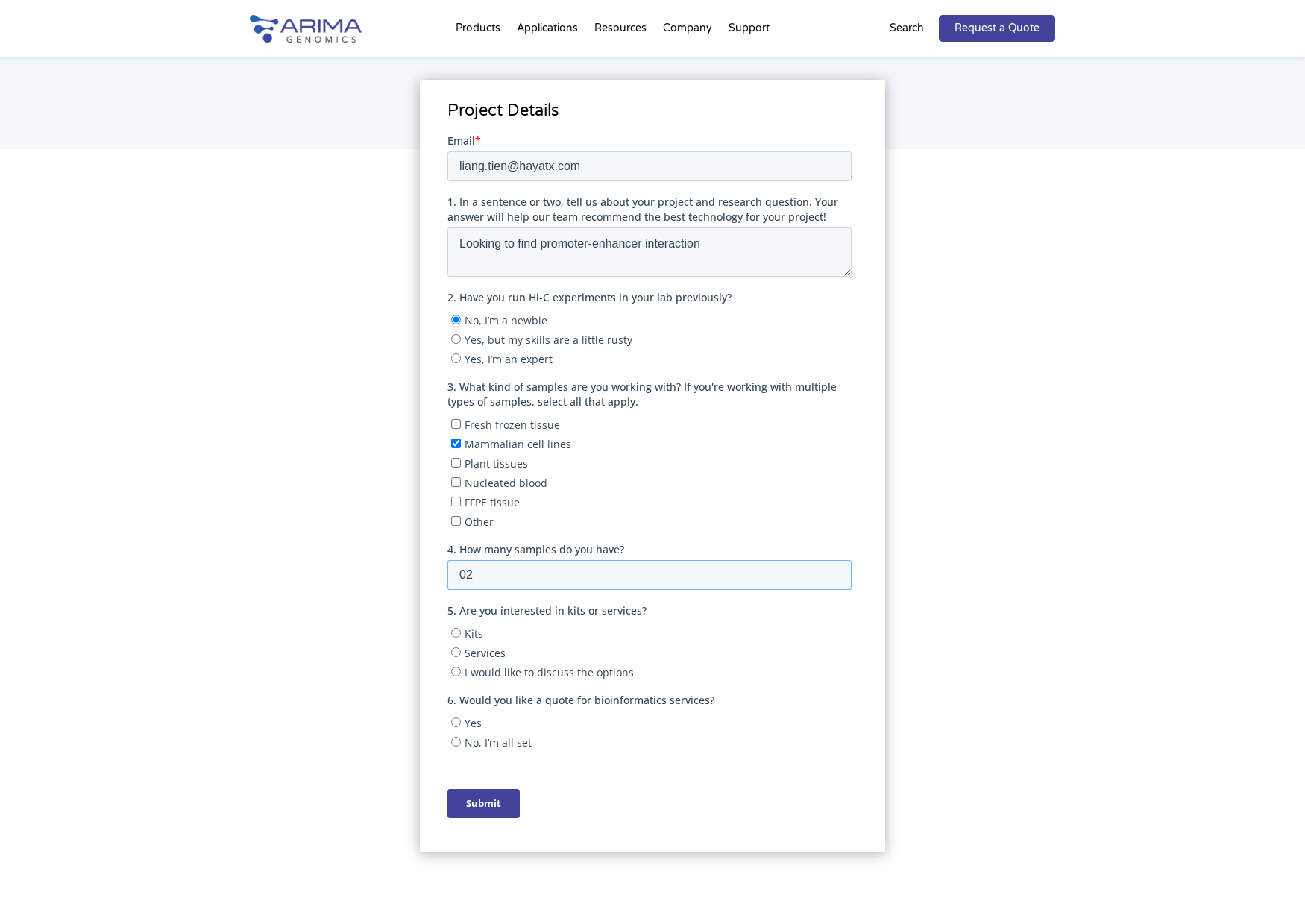 type on "0" 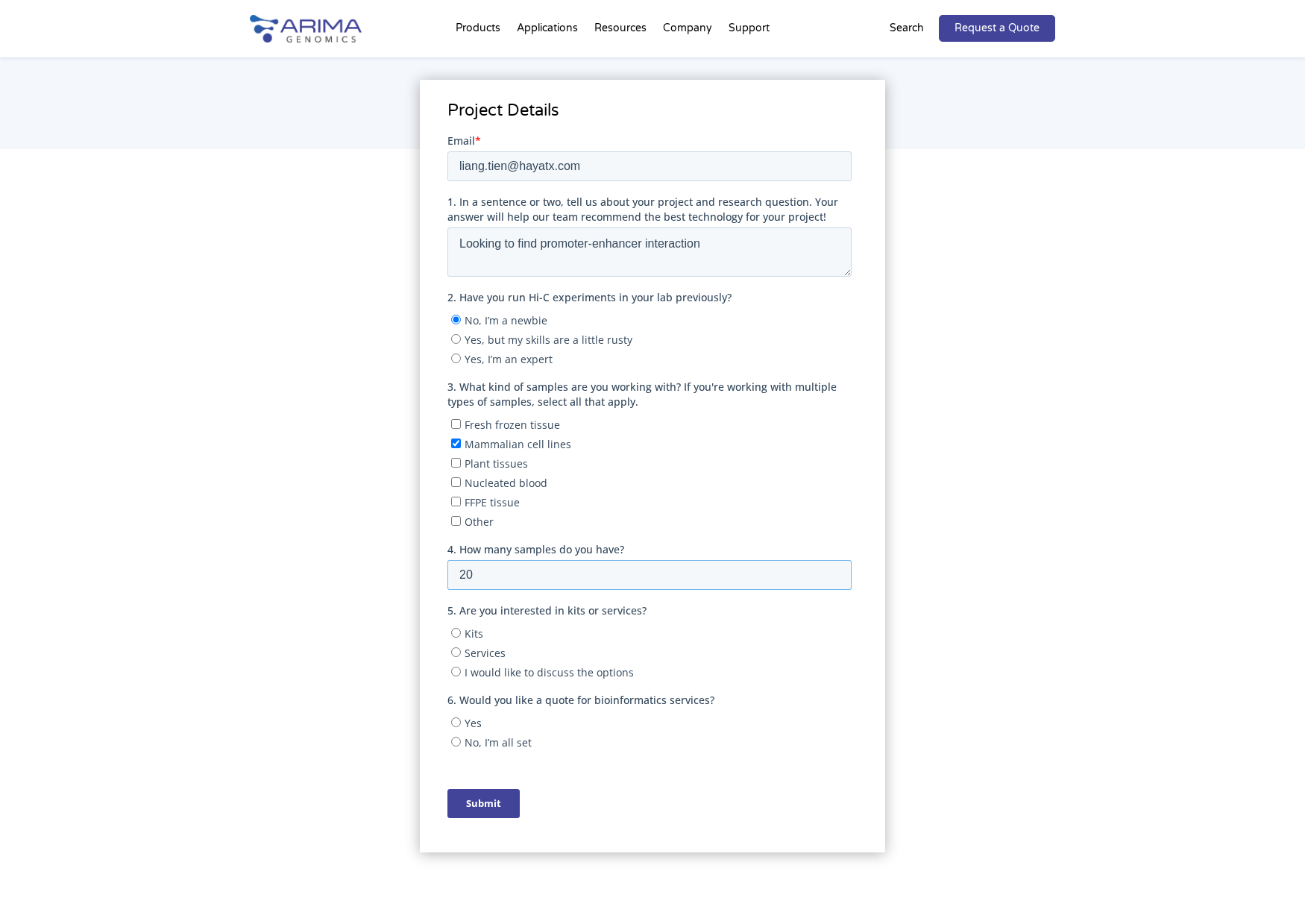 type on "20" 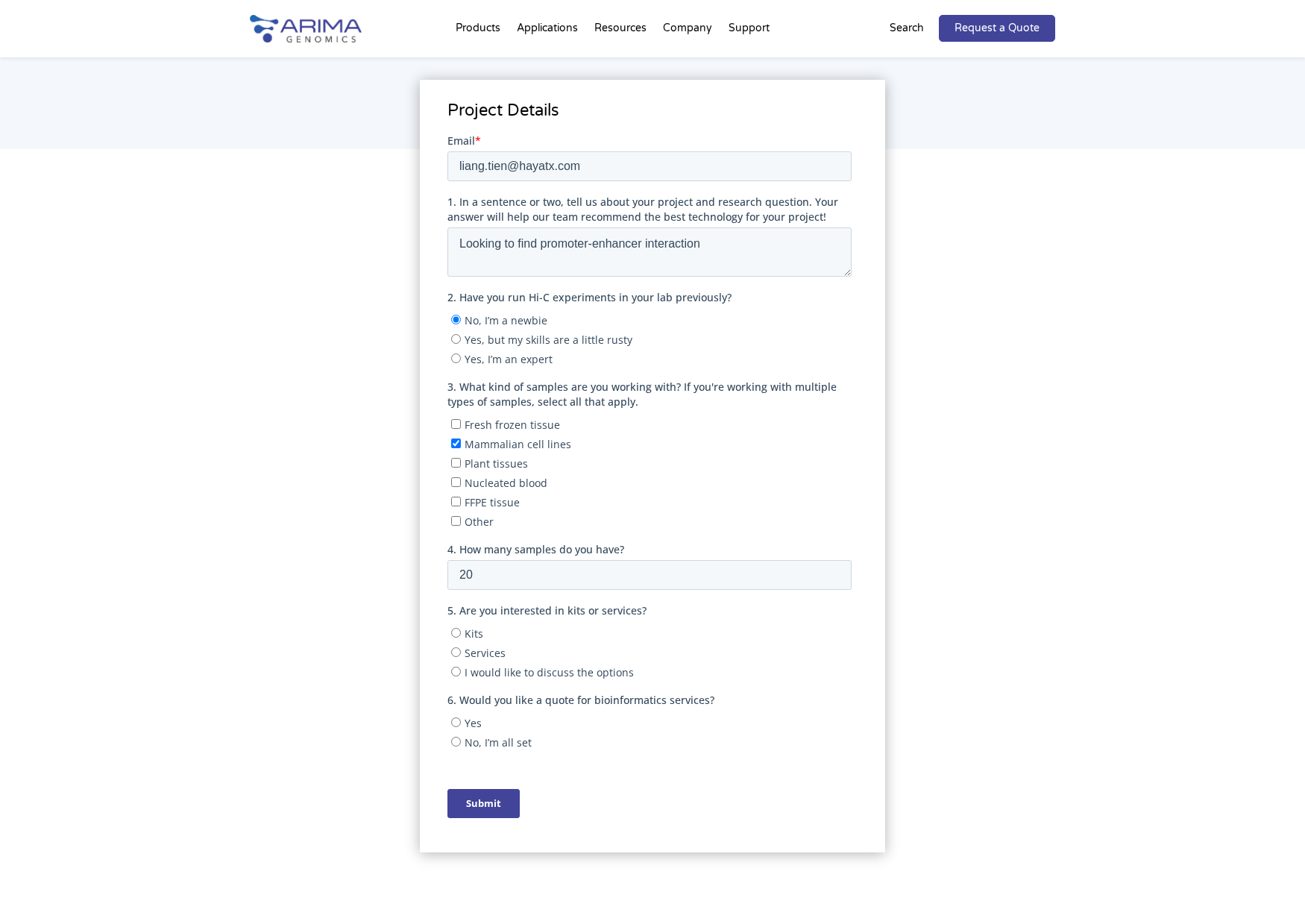 click on "Kits" at bounding box center [455, 632] 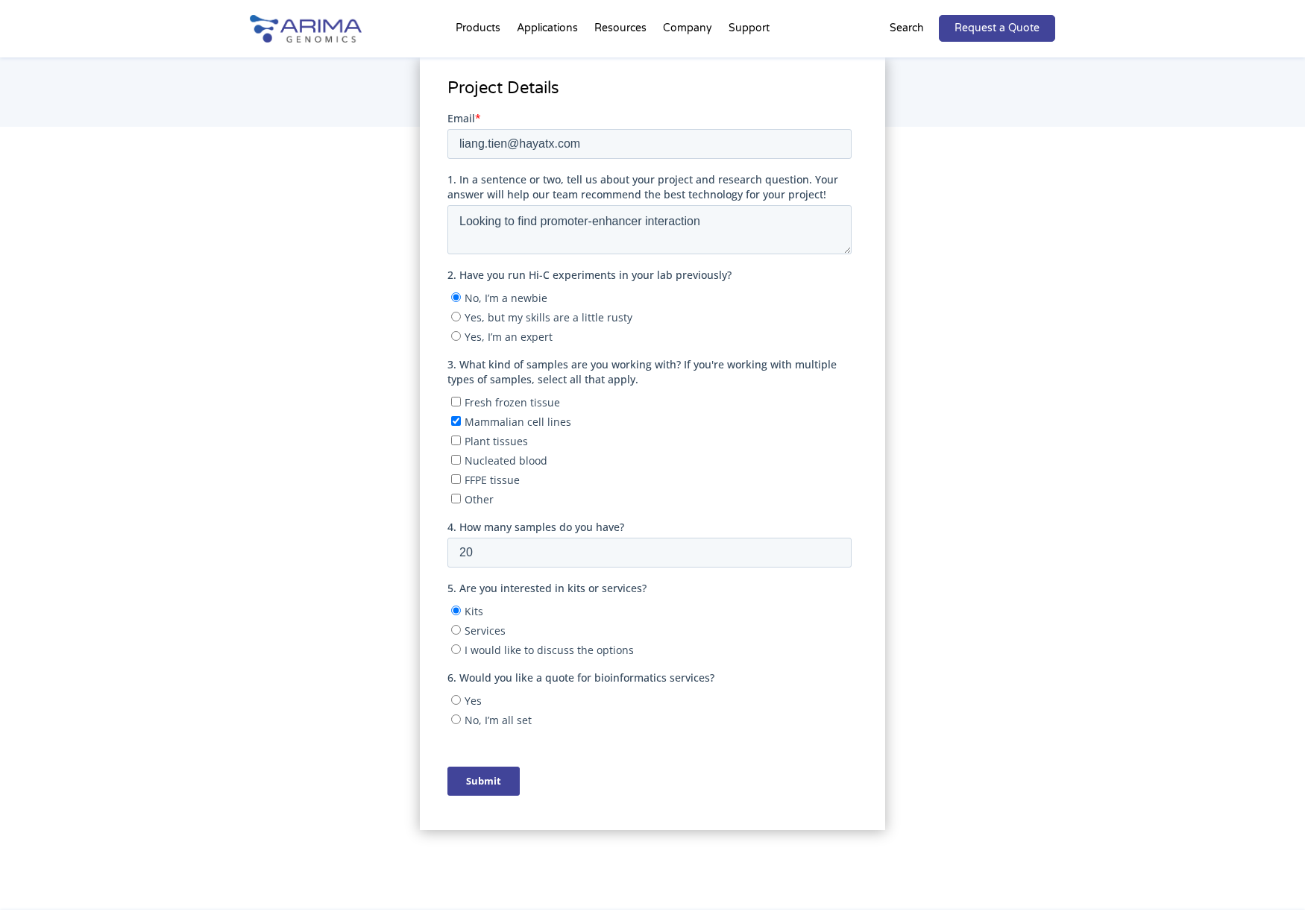 scroll, scrollTop: 239, scrollLeft: 0, axis: vertical 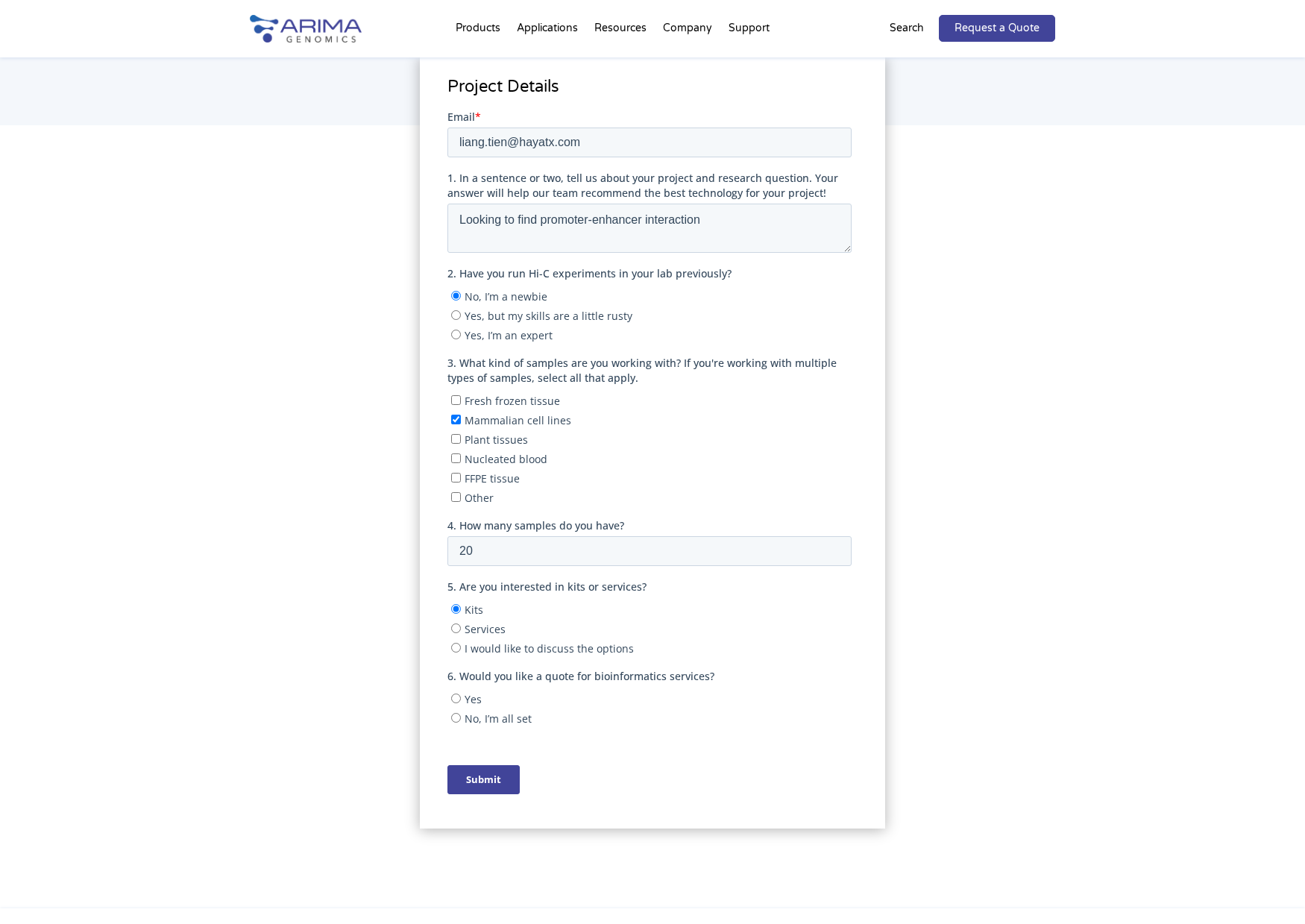 click on "No, I’m all set" at bounding box center (497, 717) 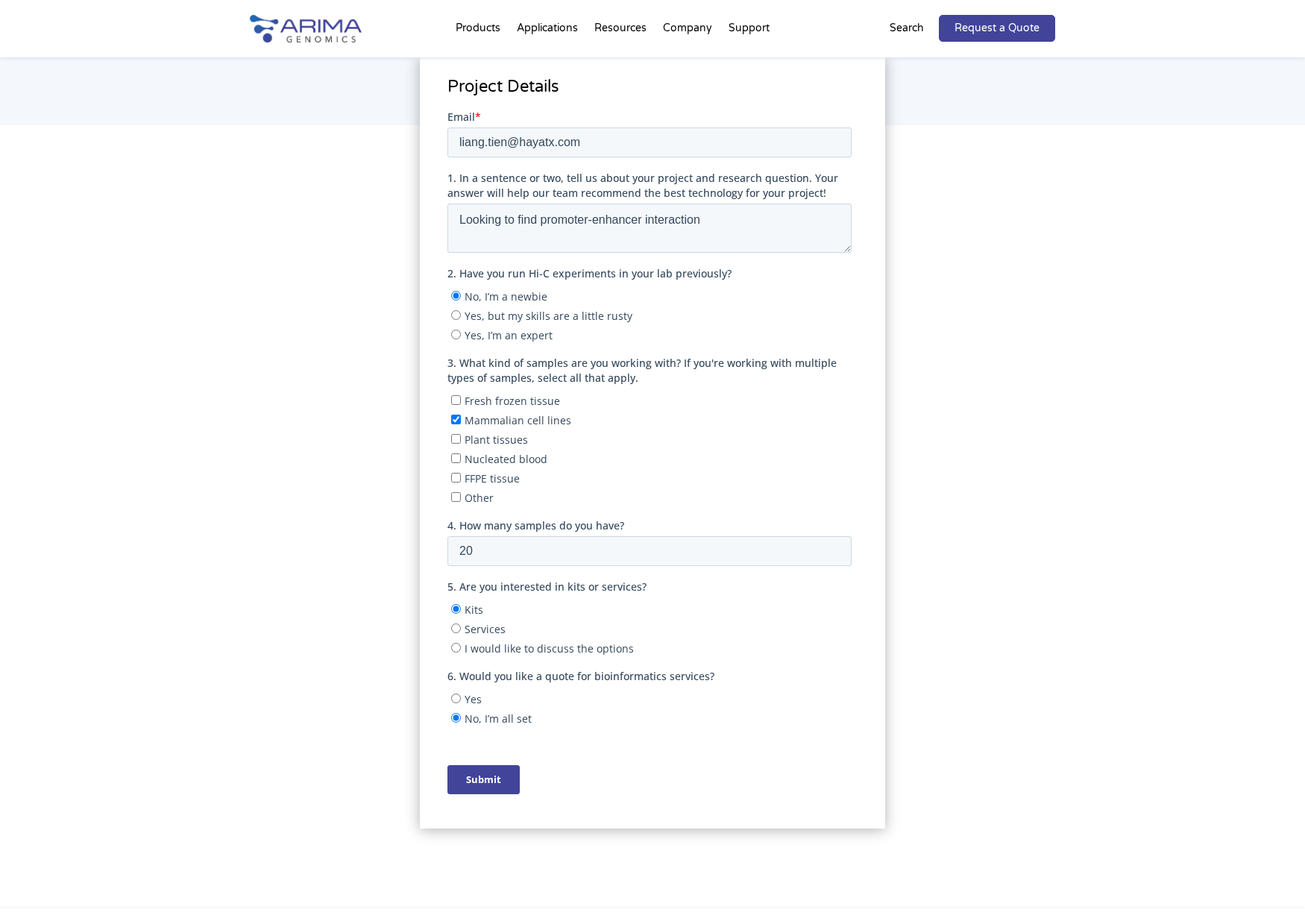 click on "Submit" at bounding box center [482, 779] 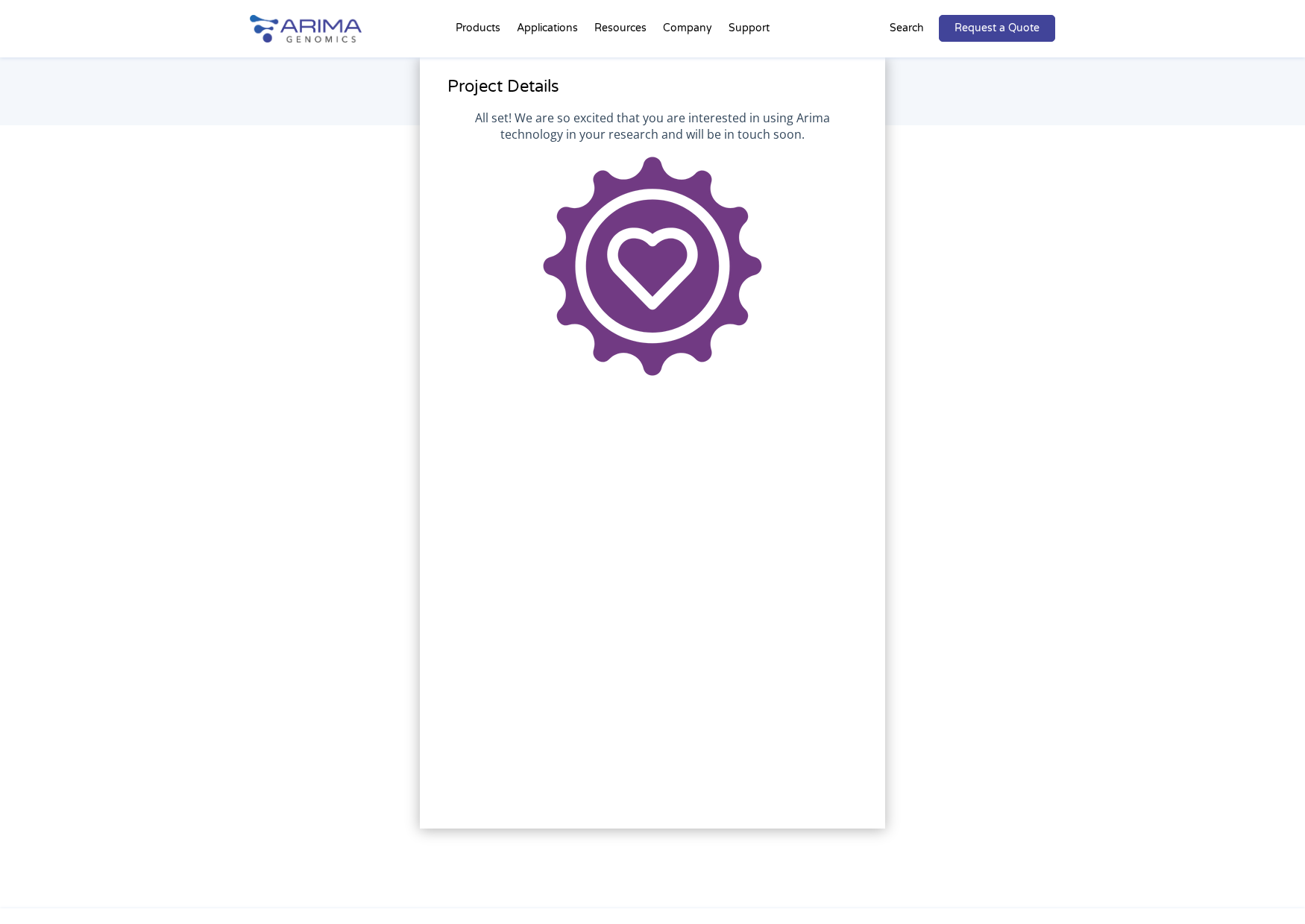 click on "Project Details" at bounding box center [652, 517] 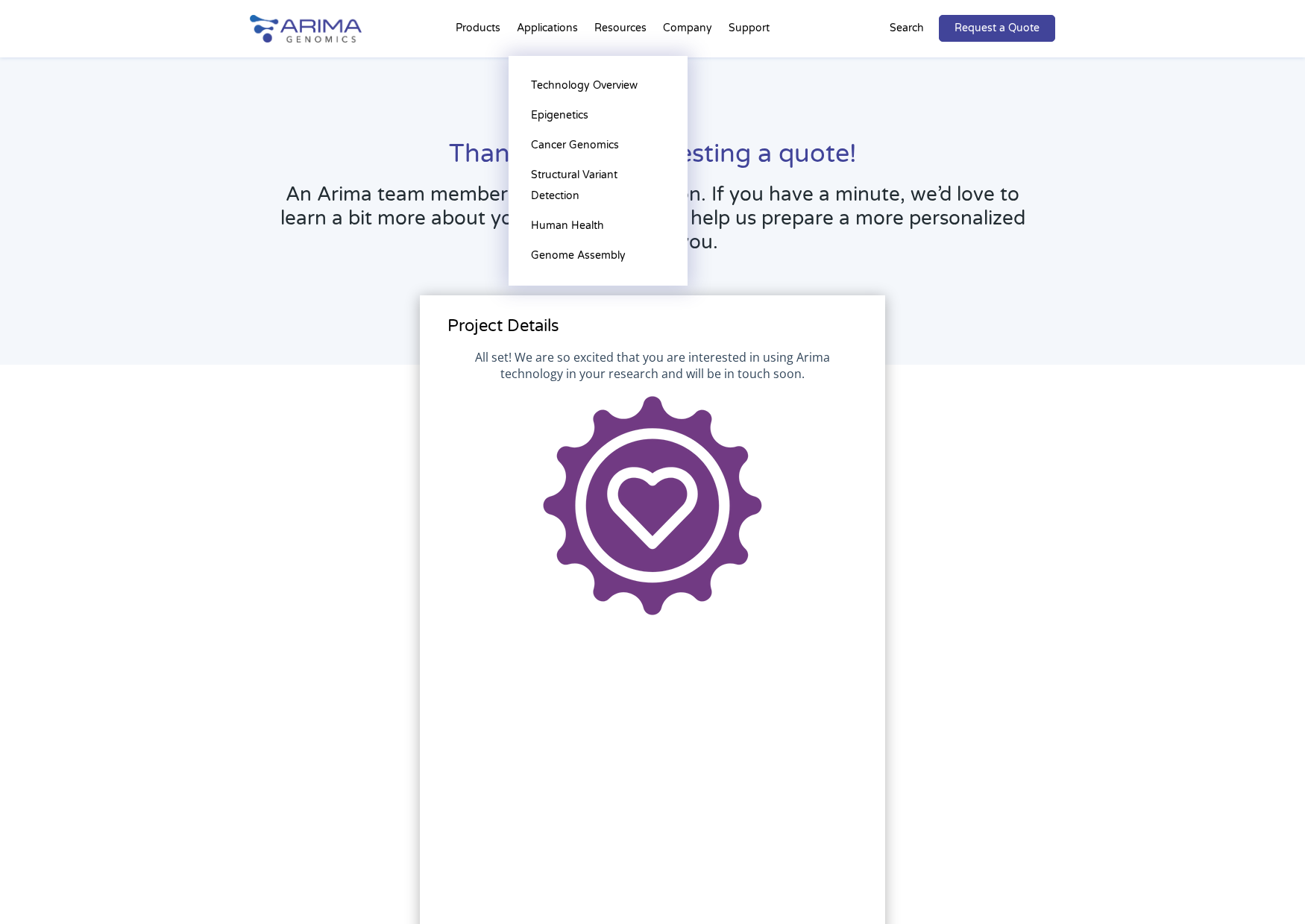 scroll, scrollTop: 0, scrollLeft: 0, axis: both 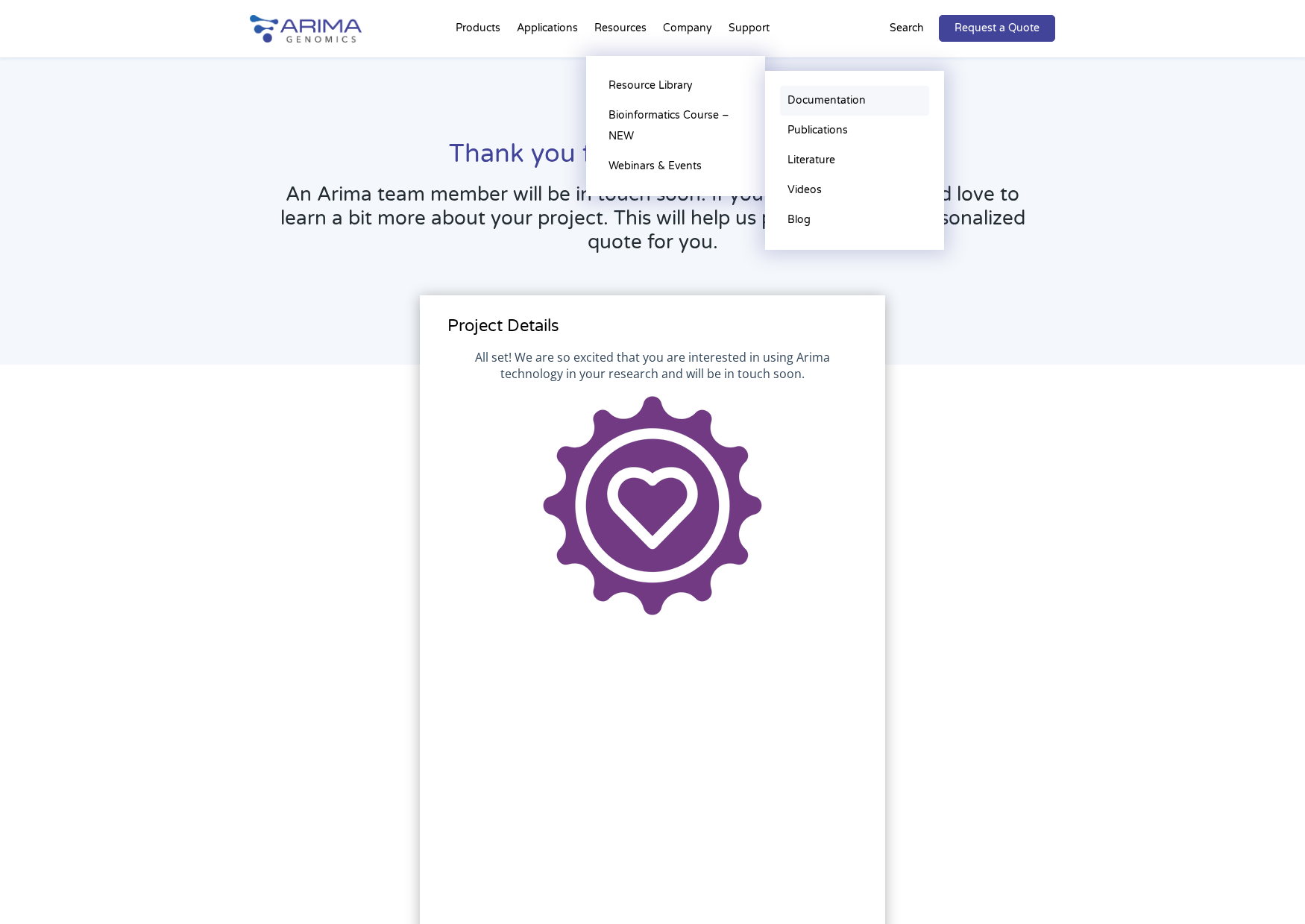 click on "Documentation" at bounding box center (855, 101) 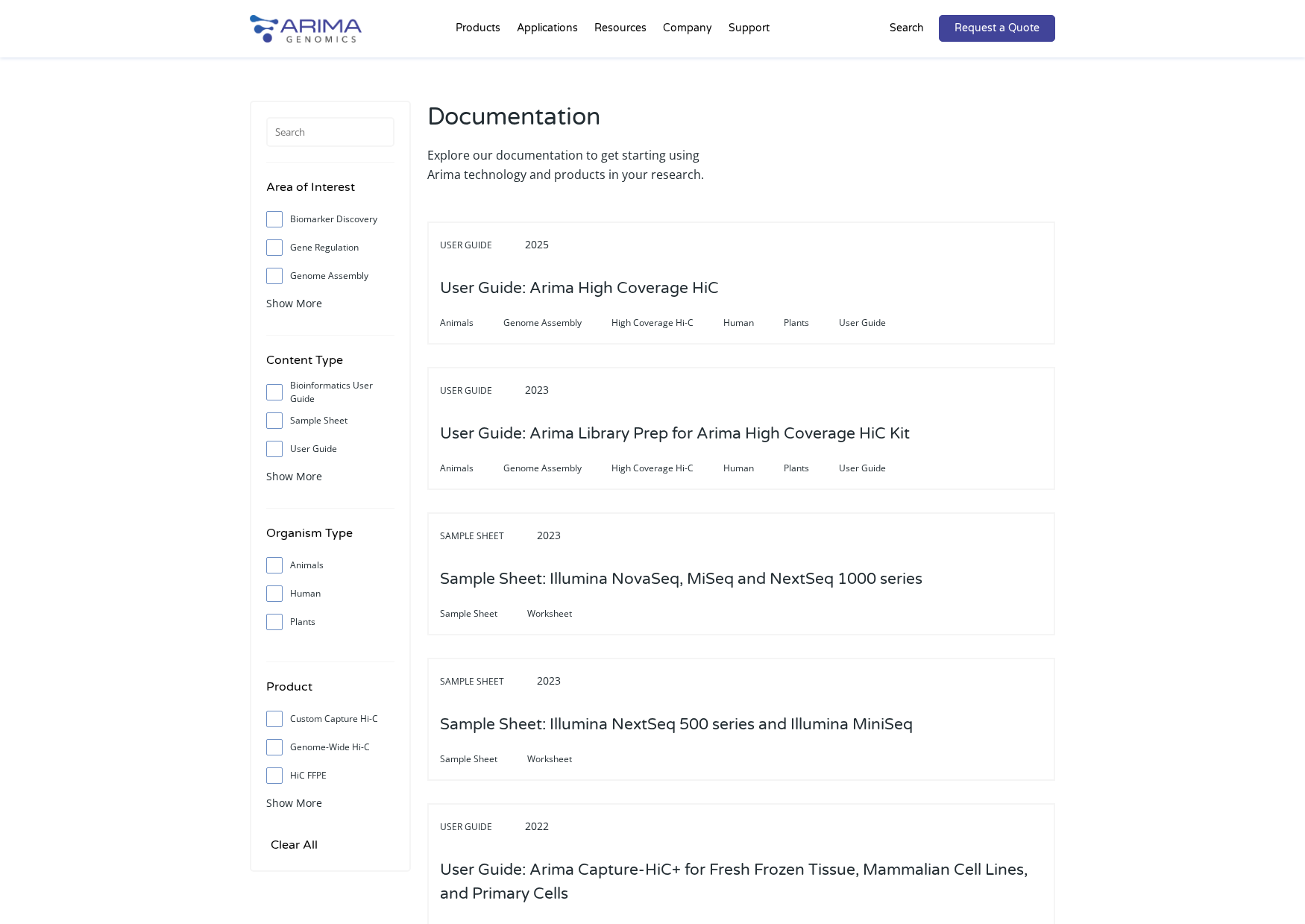scroll, scrollTop: 0, scrollLeft: 0, axis: both 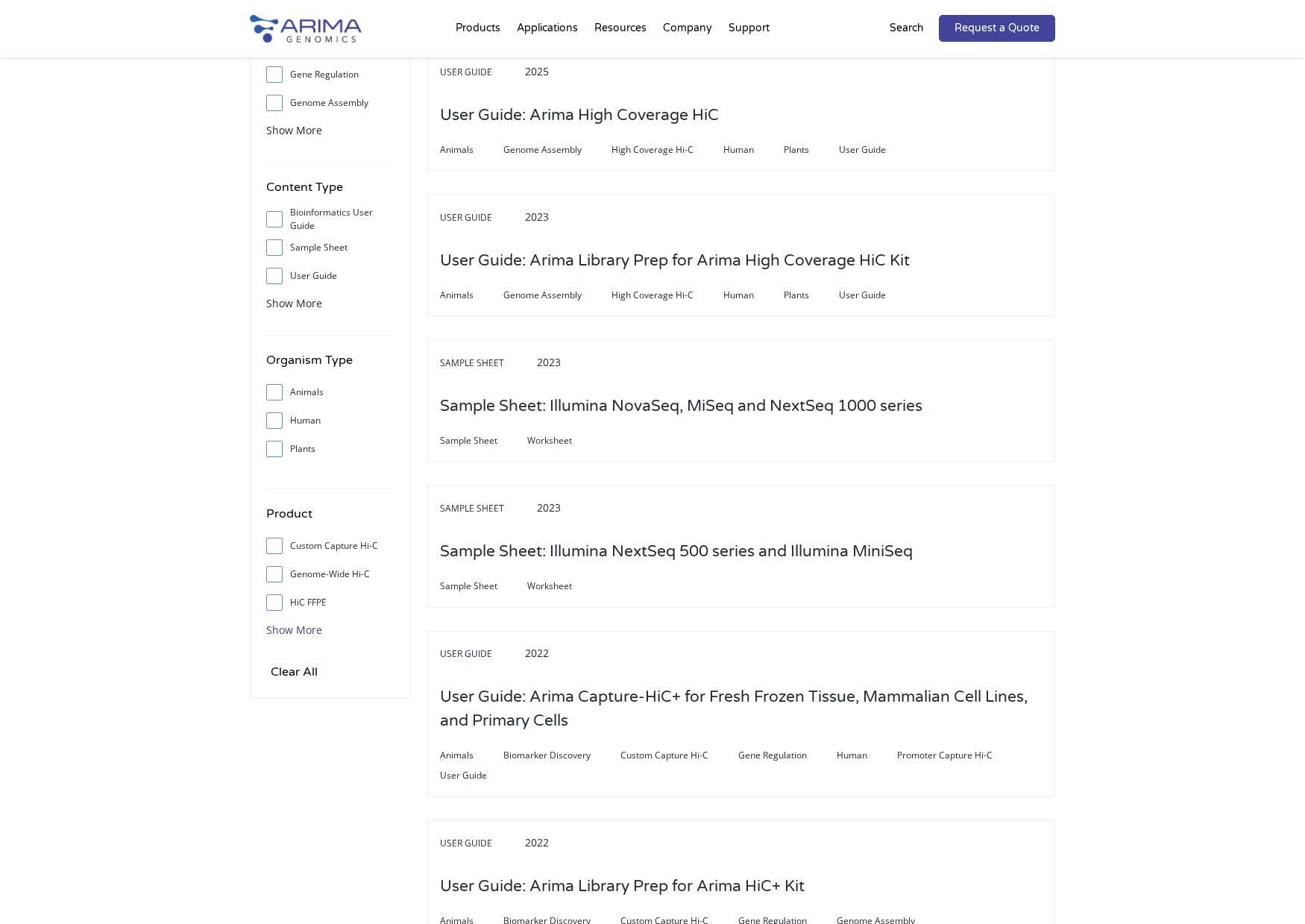 click on "Show More" at bounding box center [294, 629] 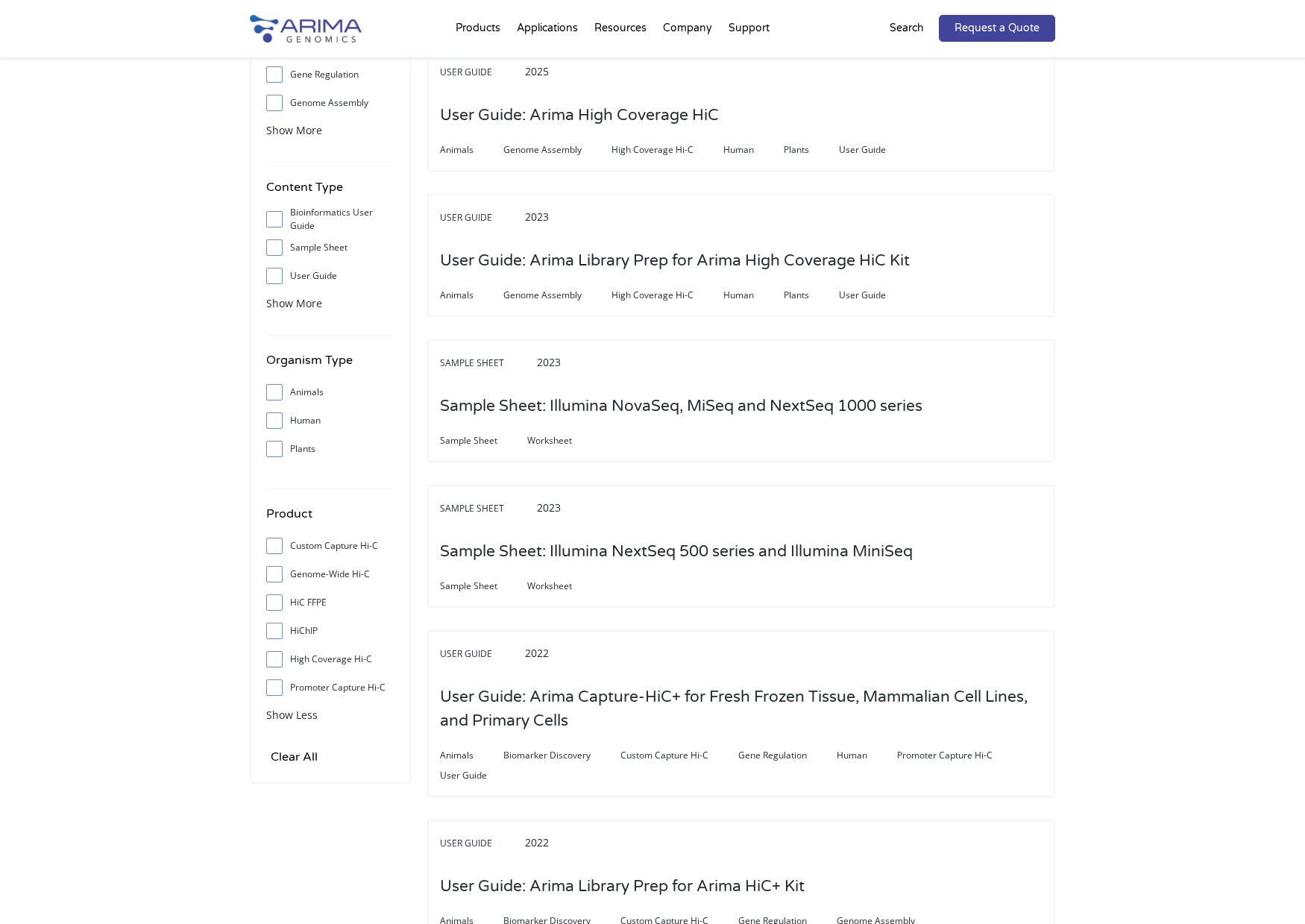 click on "Promoter Capture Hi-C" at bounding box center [274, 687] 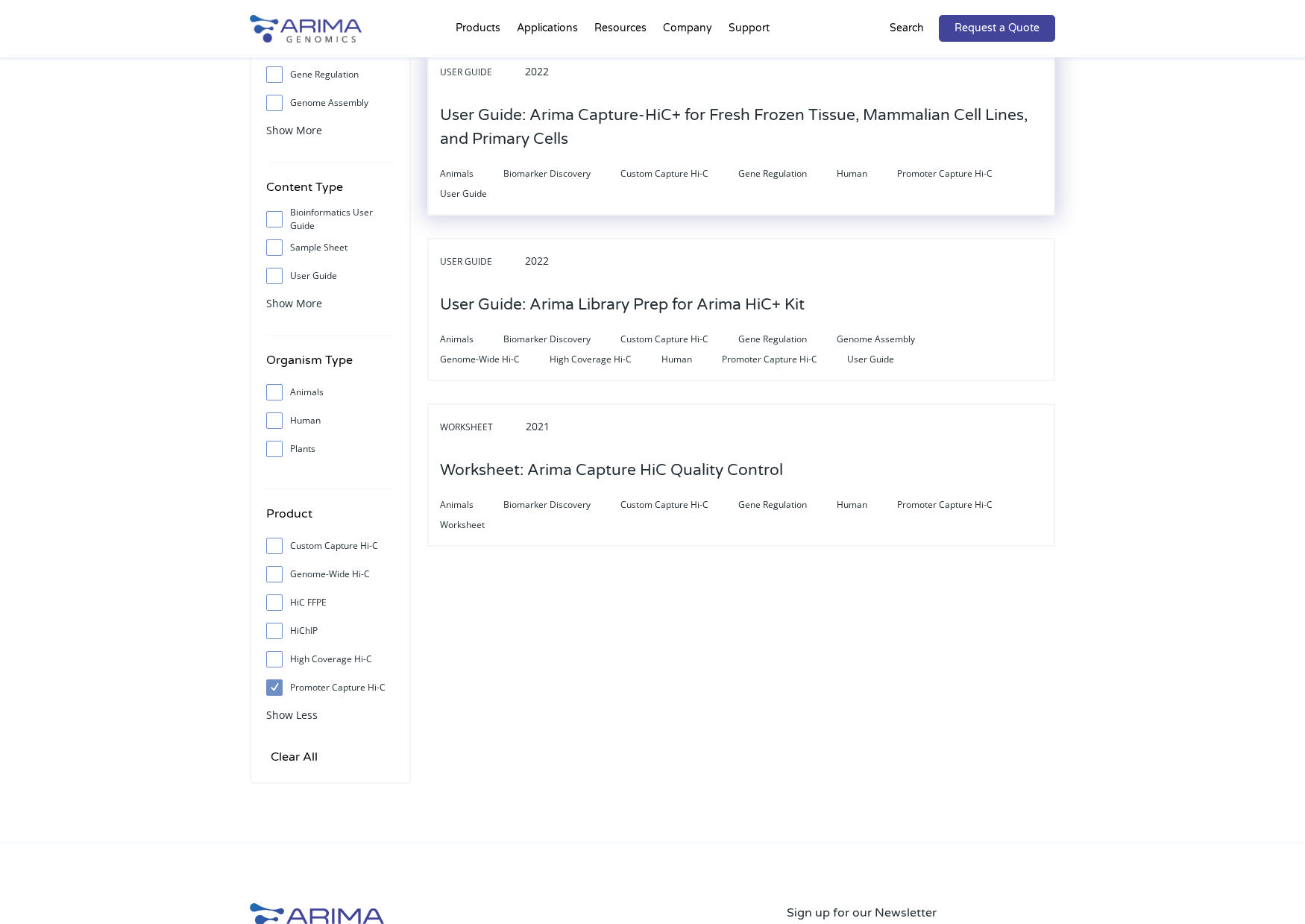 click on "User Guide: Arima Capture-HiC+ for Fresh Frozen Tissue, Mammalian Cell Lines, and Primary Cells" at bounding box center (741, 128) 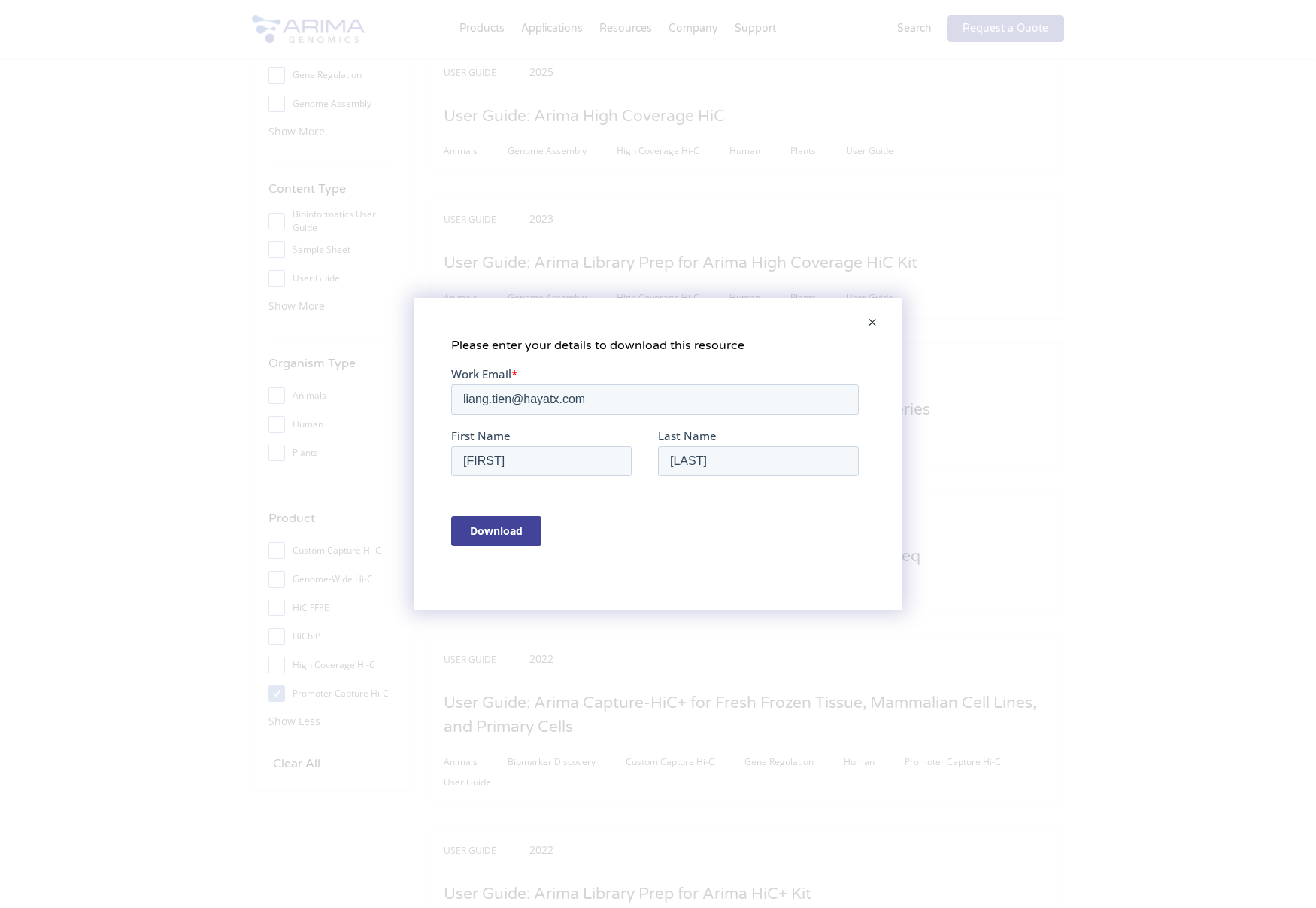 scroll, scrollTop: 0, scrollLeft: 0, axis: both 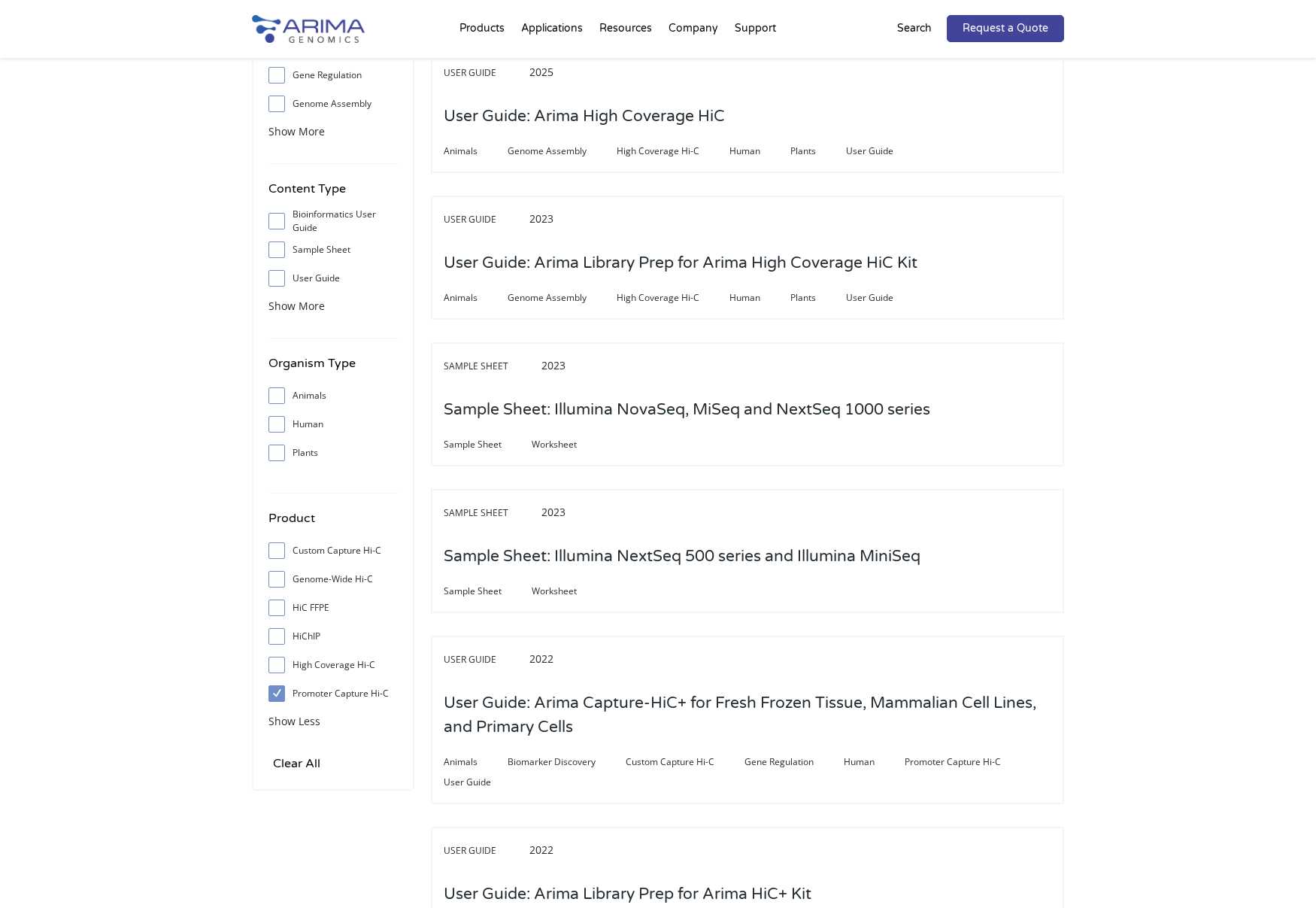 click at bounding box center [280, 636] 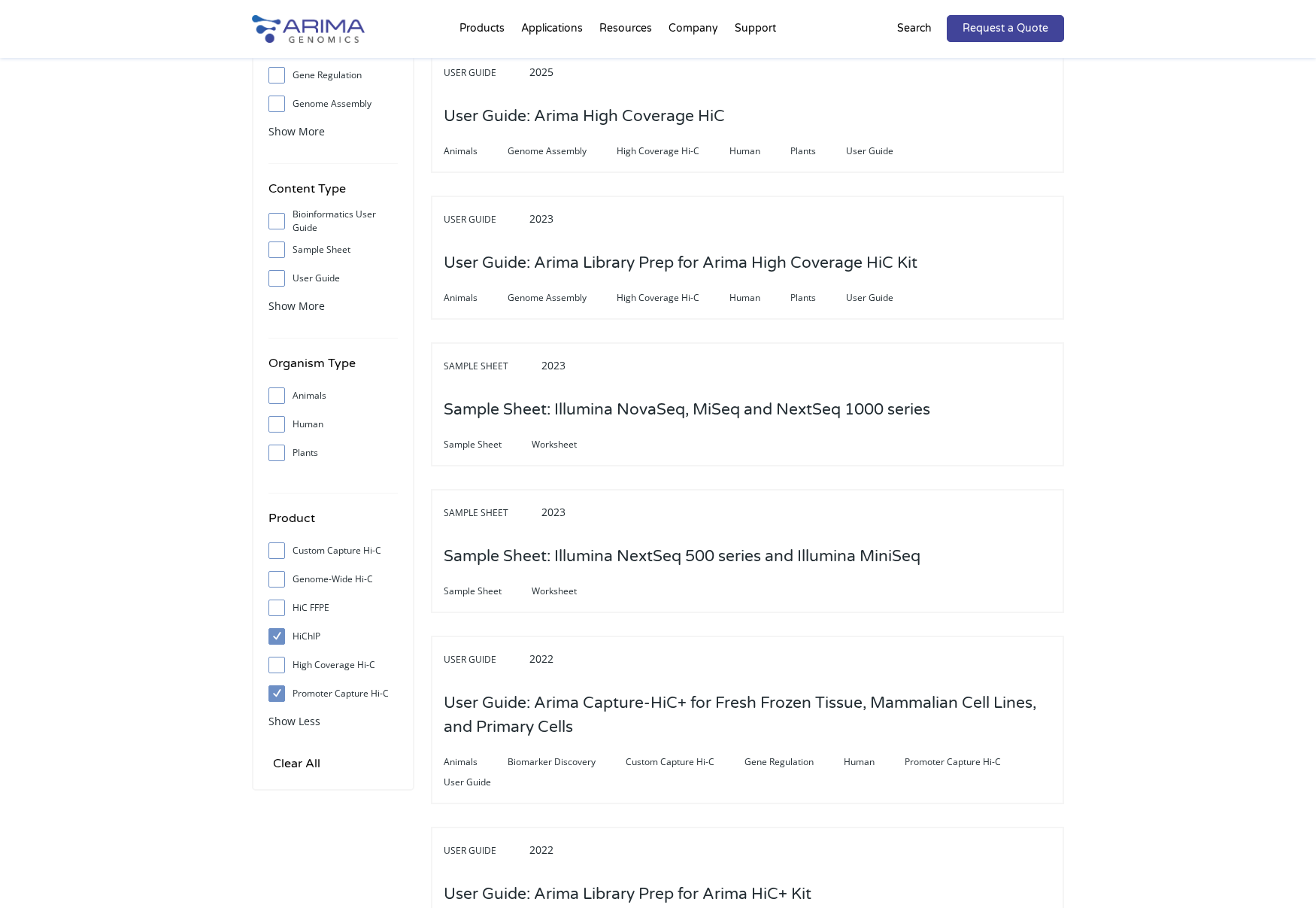 click at bounding box center (280, 694) 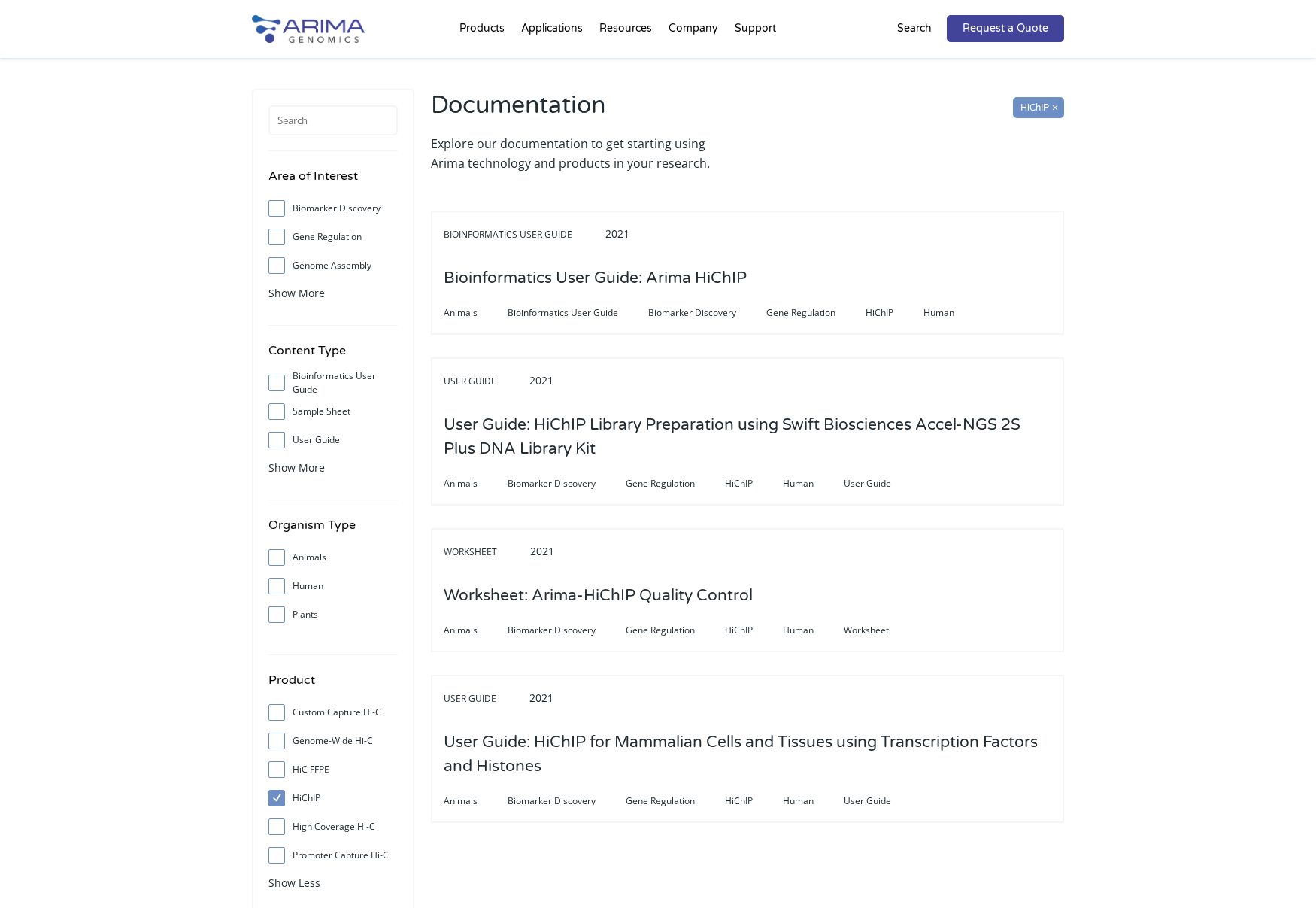 scroll, scrollTop: 29, scrollLeft: 0, axis: vertical 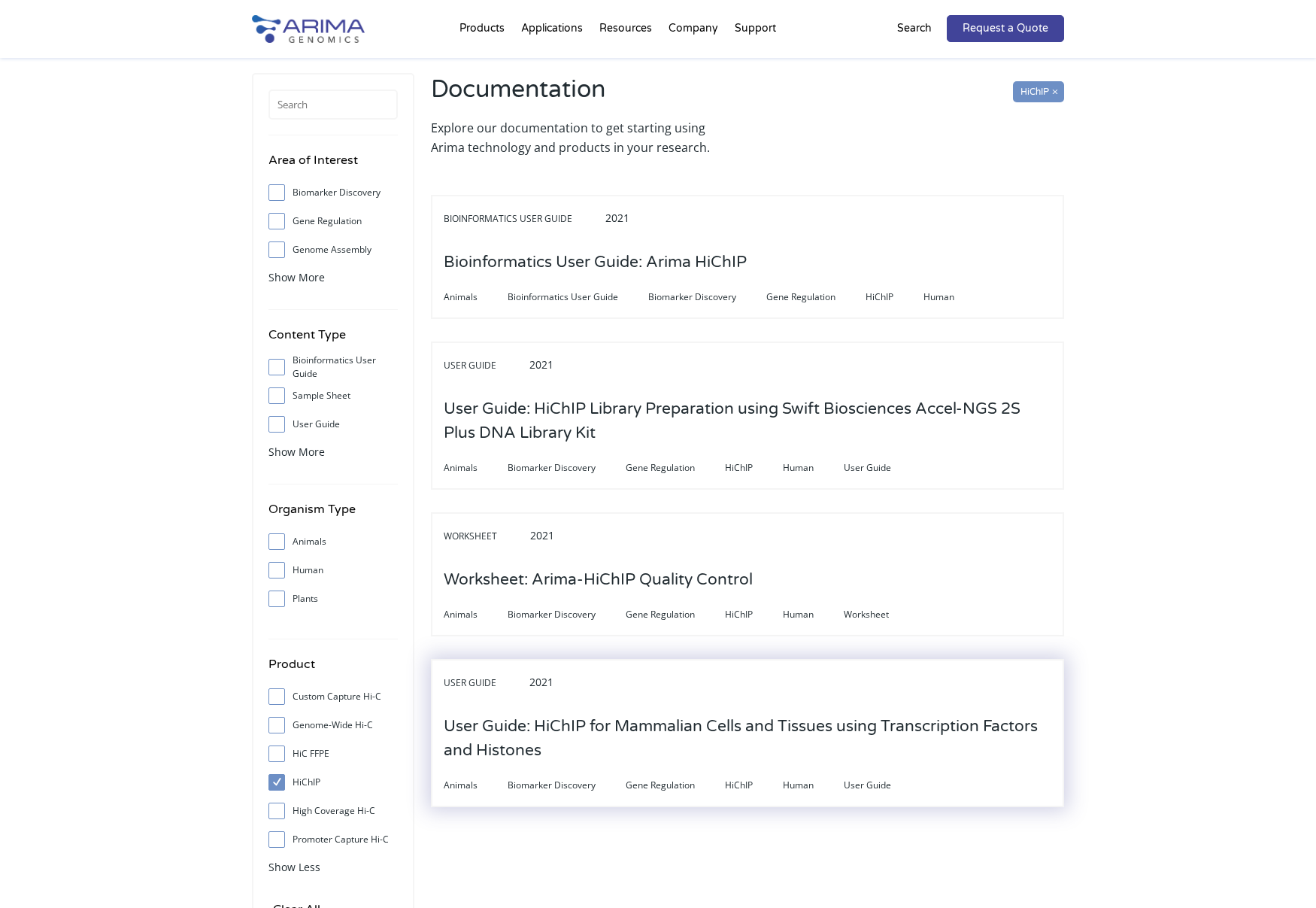 click on "User Guide: HiChIP for Mammalian Cells and Tissues using Transcription Factors and Histones" at bounding box center [747, 739] 